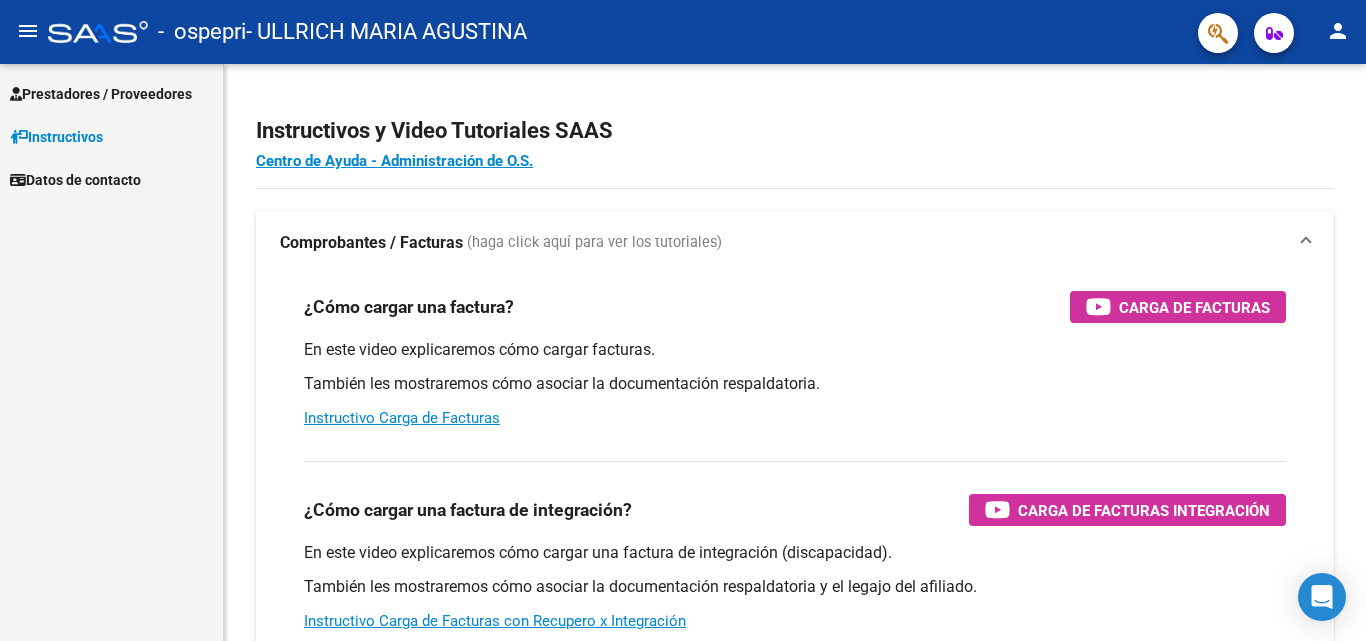 scroll, scrollTop: 0, scrollLeft: 0, axis: both 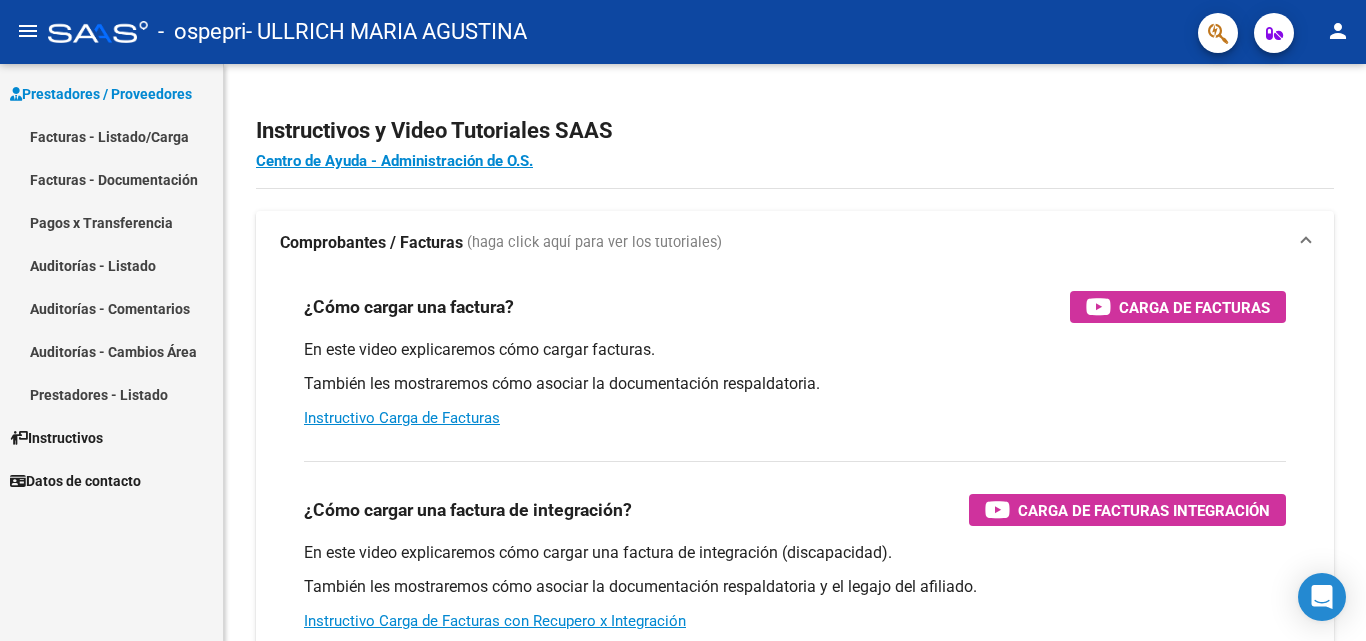 click on "Facturas - Listado/Carga" at bounding box center (111, 136) 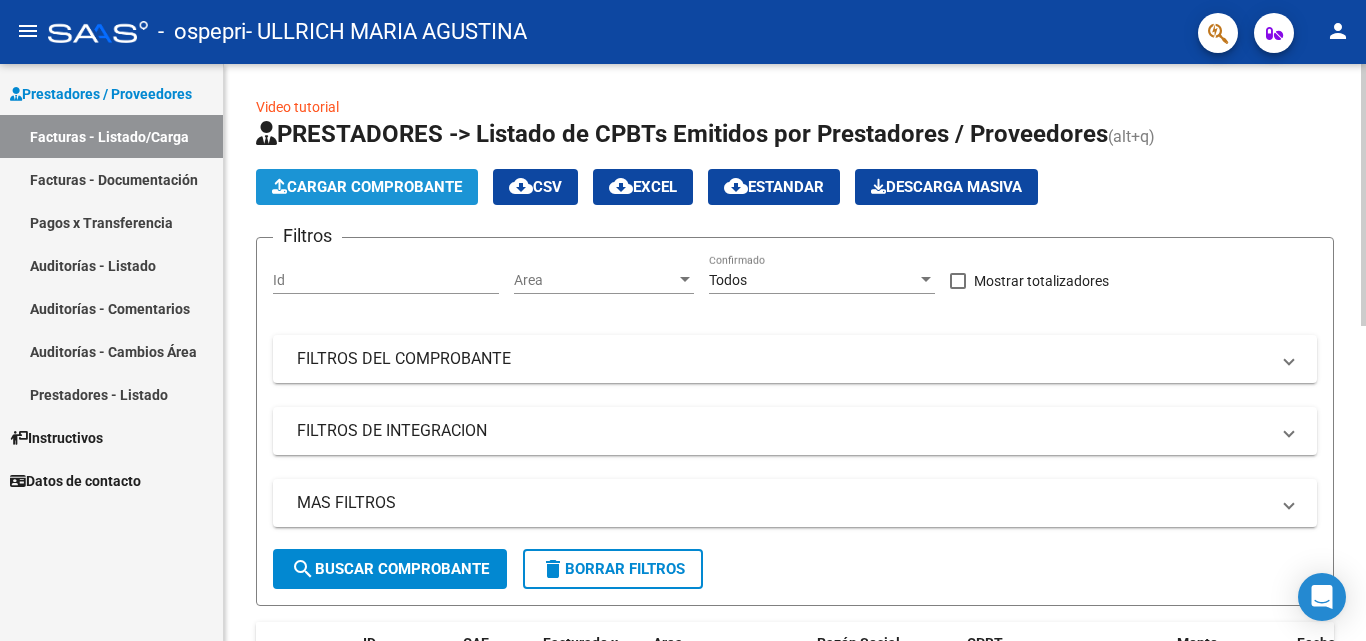 click on "Cargar Comprobante" 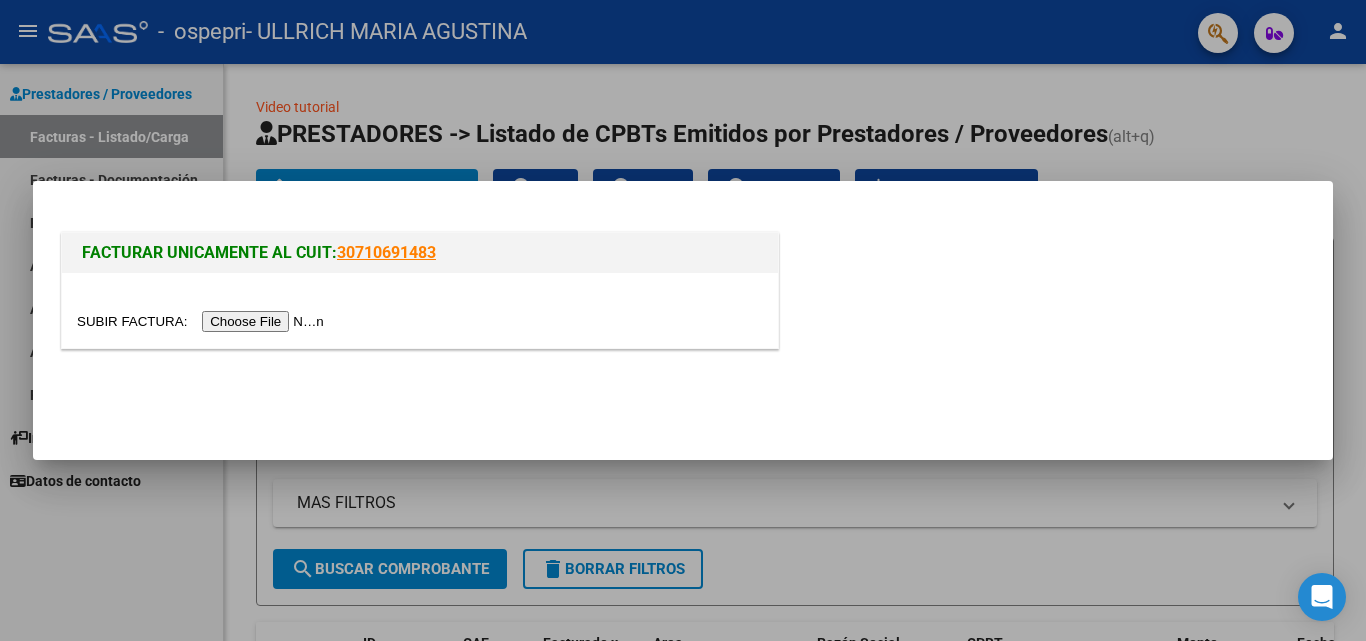 click at bounding box center (203, 321) 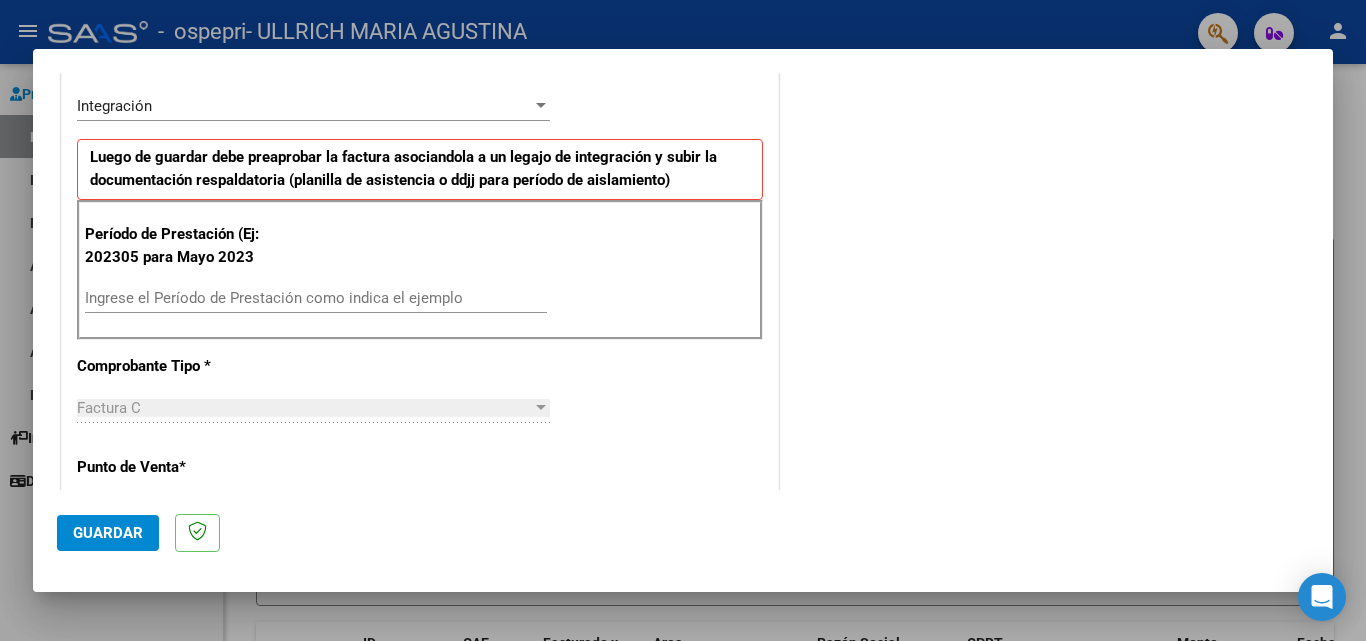scroll, scrollTop: 477, scrollLeft: 0, axis: vertical 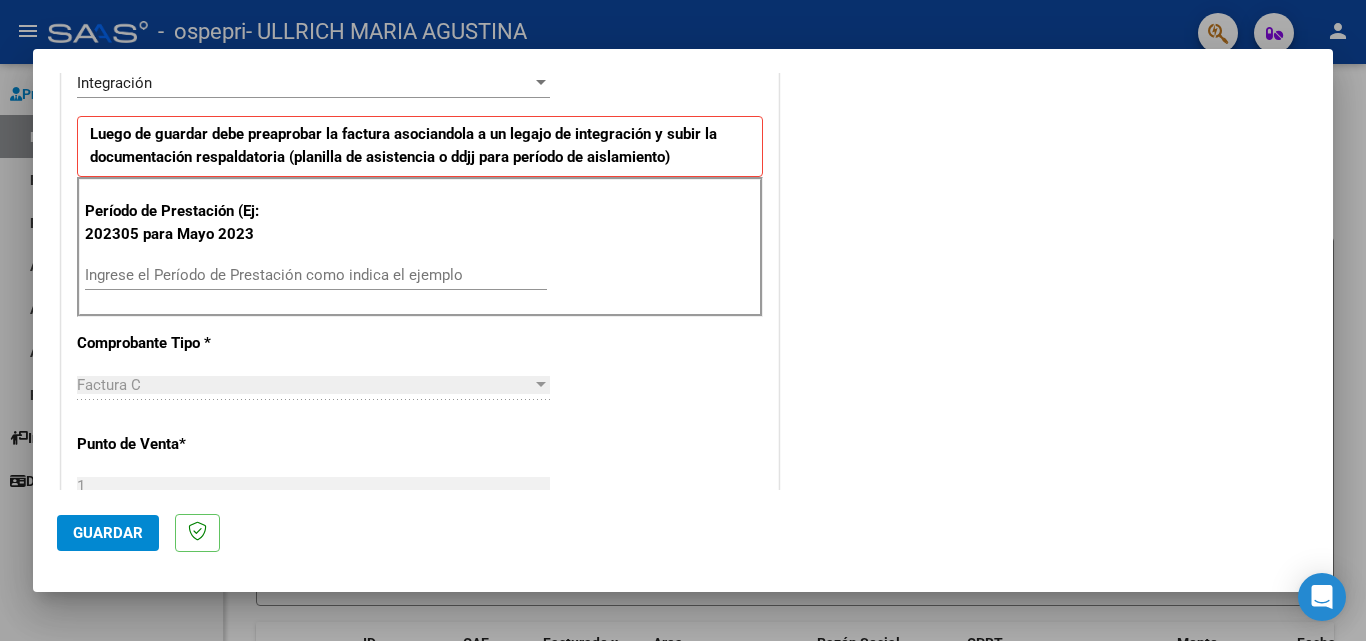 click on "Ingrese el Período de Prestación como indica el ejemplo" at bounding box center [316, 275] 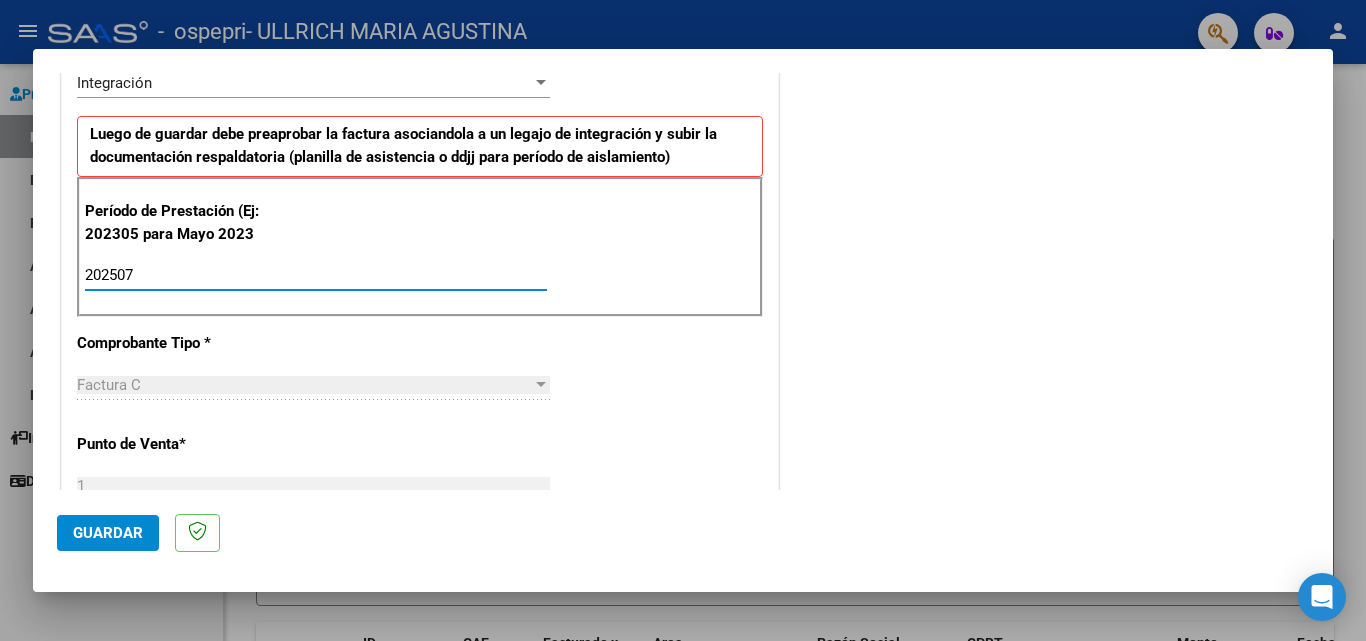 type on "202507" 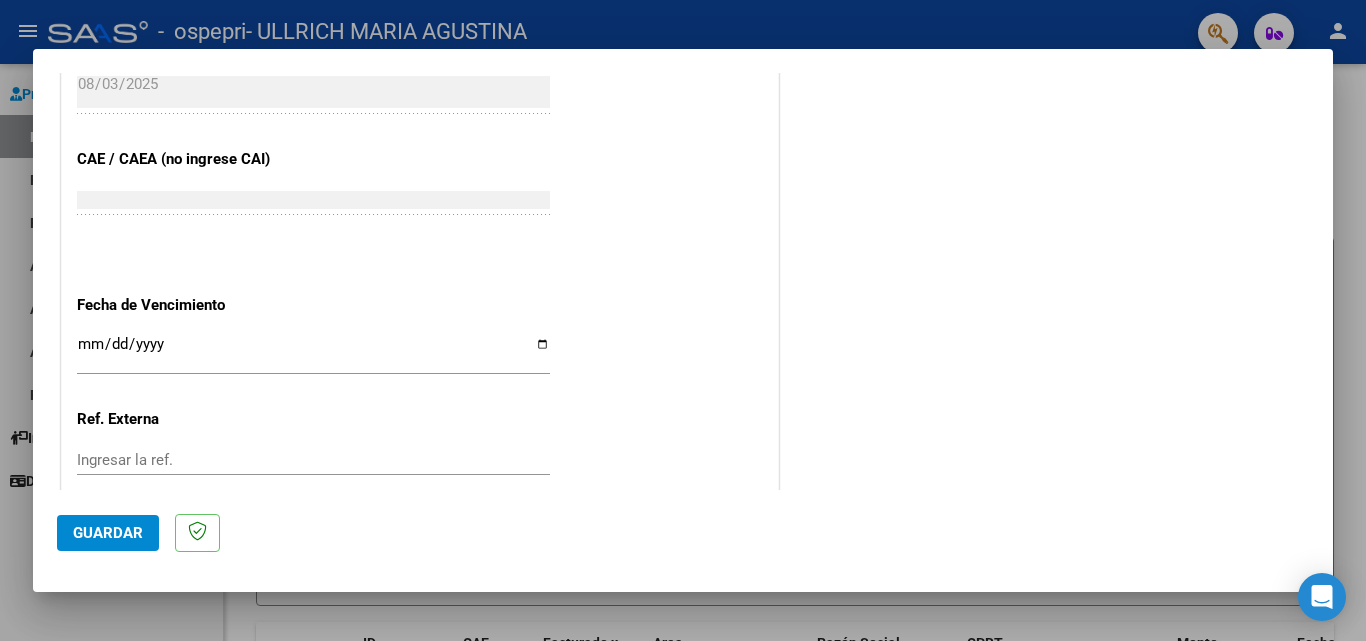 scroll, scrollTop: 1305, scrollLeft: 0, axis: vertical 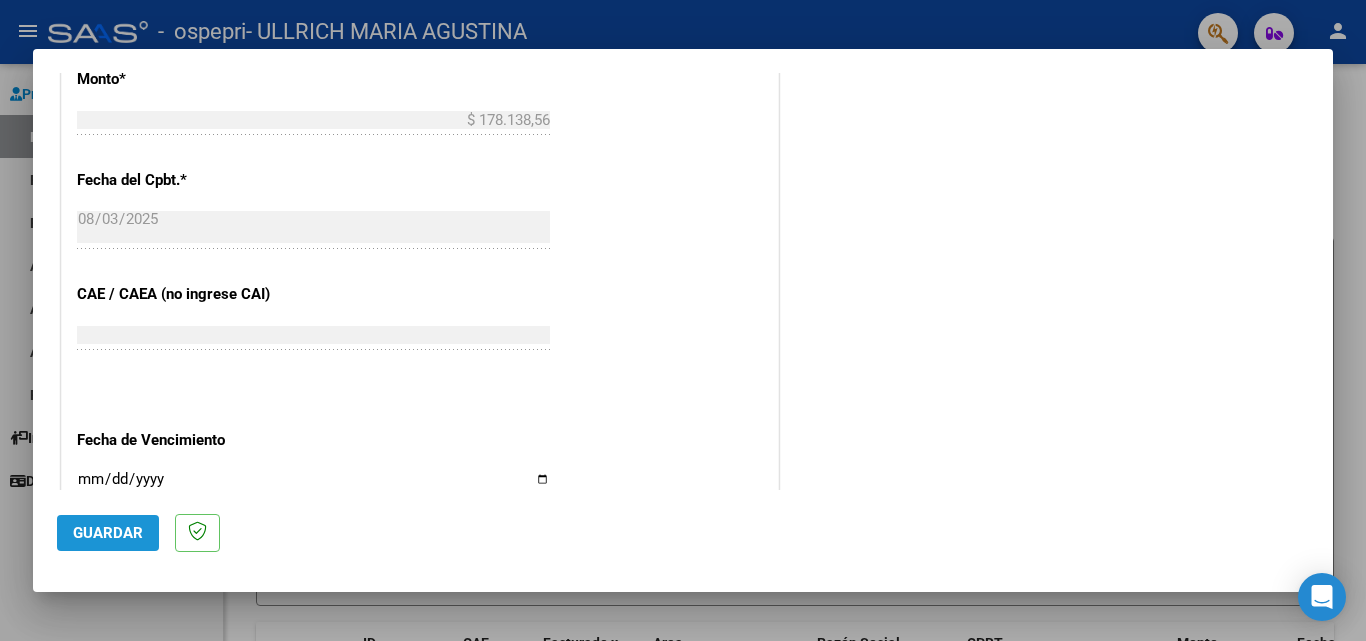 click on "Guardar" 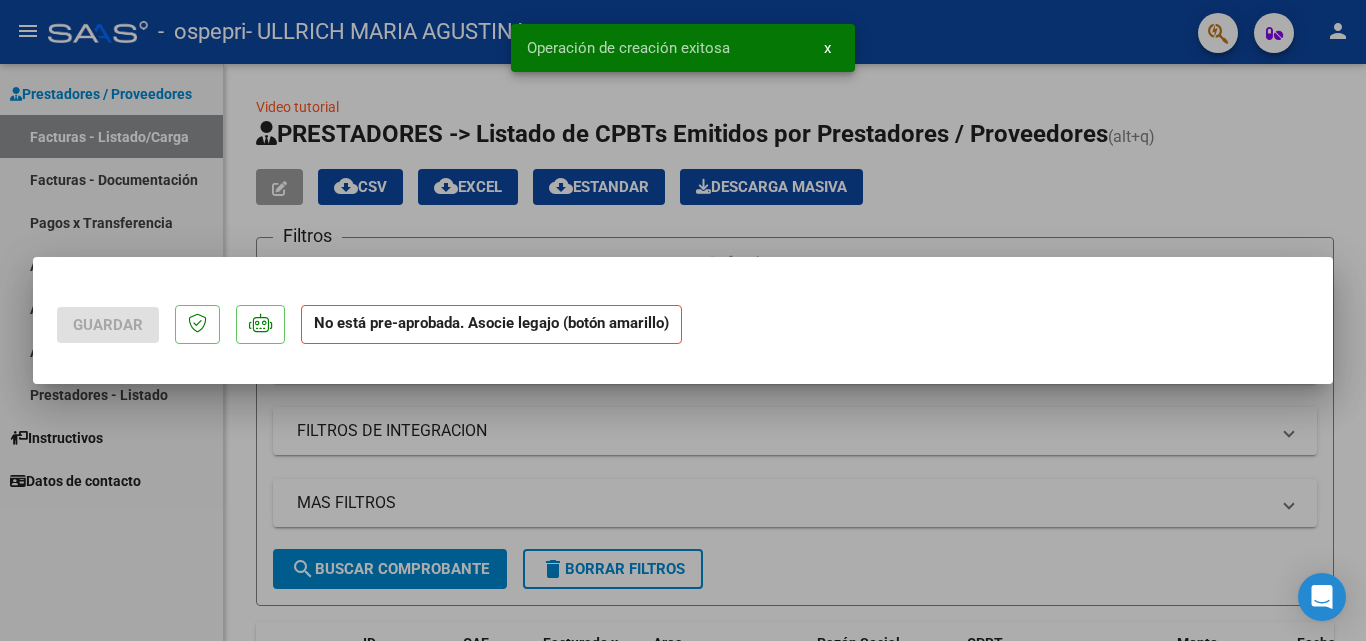scroll, scrollTop: 0, scrollLeft: 0, axis: both 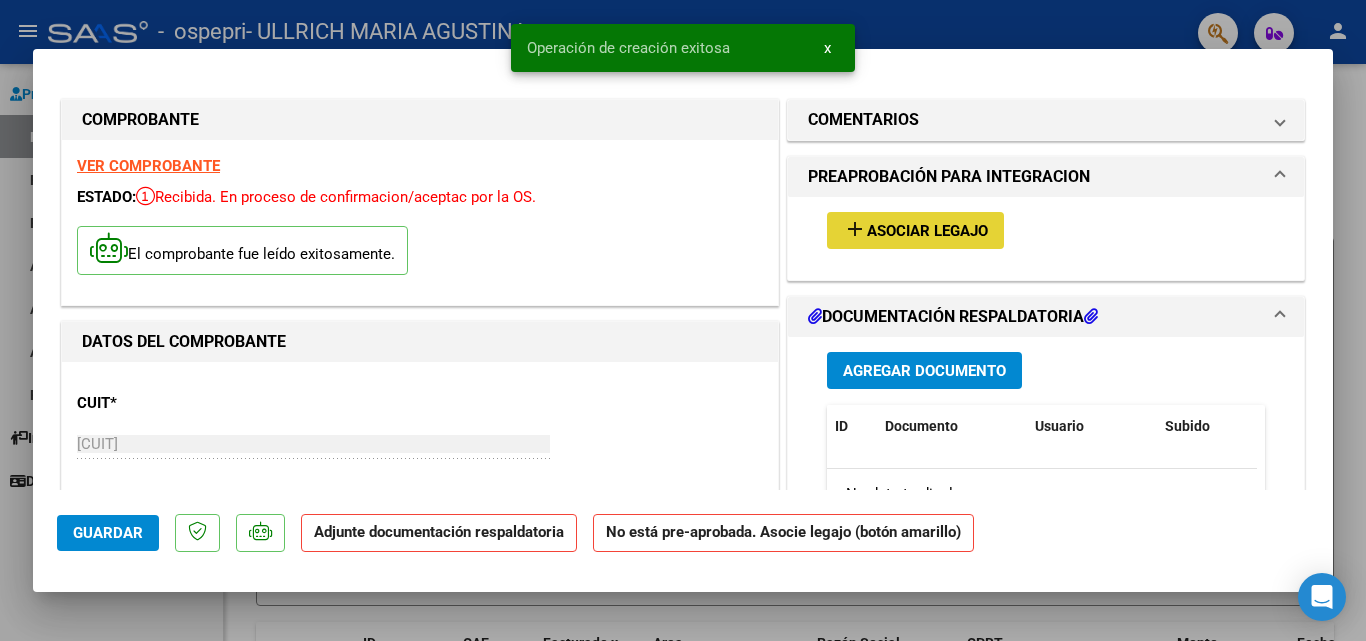 click on "add Asociar Legajo" at bounding box center (915, 230) 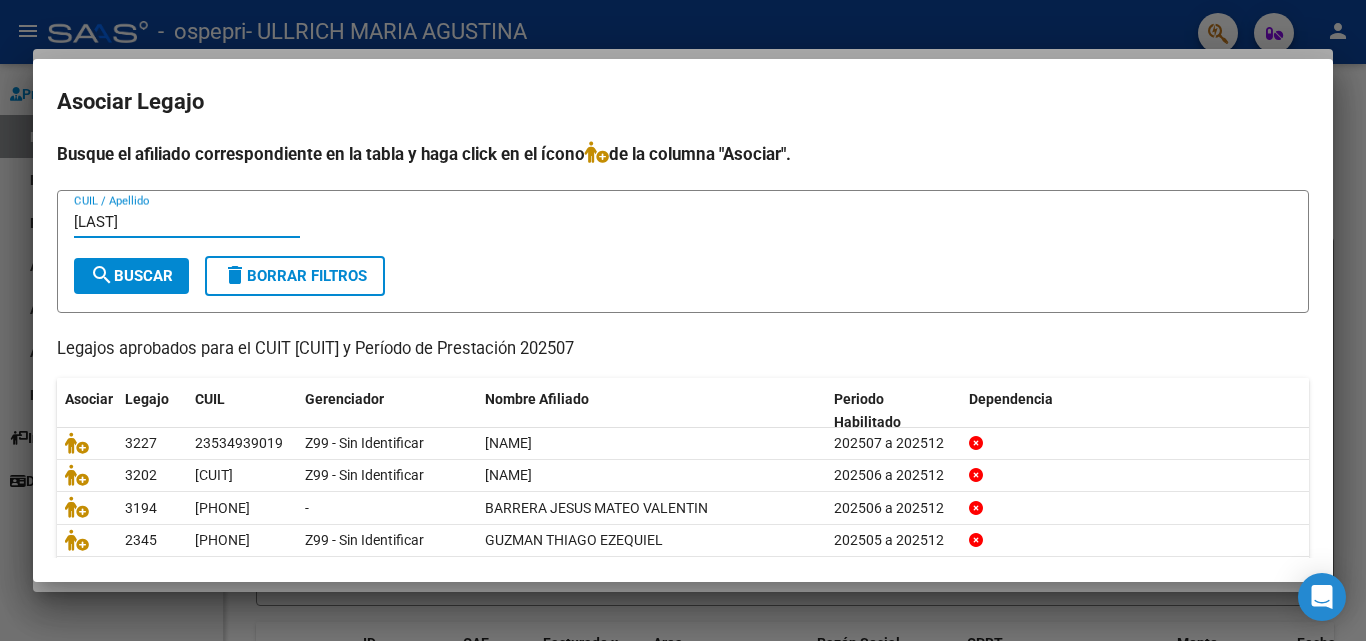 type on "[LAST]" 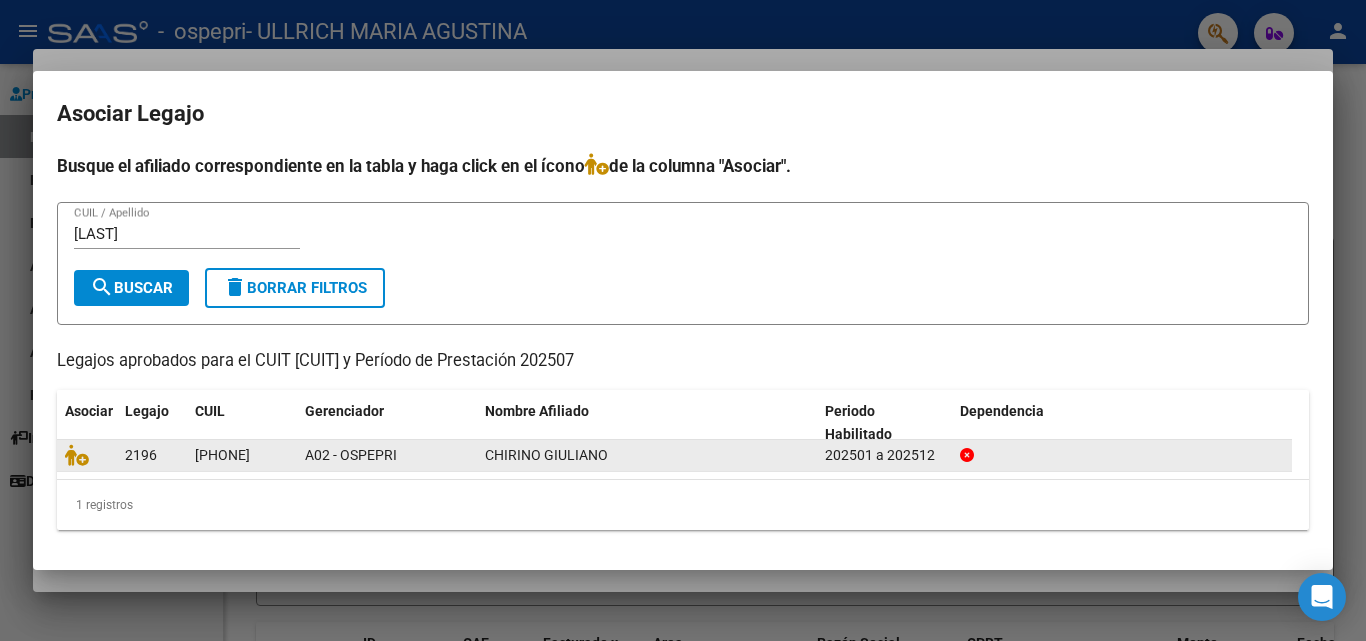 click on "[PHONE]" 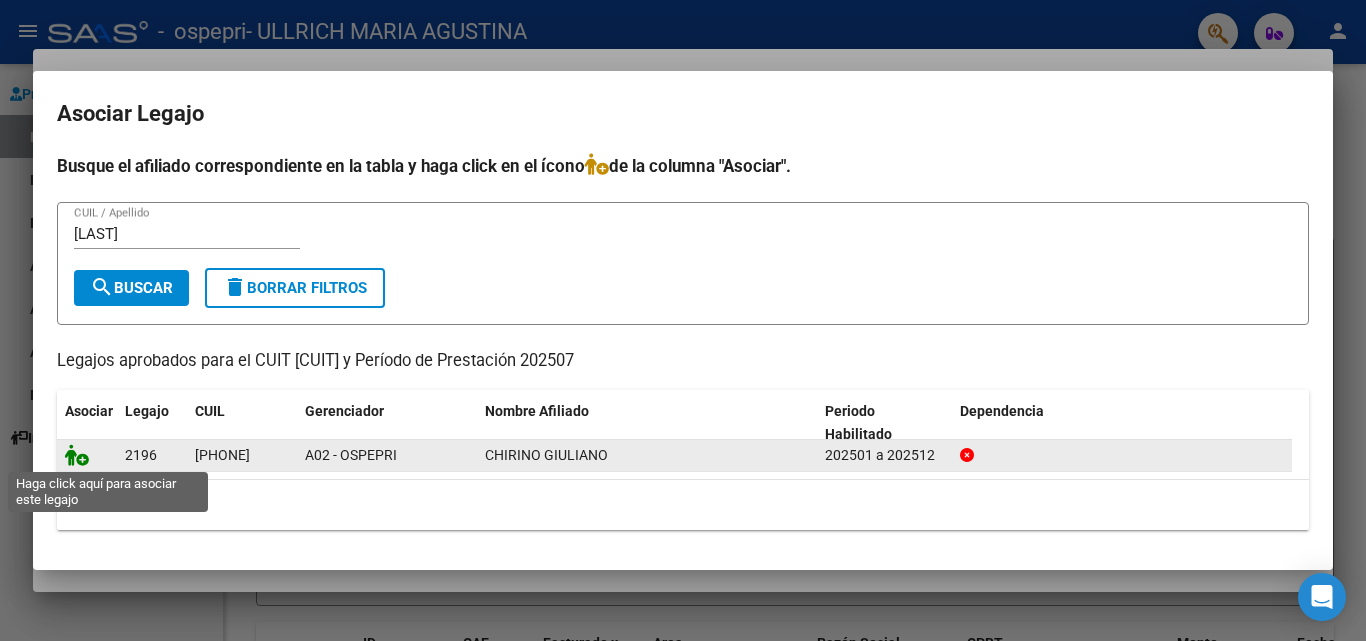click 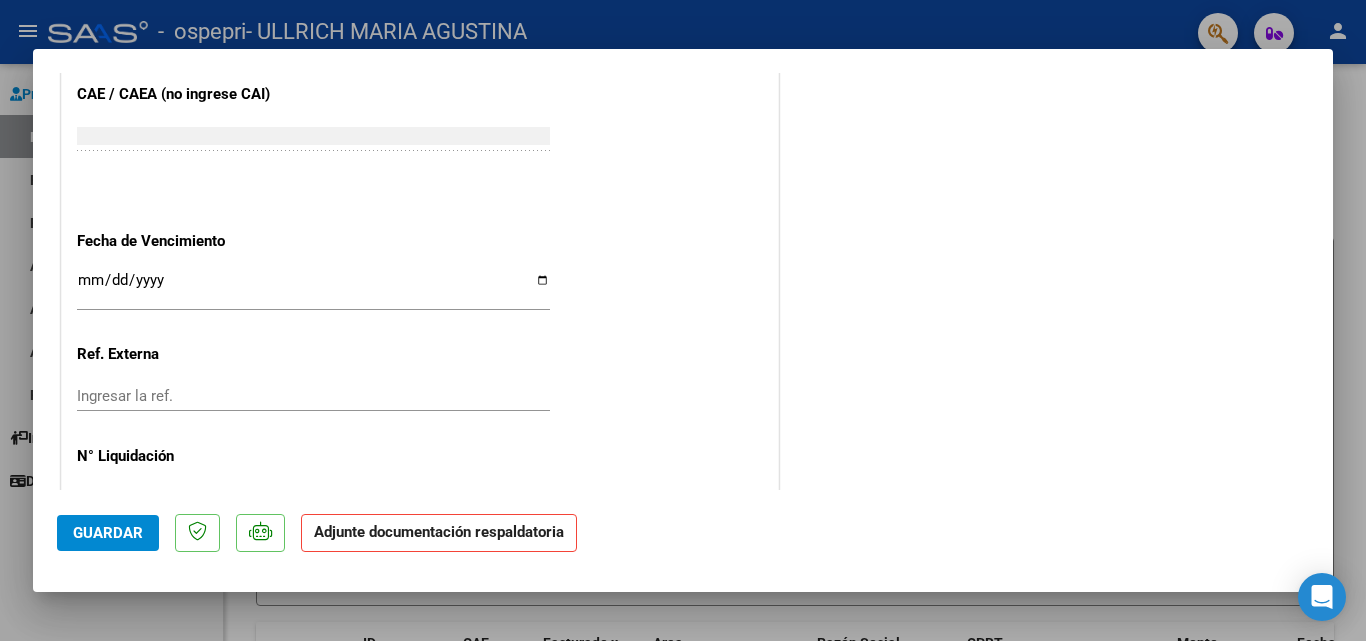 scroll, scrollTop: 1373, scrollLeft: 0, axis: vertical 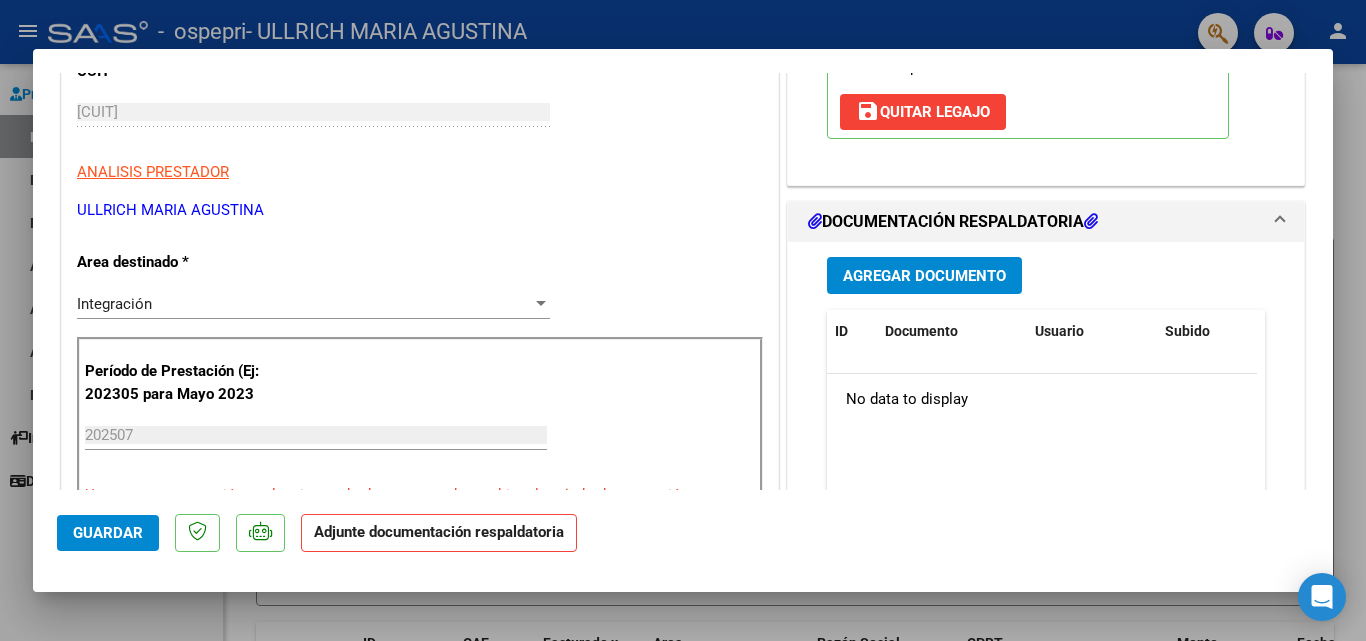 click on "save  Quitar Legajo" at bounding box center [923, 112] 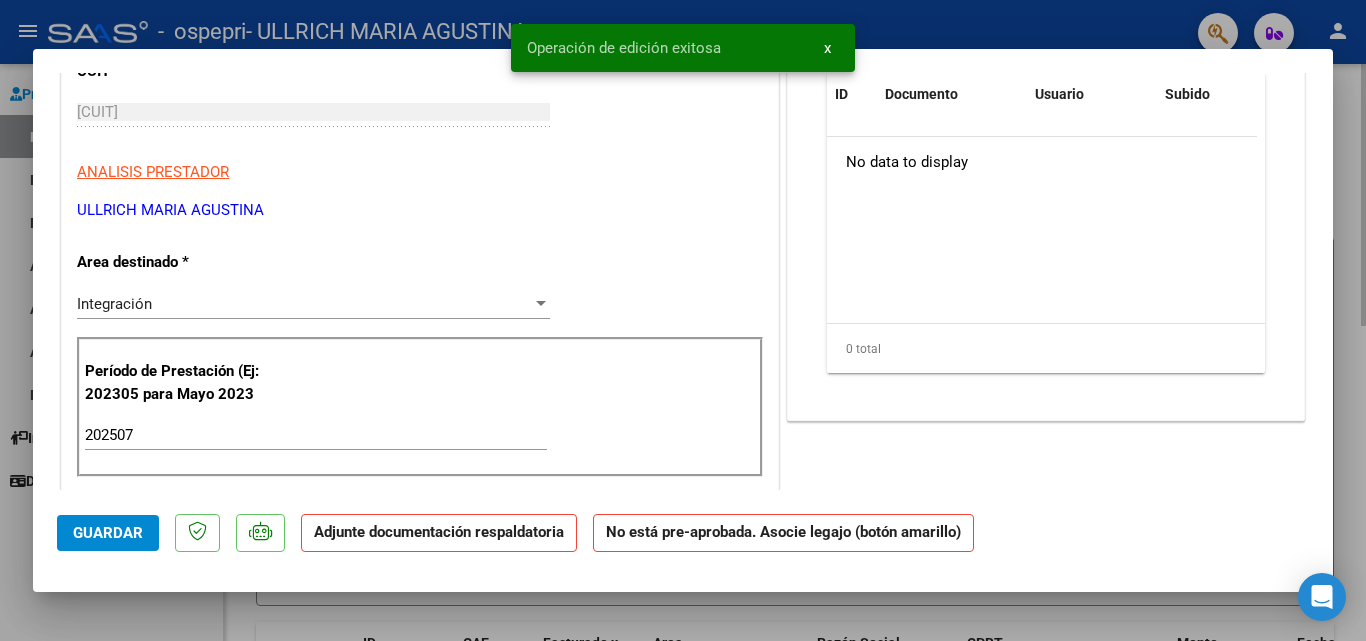 click at bounding box center (683, 320) 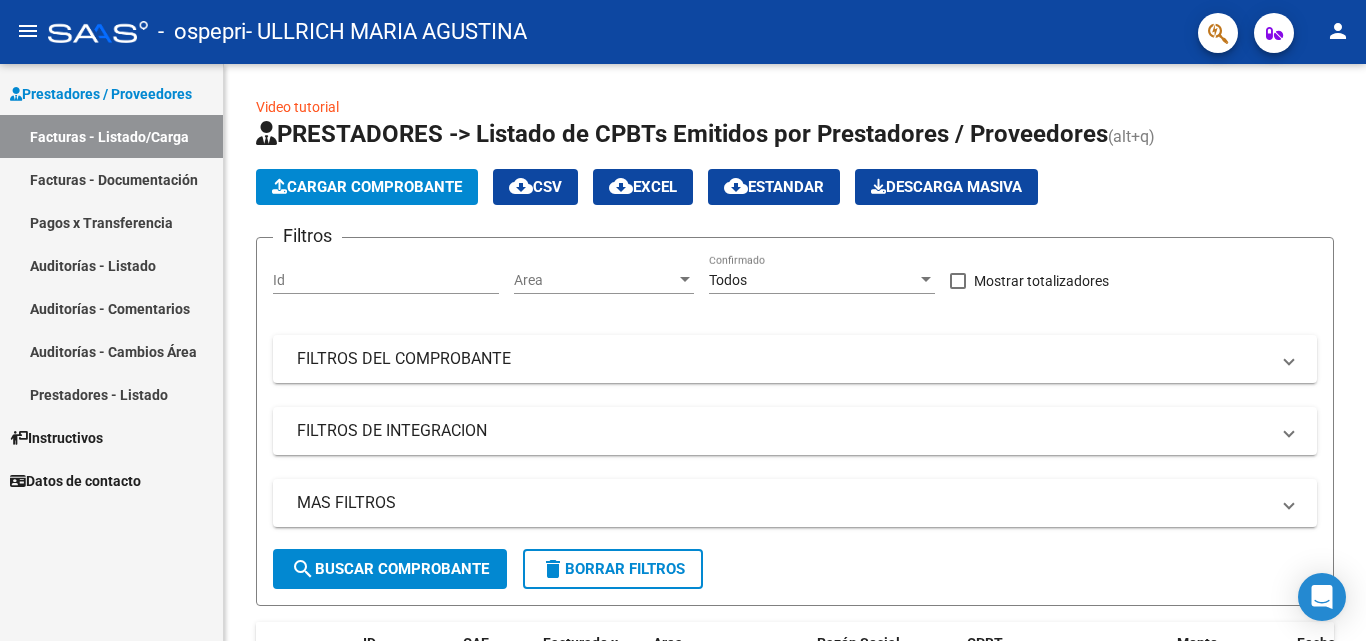 click on "Facturas - Documentación" at bounding box center [111, 179] 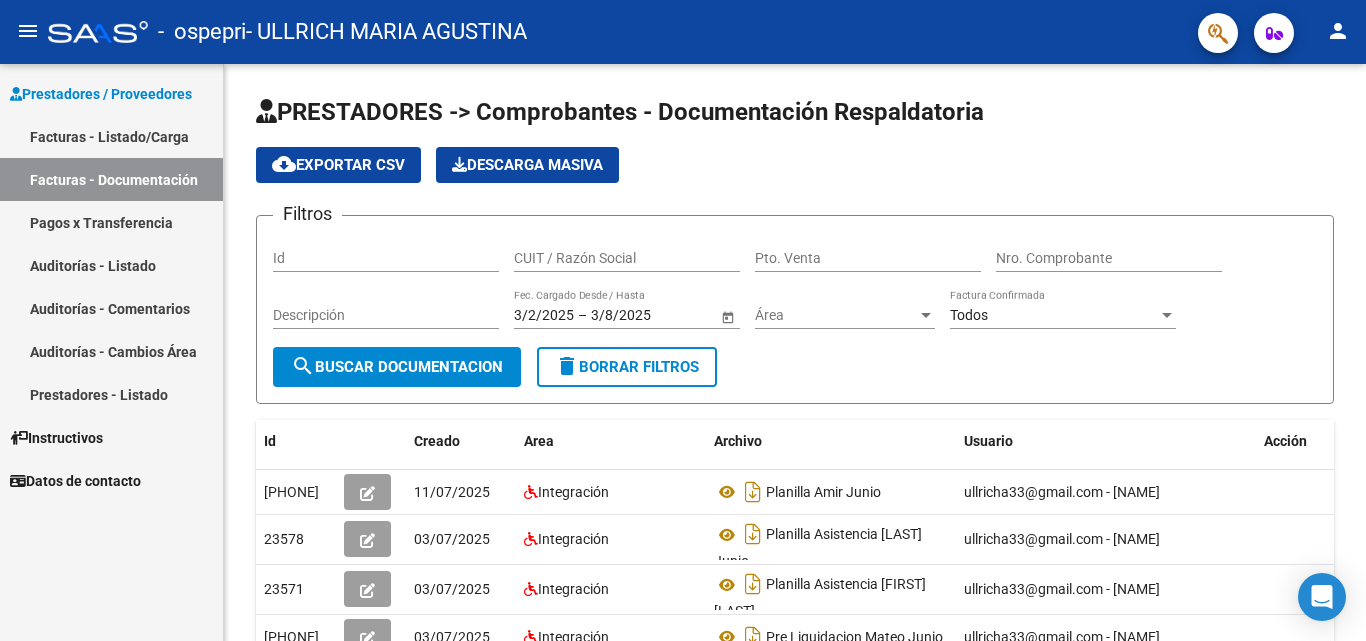 click on "Facturas - Listado/Carga" at bounding box center [111, 136] 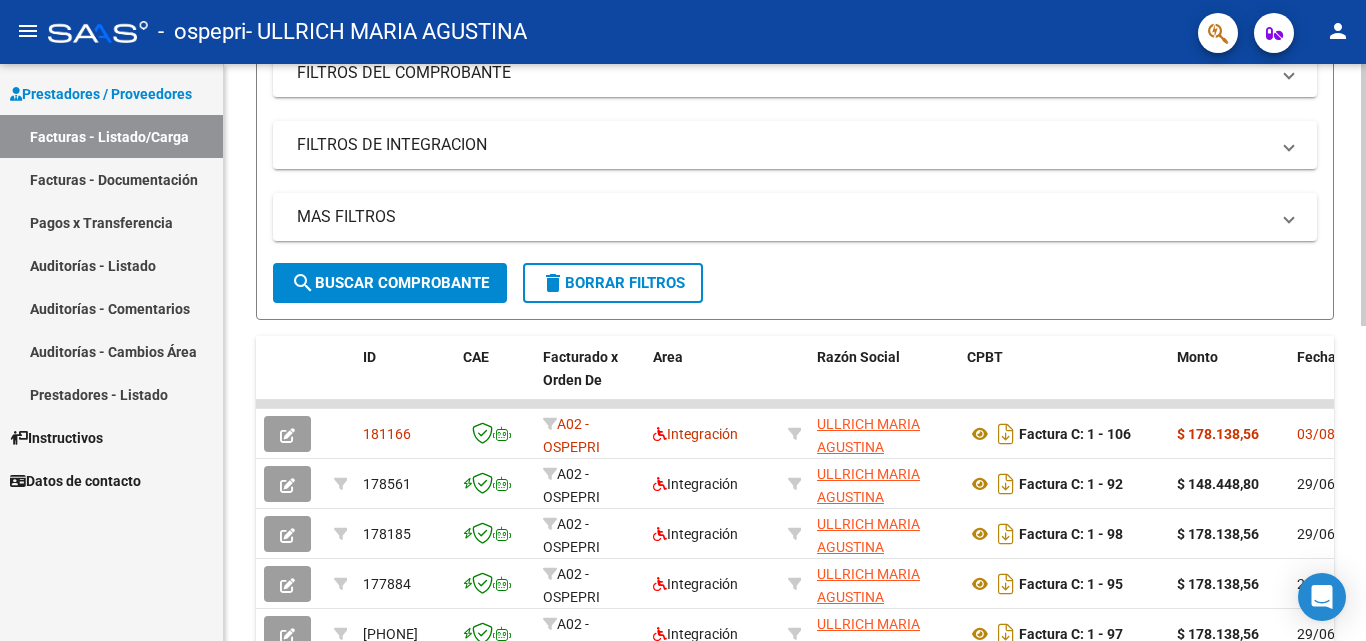 scroll, scrollTop: 294, scrollLeft: 0, axis: vertical 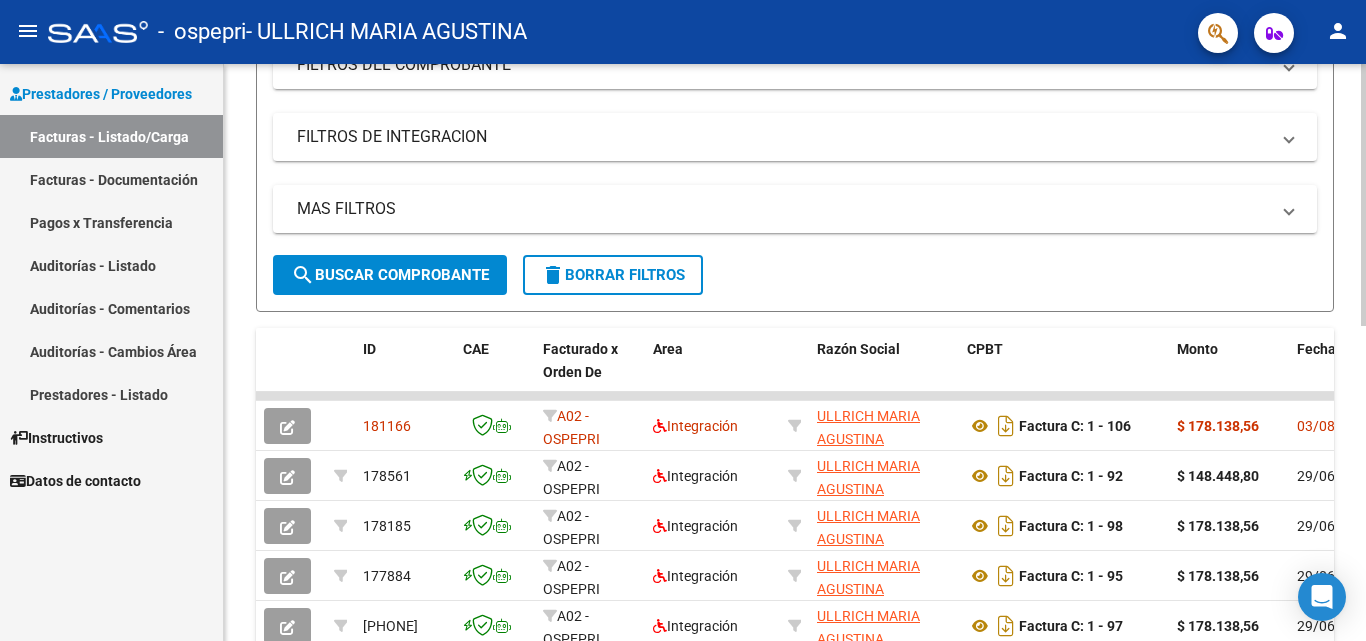 click 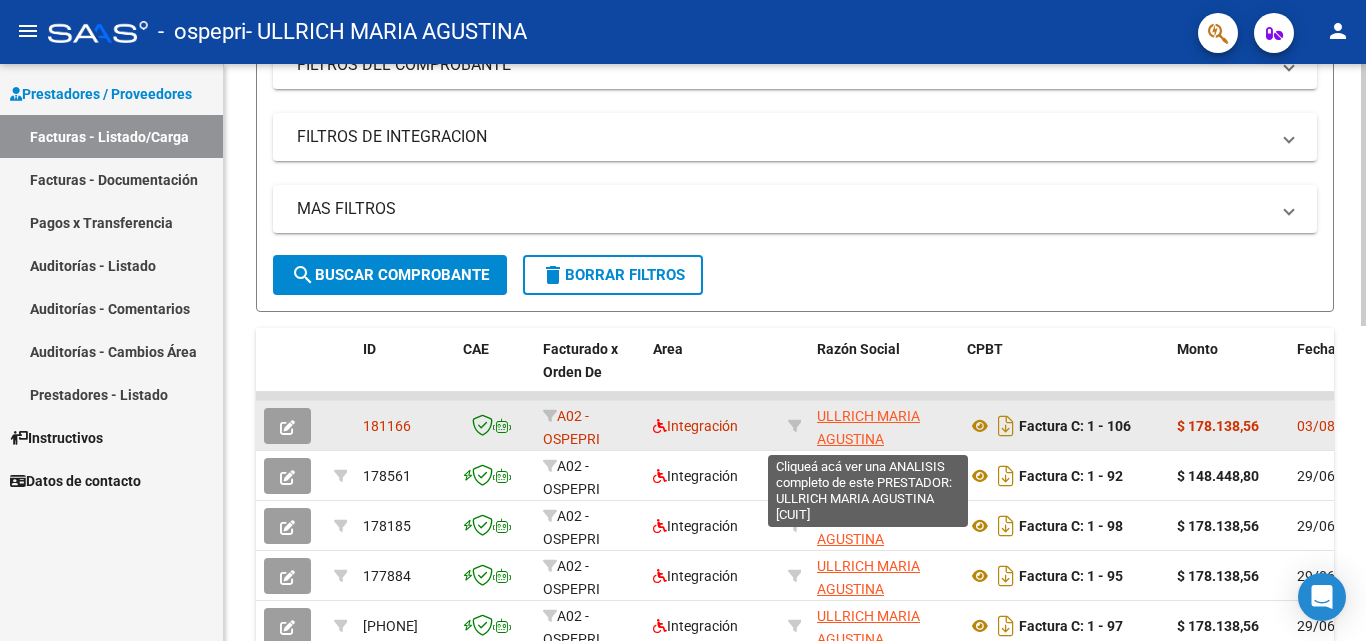 click on "ULLRICH MARIA AGUSTINA" 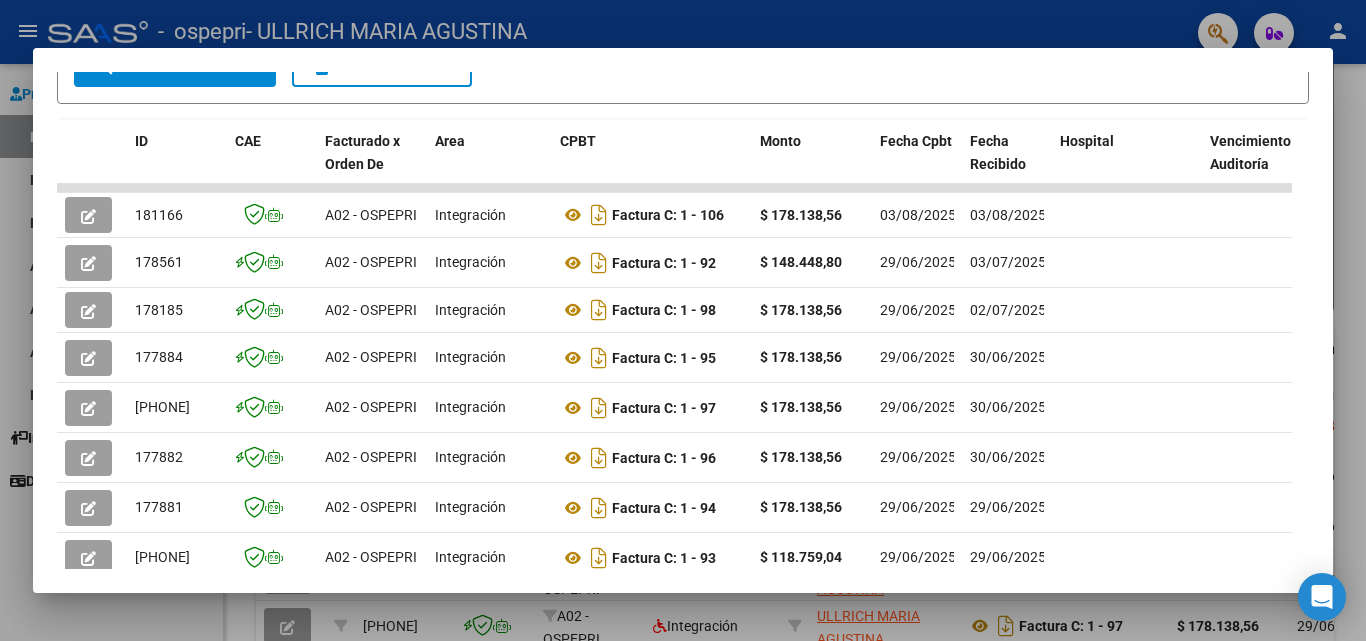 scroll, scrollTop: 431, scrollLeft: 0, axis: vertical 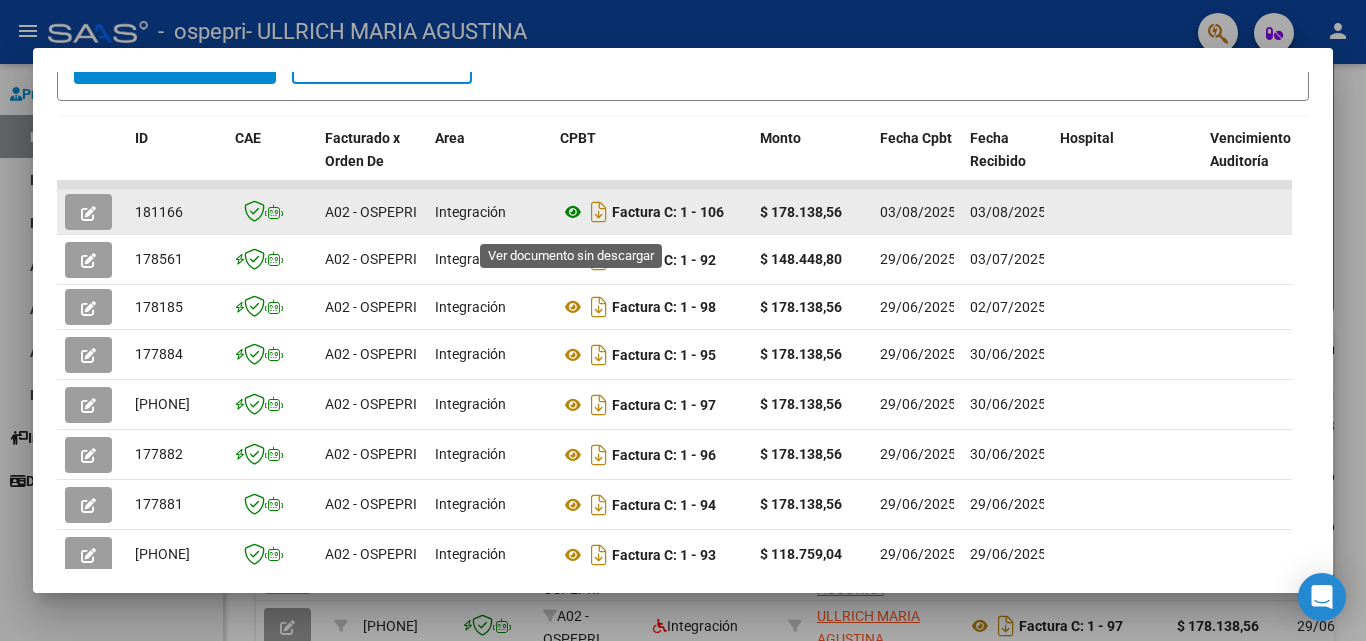 click 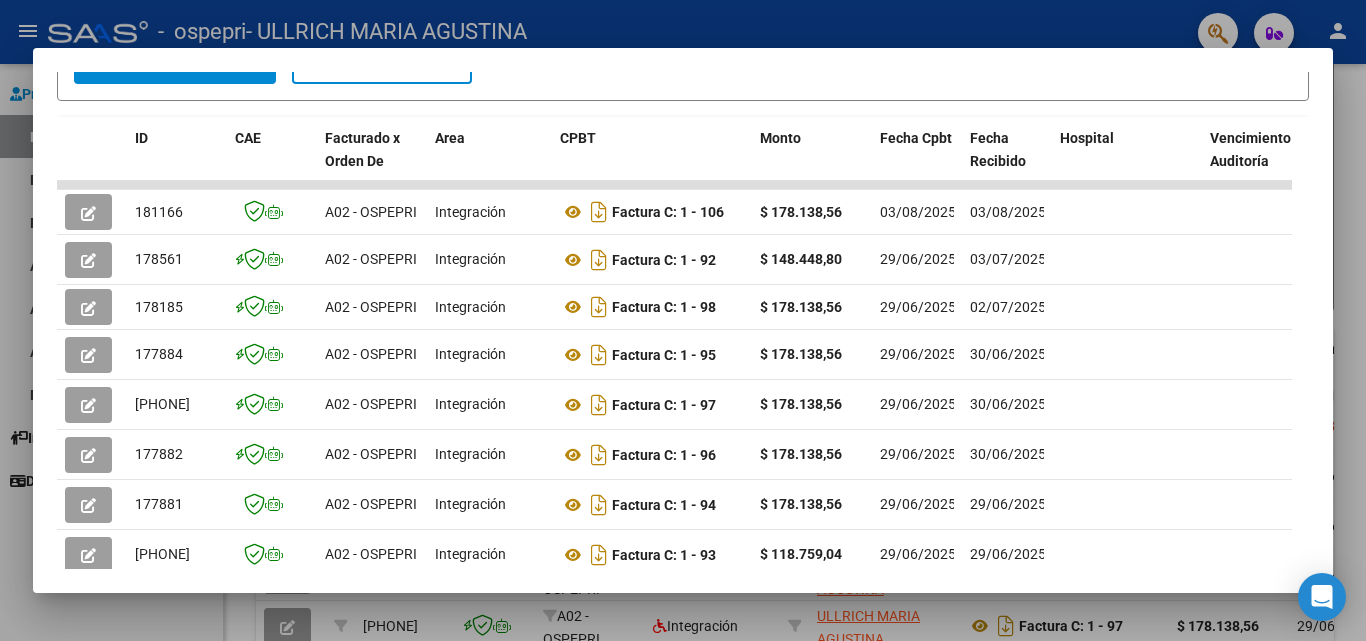 click at bounding box center [683, 320] 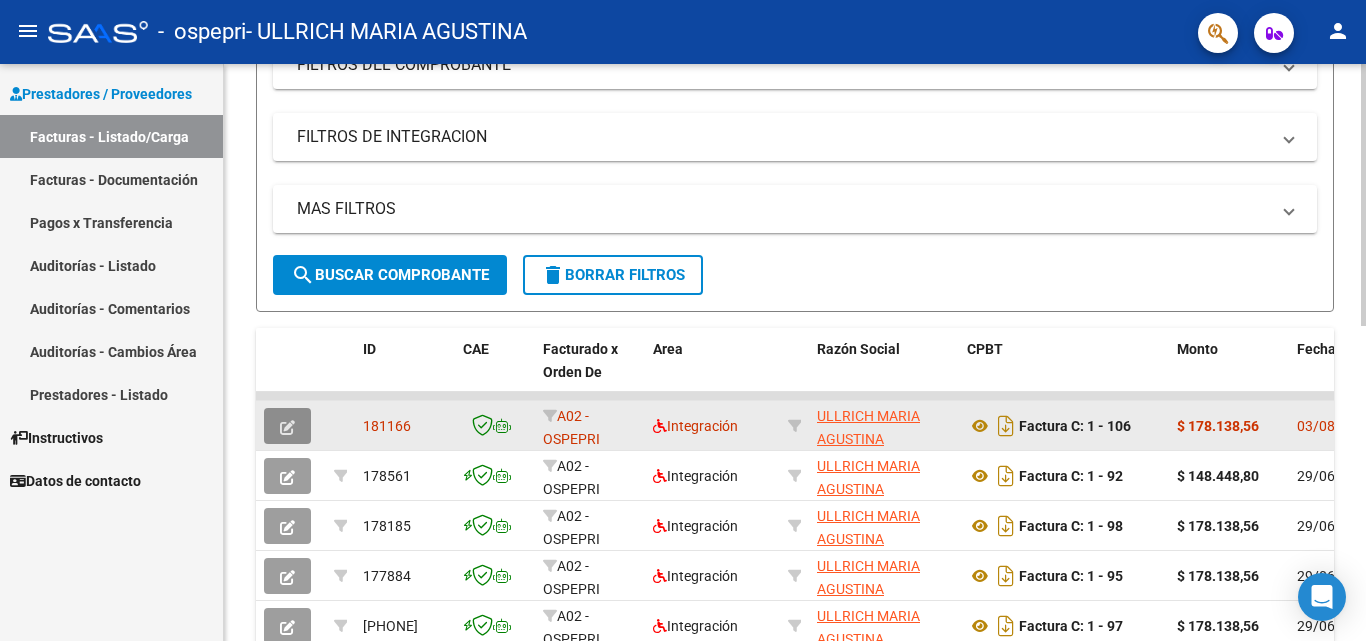 click 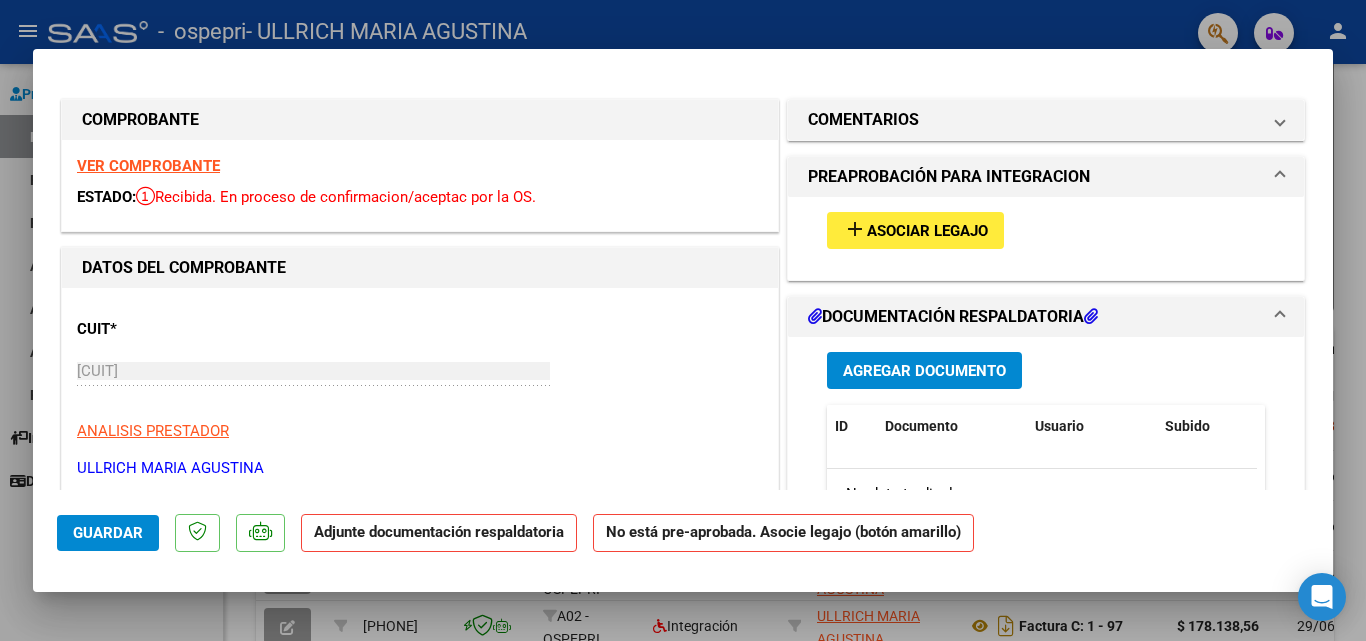 click on "Asociar Legajo" at bounding box center [927, 231] 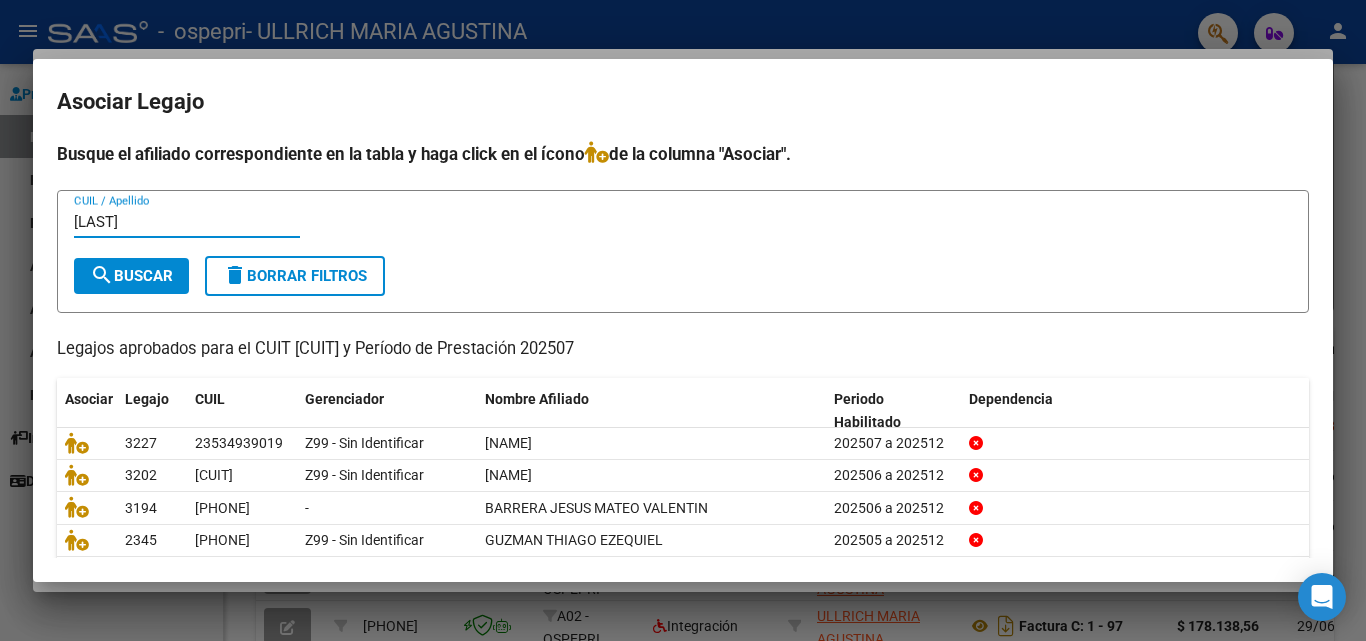 type on "[LAST]" 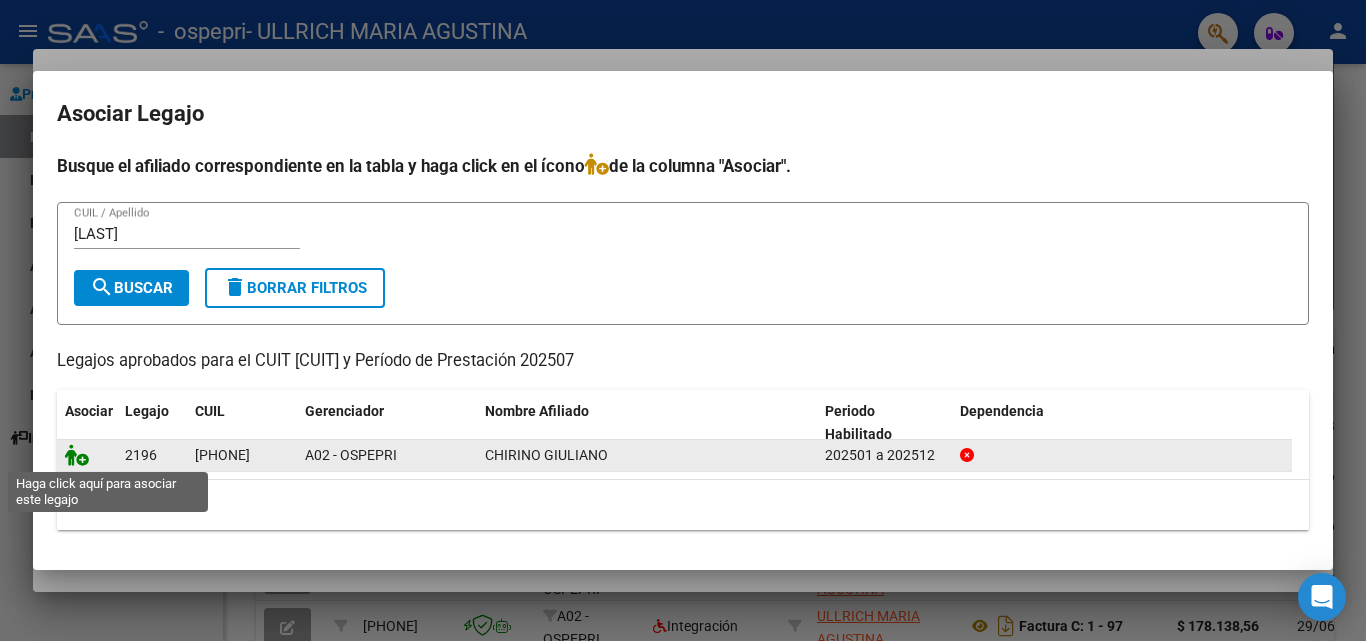 click 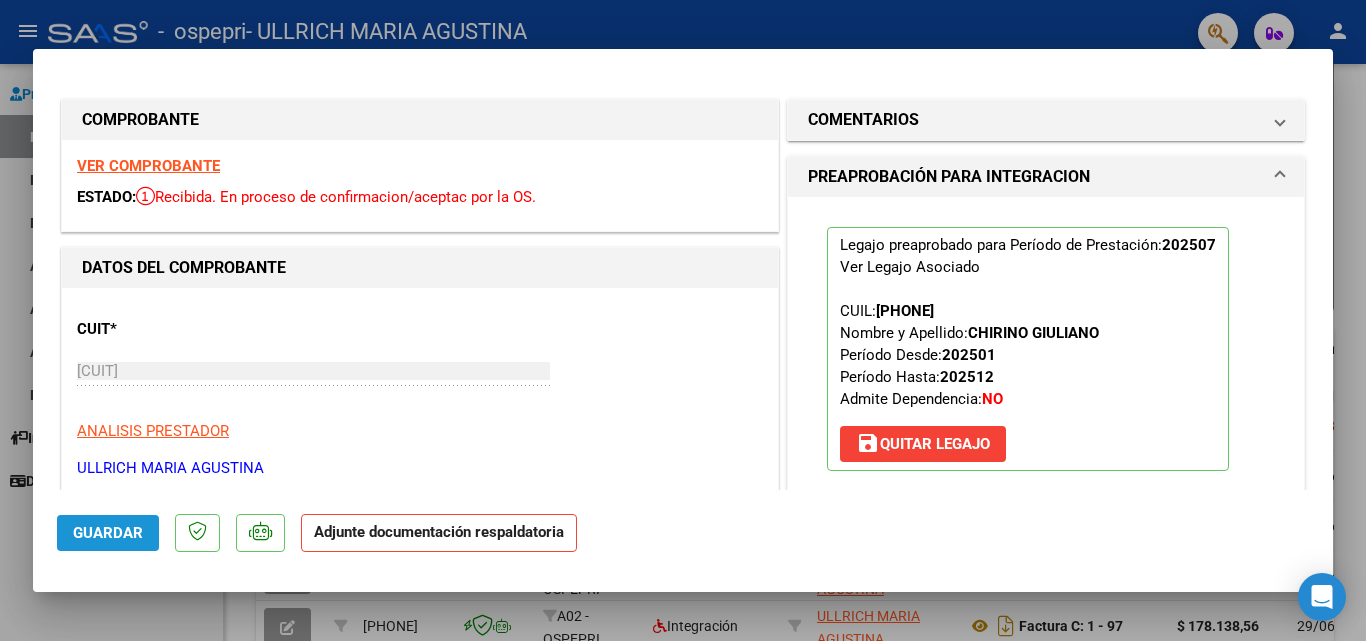click on "Guardar" 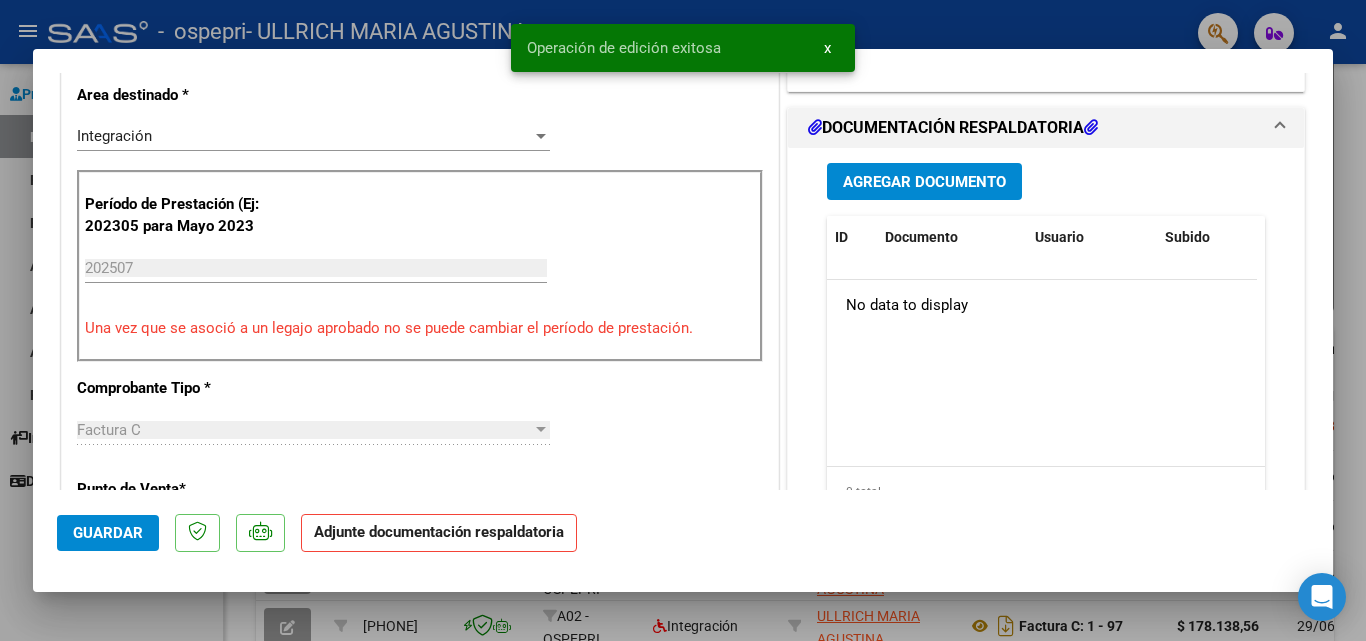 scroll, scrollTop: 453, scrollLeft: 0, axis: vertical 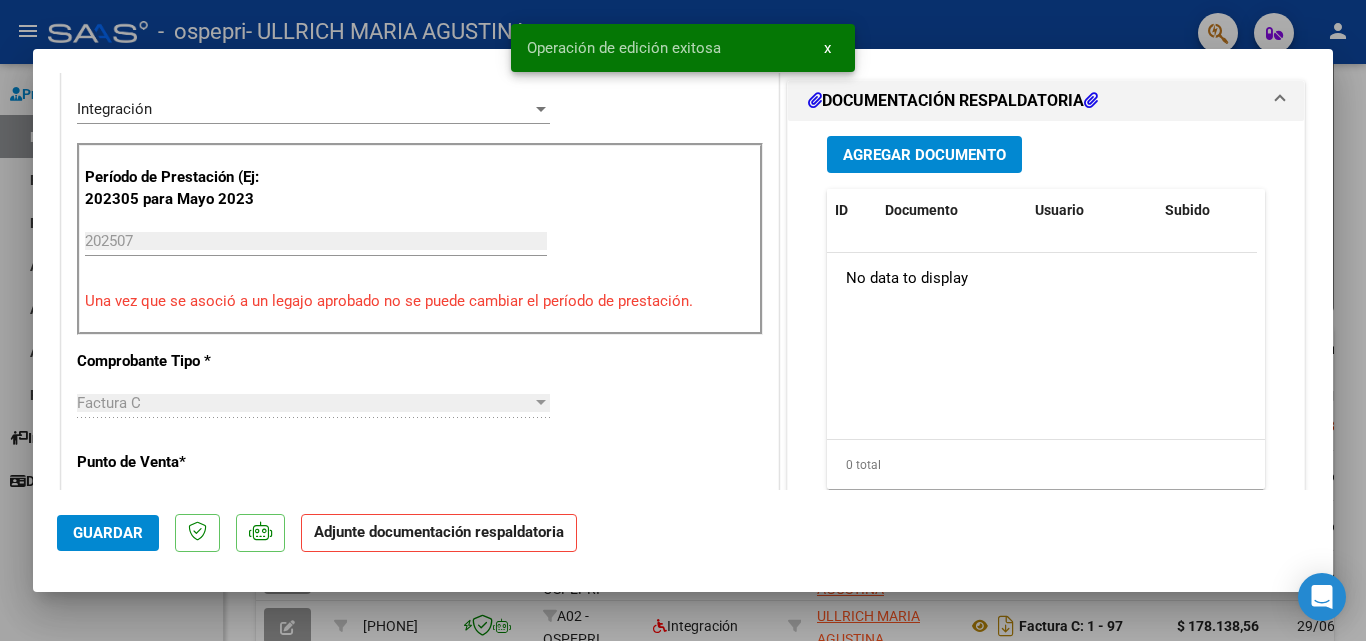 click on "Agregar Documento" at bounding box center [924, 155] 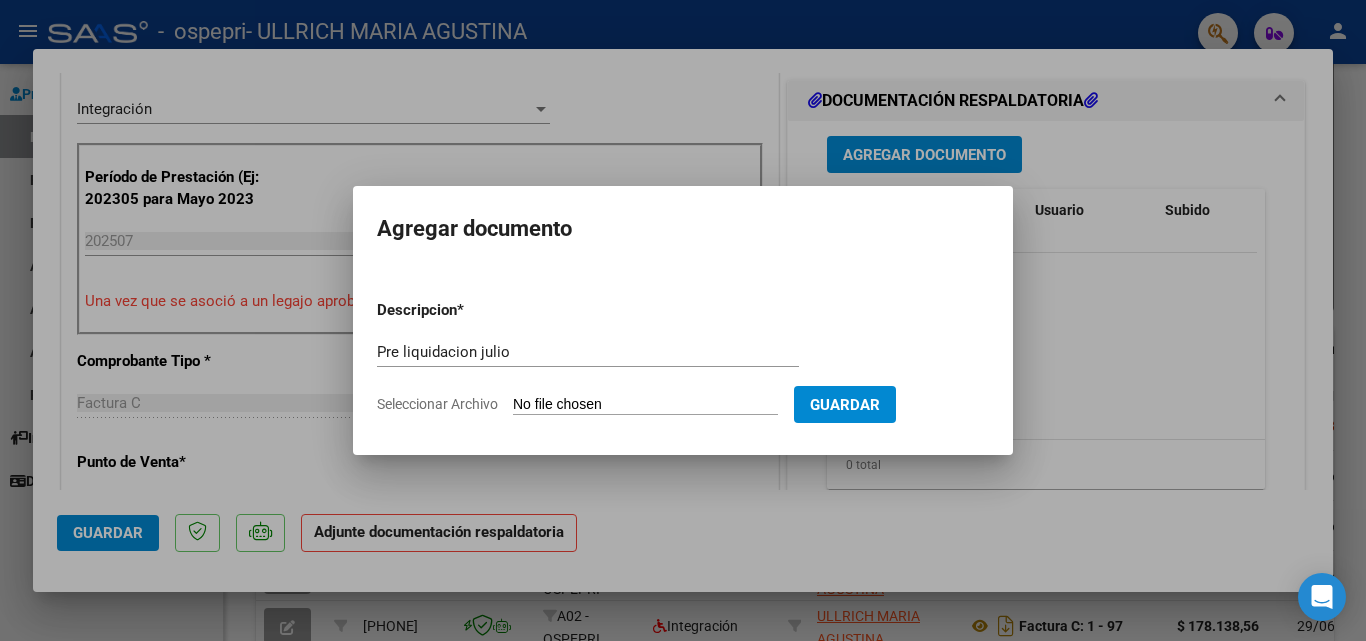 click on "Descripcion  *   Pre liquidacion julio Escriba aquí una descripcion  Seleccionar Archivo Guardar" at bounding box center [683, 357] 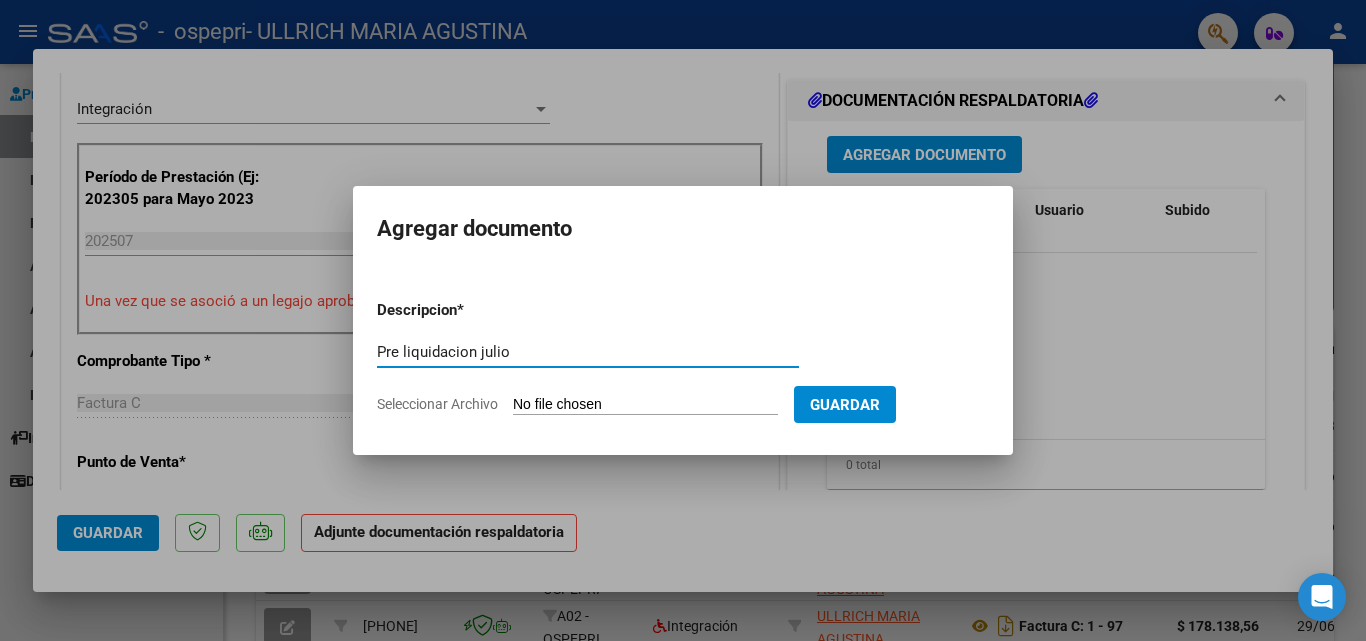 click on "Pre liquidacion julio" at bounding box center (588, 352) 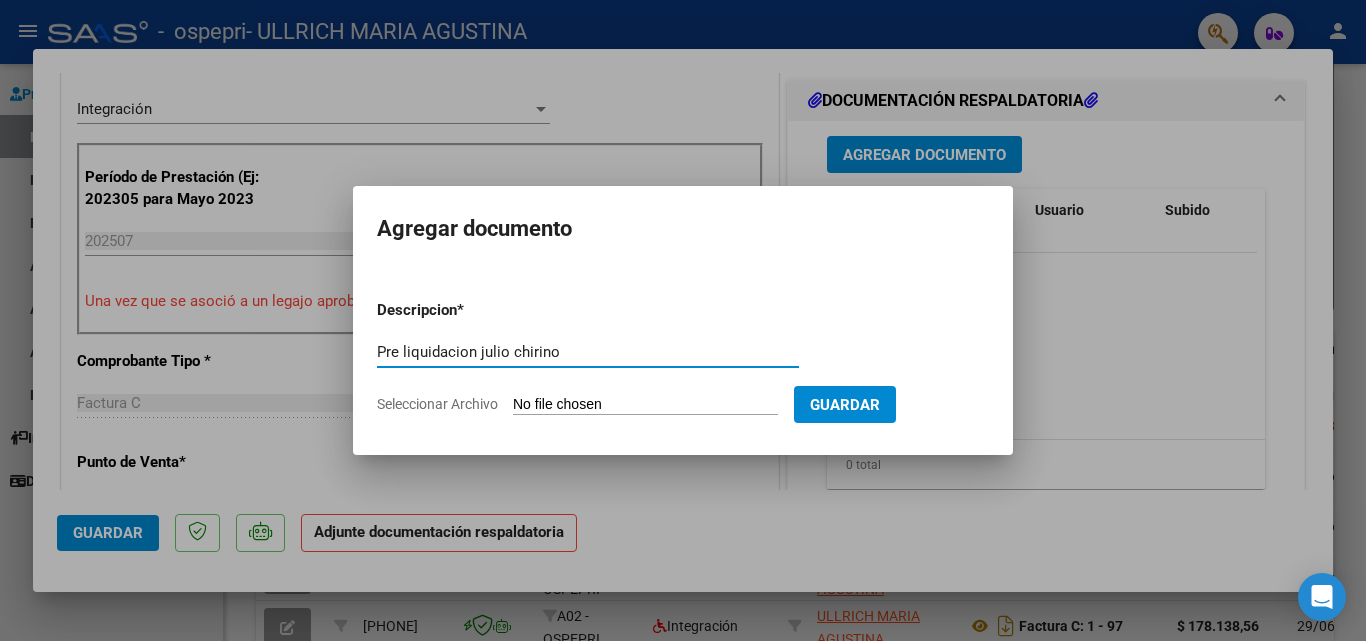 type on "Pre liquidacion julio chirino" 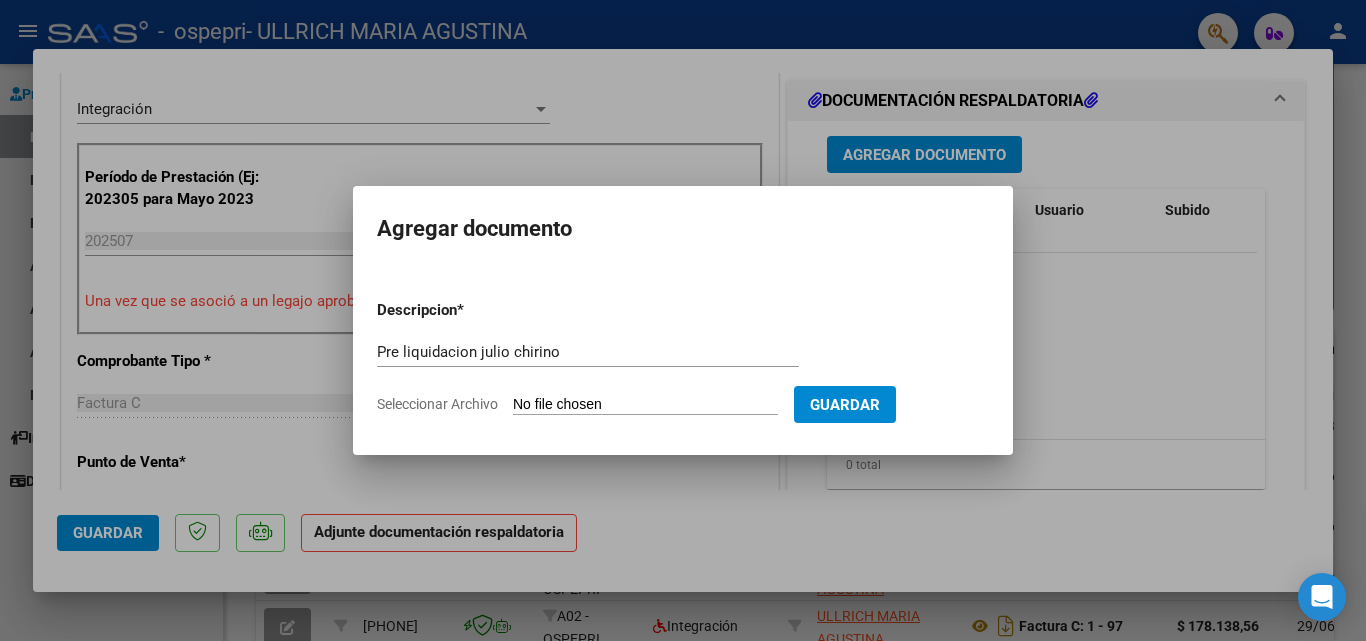 type on "C:\fakepath\Autoriz JULIO-[NAME].pdf" 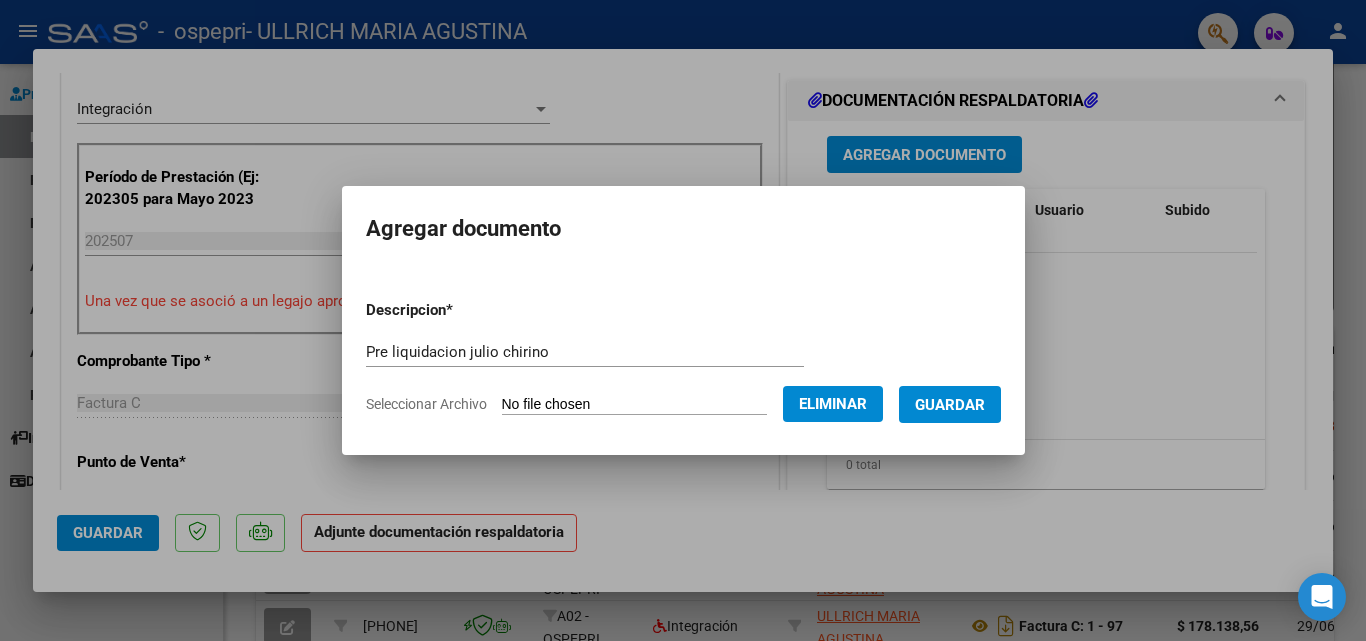 click on "Guardar" at bounding box center [950, 405] 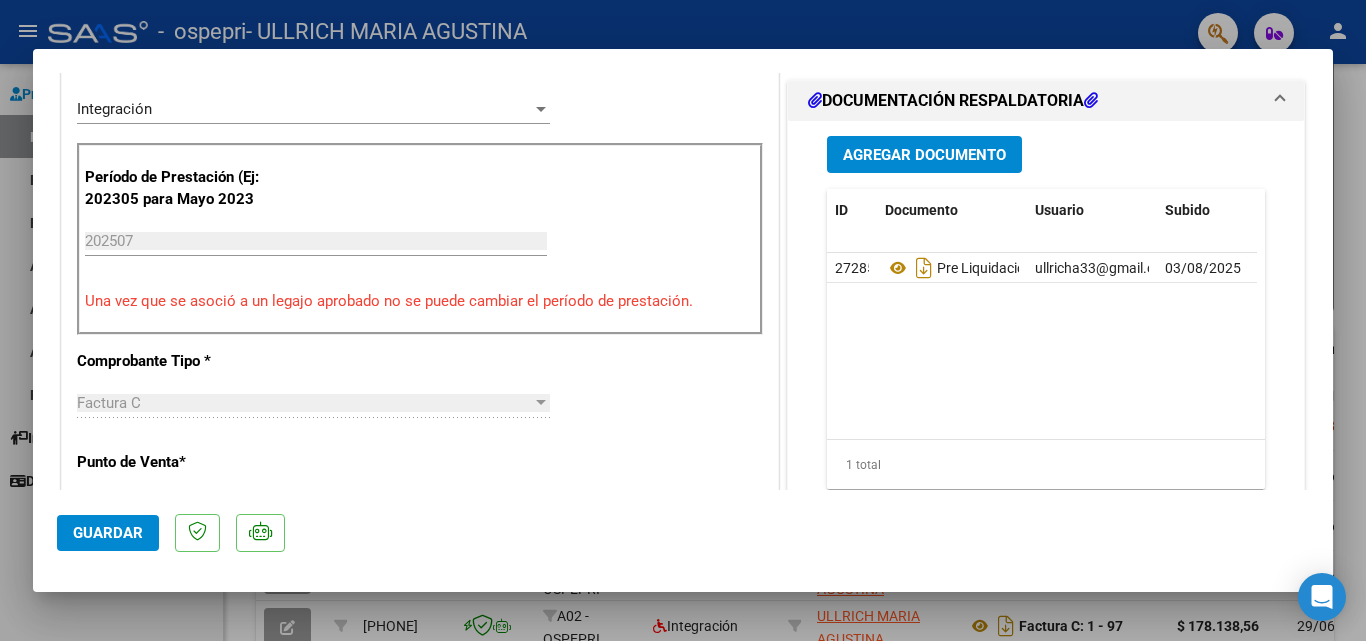 click at bounding box center [683, 320] 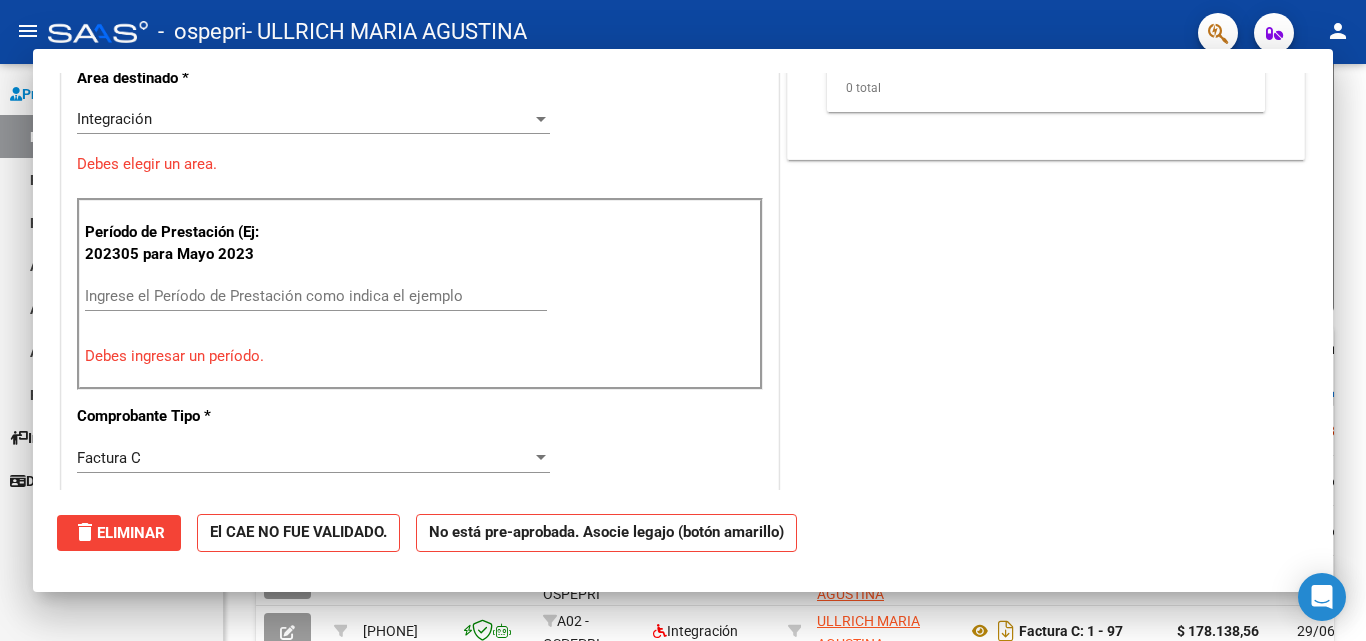 scroll, scrollTop: 0, scrollLeft: 0, axis: both 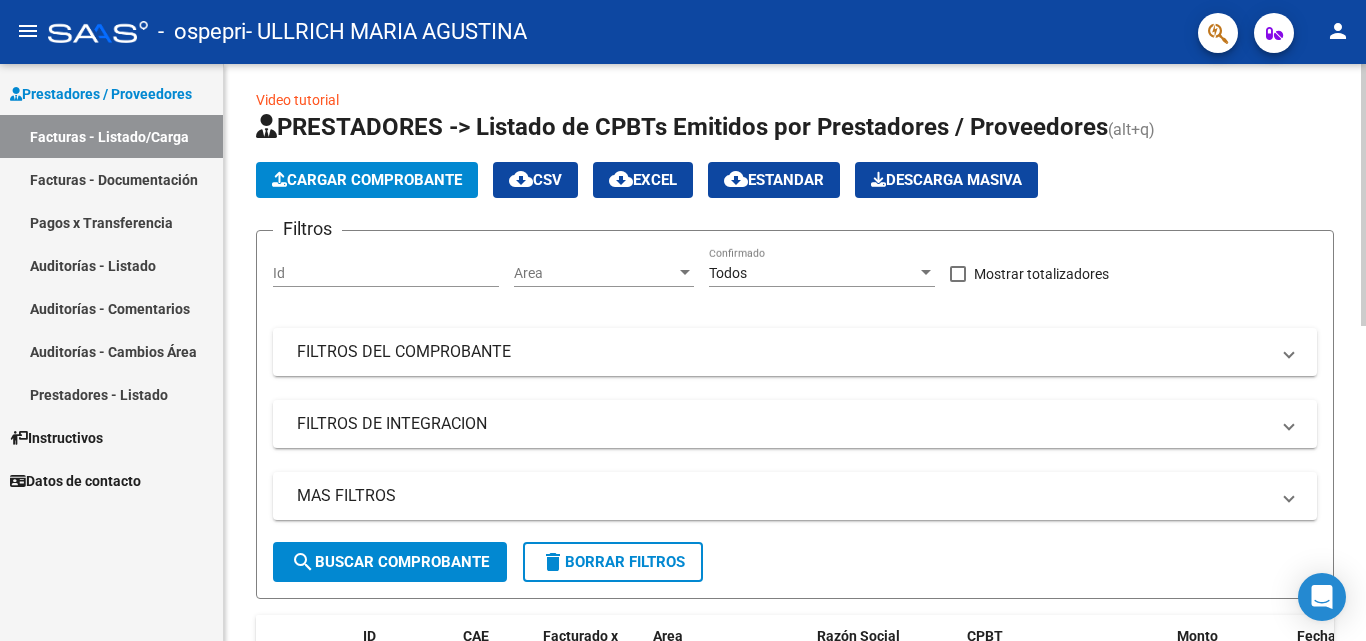 click on "Video tutorial   PRESTADORES -> Listado de CPBTs Emitidos por Prestadores / Proveedores (alt+q)   Cargar Comprobante
cloud_download  CSV  cloud_download  EXCEL  cloud_download  Estandar   Descarga Masiva
Filtros Id Area Area Todos Confirmado   Mostrar totalizadores   FILTROS DEL COMPROBANTE  Comprobante Tipo Comprobante Tipo Start date – End date Fec. Comprobante Desde / Hasta Días Emisión Desde(cant. días) Días Emisión Hasta(cant. días) CUIT / Razón Social Pto. Venta Nro. Comprobante Código SSS CAE Válido CAE Válido Todos Cargado Módulo Hosp. Todos Tiene facturacion Apócrifa Hospital Refes  FILTROS DE INTEGRACION  Período De Prestación Campos del Archivo de Rendición Devuelto x SSS (dr_envio) Todos Rendido x SSS (dr_envio) Tipo de Registro Tipo de Registro Período Presentación Período Presentación Campos del Legajo Asociado (preaprobación) Afiliado Legajo (cuil/nombre) Todos Solo facturas preaprobadas  MAS FILTROS  Todos Con Doc. Respaldatoria Todos Con Trazabilidad Todos – – 0" 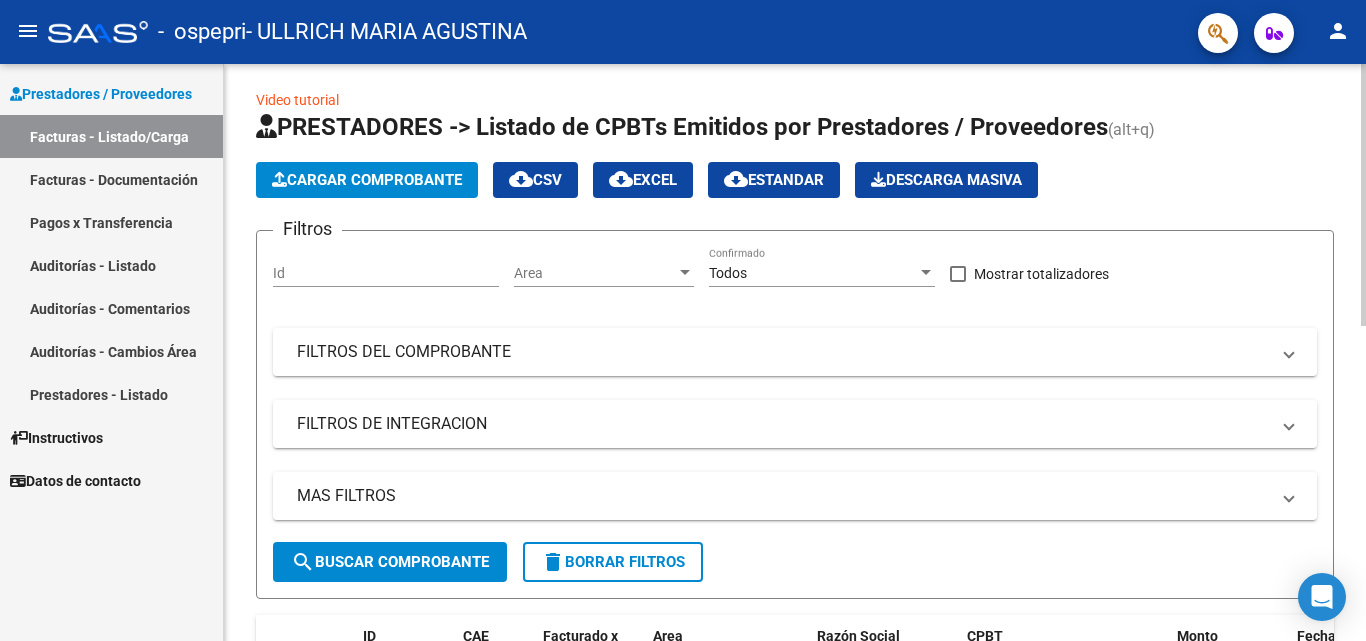 click on "PRESTADORES -> Listado de CPBTs Emitidos por Prestadores / Proveedores (alt+q)   Cargar Comprobante
cloud_download  CSV  cloud_download  EXCEL  cloud_download  Estandar   Descarga Masiva
Filtros Id Area Area Todos Confirmado   Mostrar totalizadores   FILTROS DEL COMPROBANTE  Comprobante Tipo Comprobante Tipo Start date – End date Fec. Comprobante Desde / Hasta Días Emisión Desde(cant. días) Días Emisión Hasta(cant. días) CUIT / Razón Social Pto. Venta Nro. Comprobante Código SSS CAE Válido CAE Válido Todos Cargado Módulo Hosp. Todos Tiene facturacion Apócrifa Hospital Refes  FILTROS DE INTEGRACION  Período De Prestación Campos del Archivo de Rendición Devuelto x SSS (dr_envio) Todos Rendido x SSS (dr_envio) Tipo de Registro Tipo de Registro Período Presentación Período Presentación Campos del Legajo Asociado (preaprobación) Afiliado Legajo (cuil/nombre) Todos Solo facturas preaprobadas  MAS FILTROS  Todos Con Doc. Respaldatoria Todos Con Trazabilidad Todos Asociado a Expediente Sur" 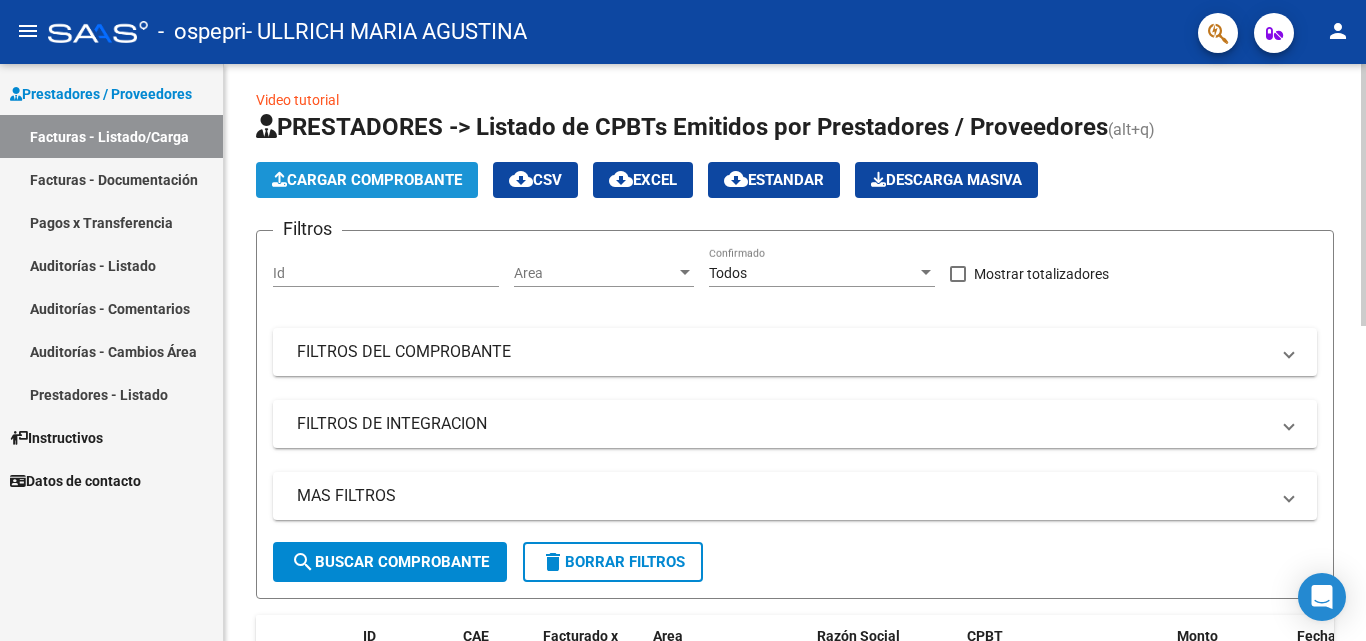 click on "Cargar Comprobante" 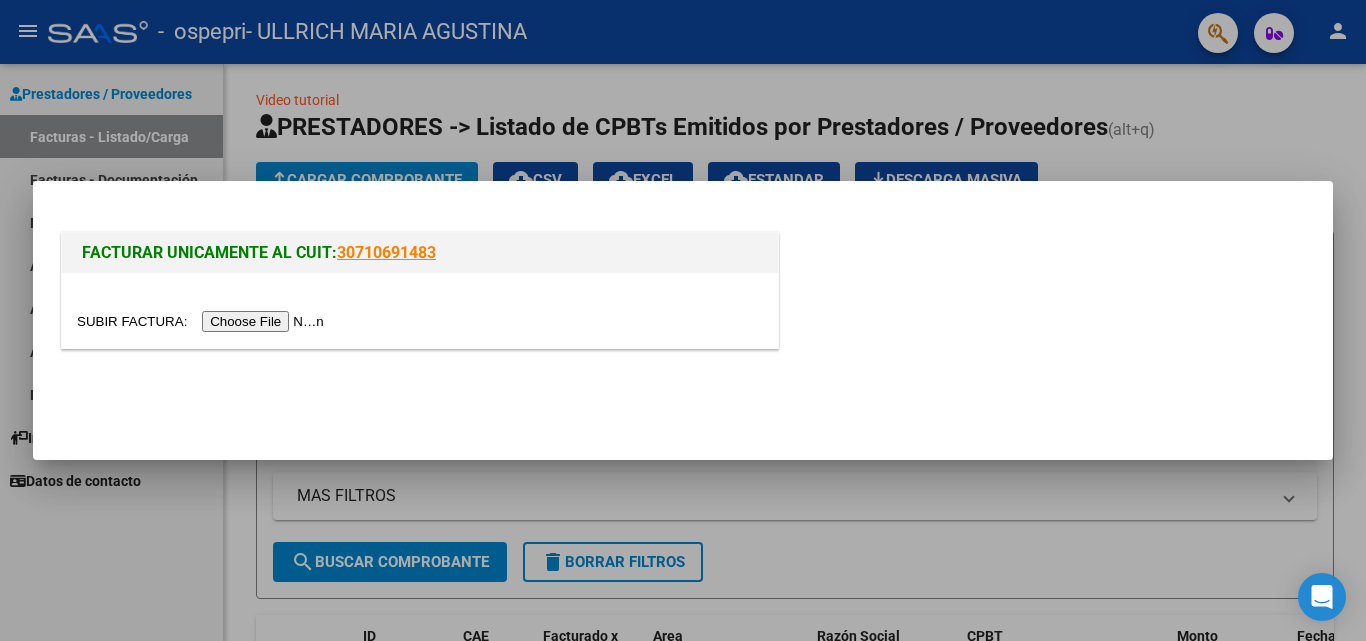 click at bounding box center [203, 321] 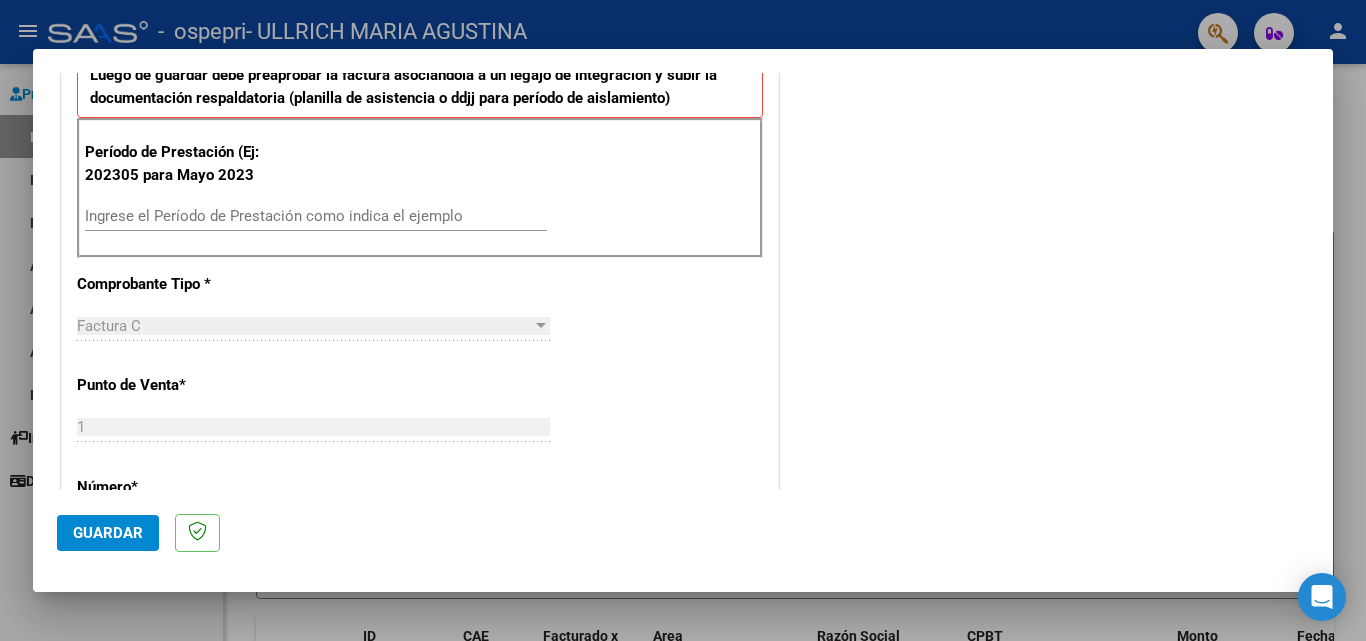 scroll, scrollTop: 545, scrollLeft: 0, axis: vertical 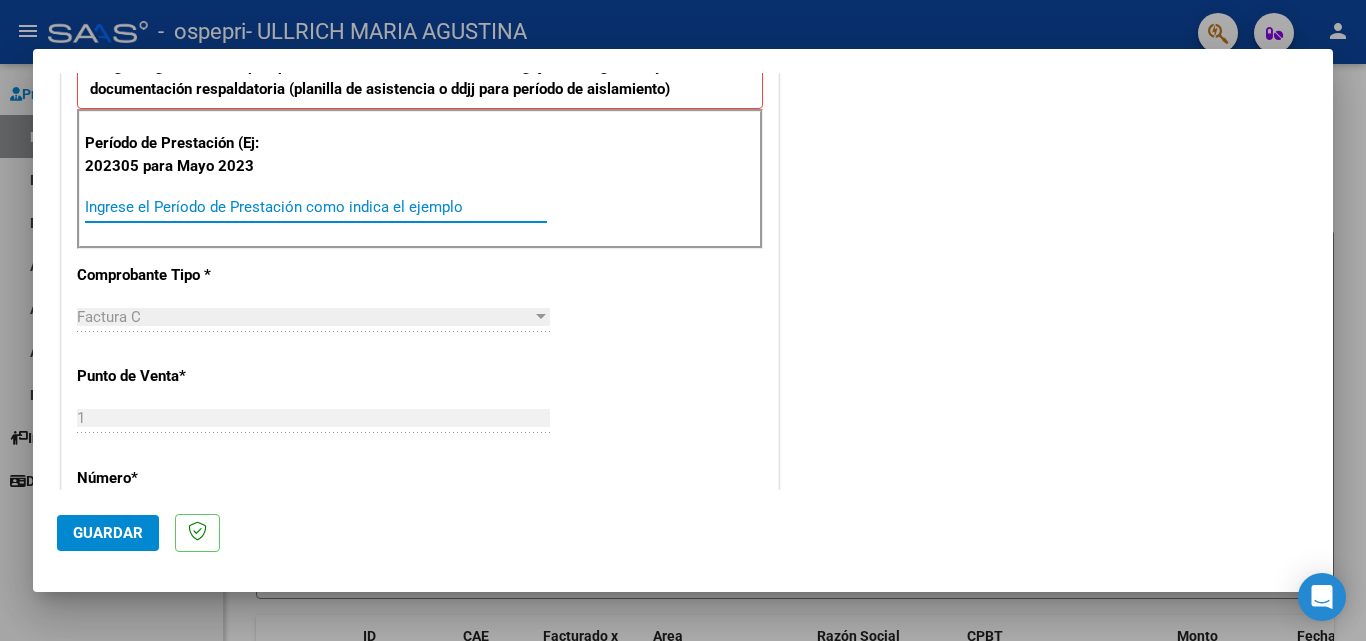 click on "Ingrese el Período de Prestación como indica el ejemplo" at bounding box center [316, 207] 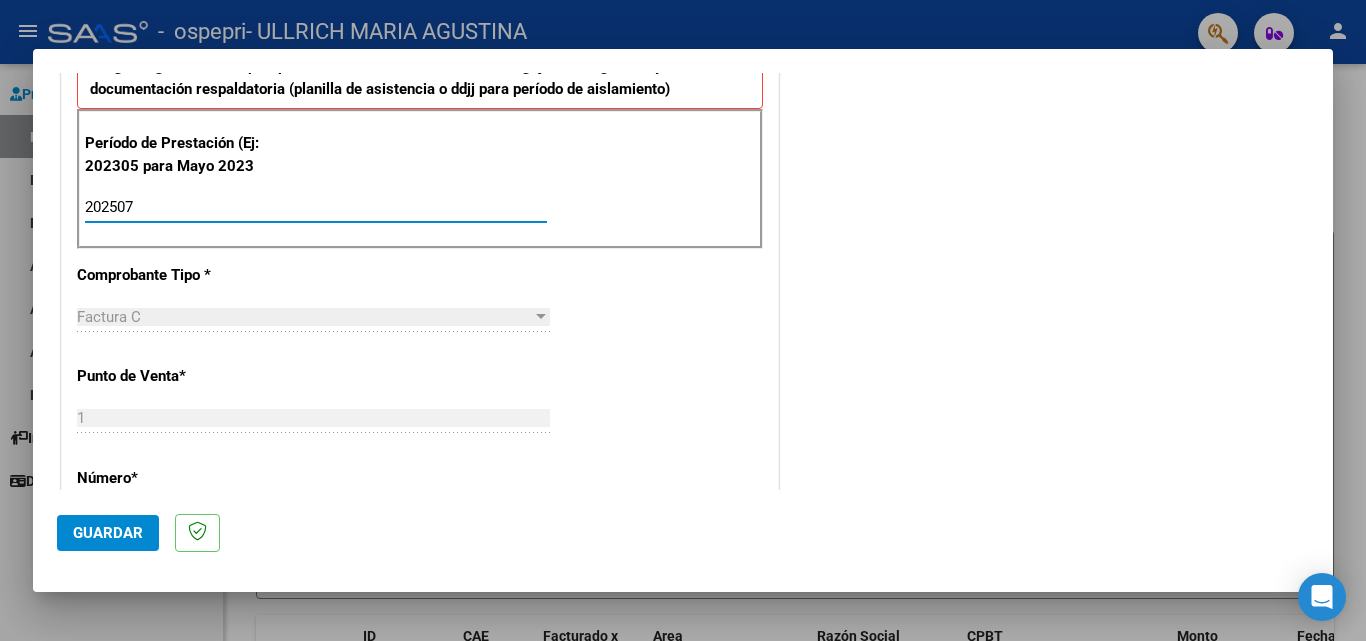 type on "202507" 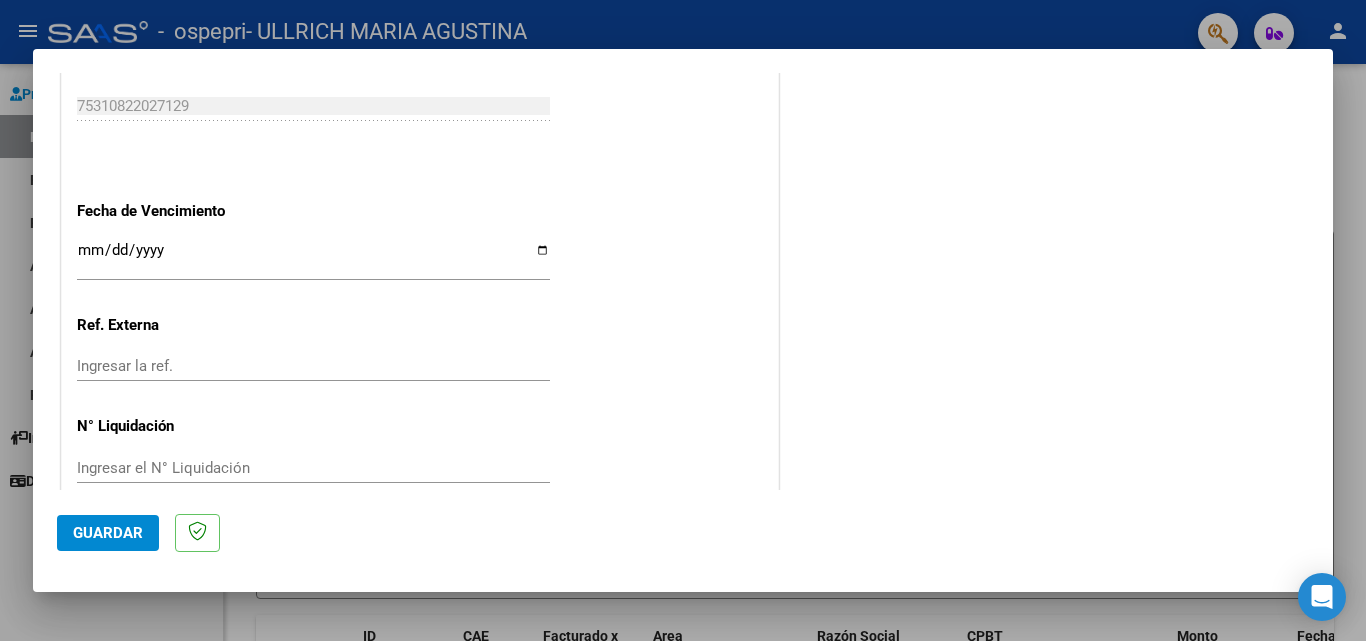 scroll, scrollTop: 1305, scrollLeft: 0, axis: vertical 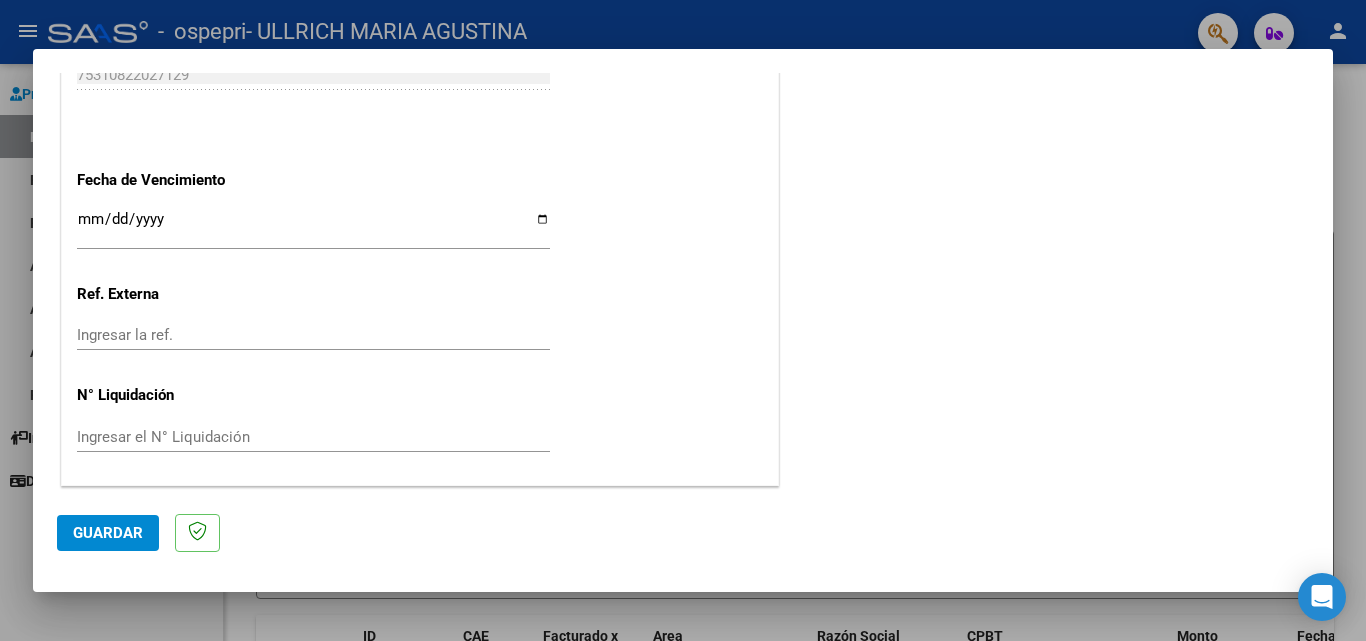 click on "Guardar" 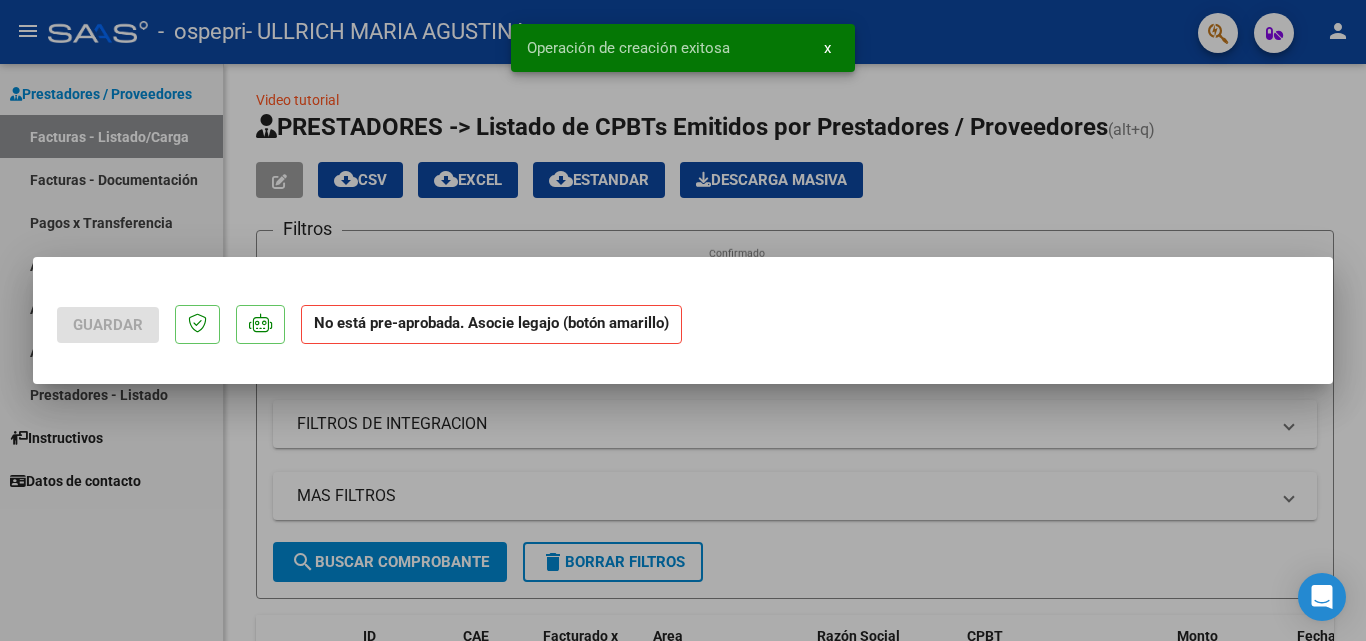 scroll, scrollTop: 0, scrollLeft: 0, axis: both 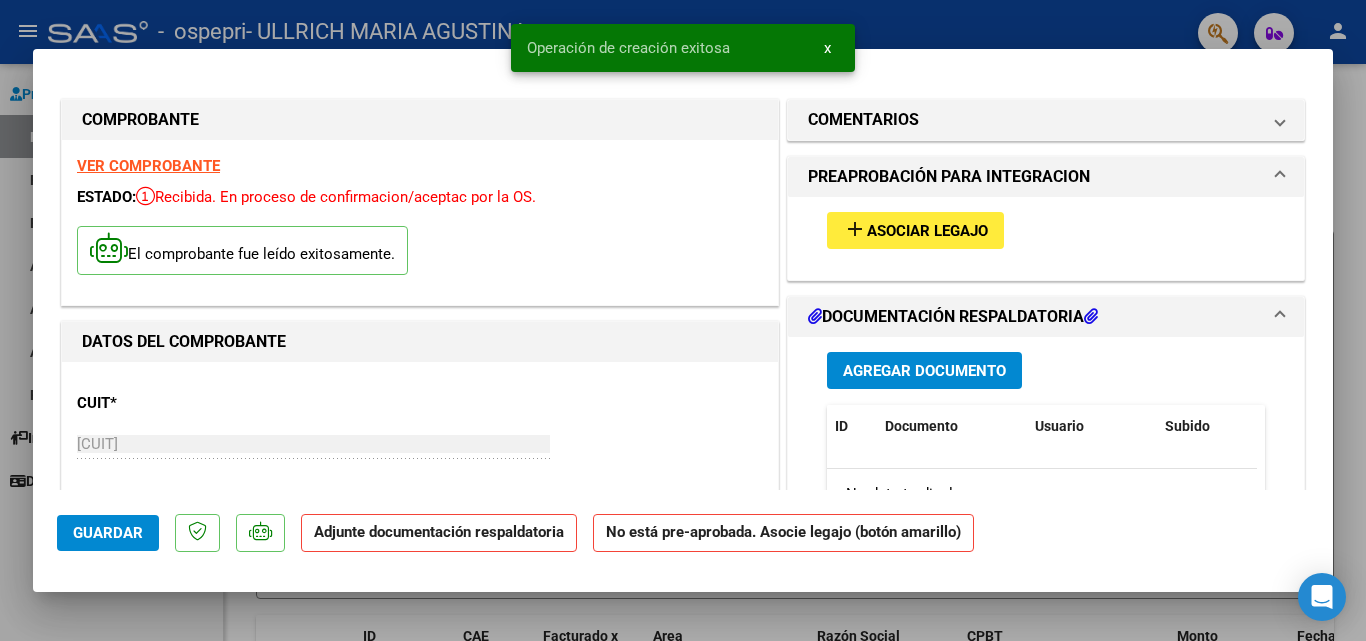 click on "Asociar Legajo" at bounding box center [927, 231] 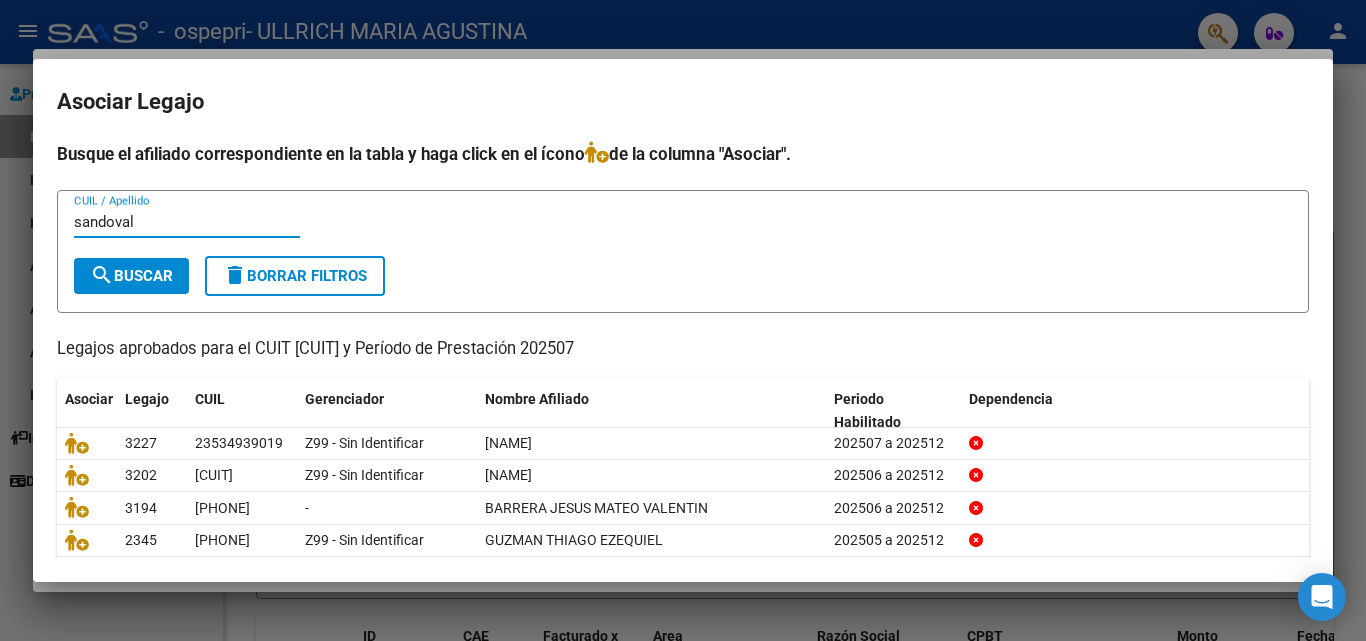 type on "sandoval" 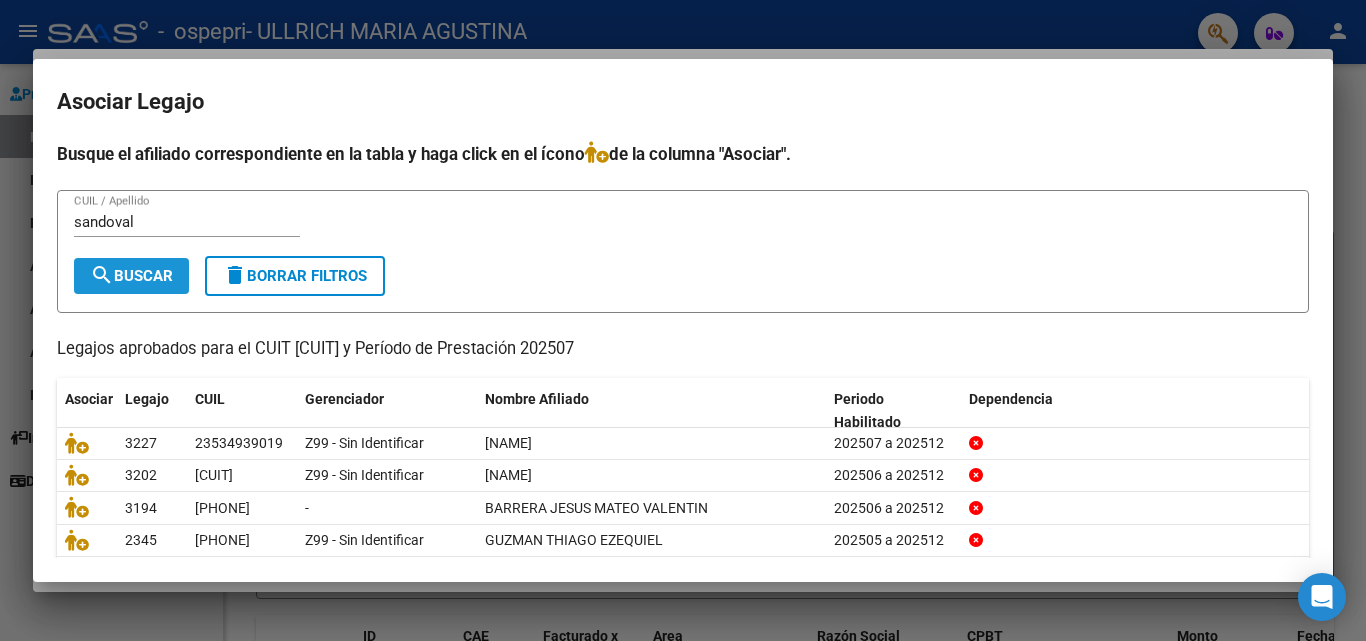 click on "search  Buscar" at bounding box center [131, 276] 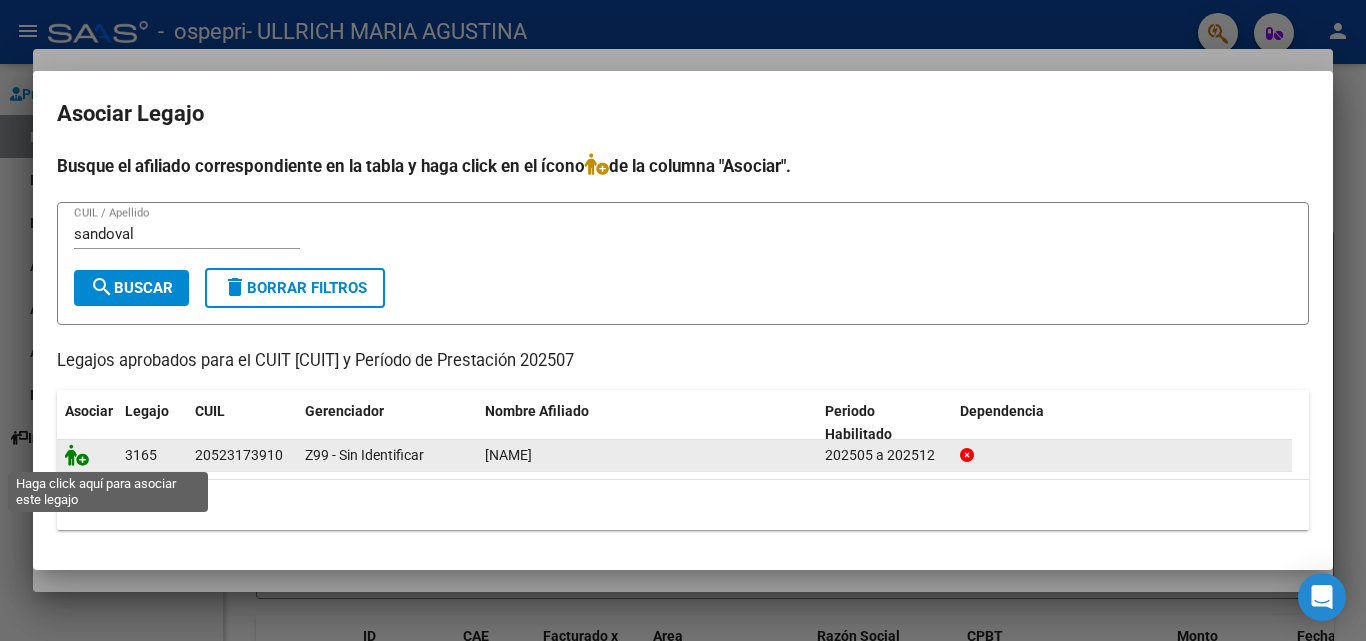 click 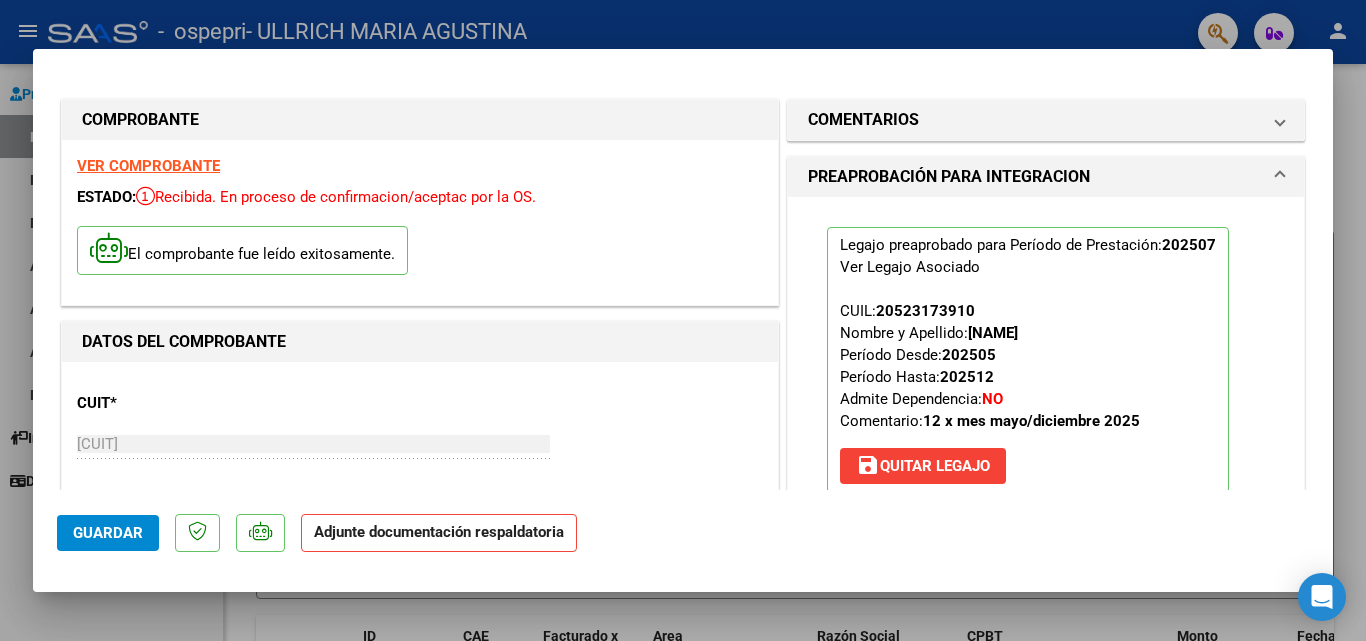 click on "Guardar" 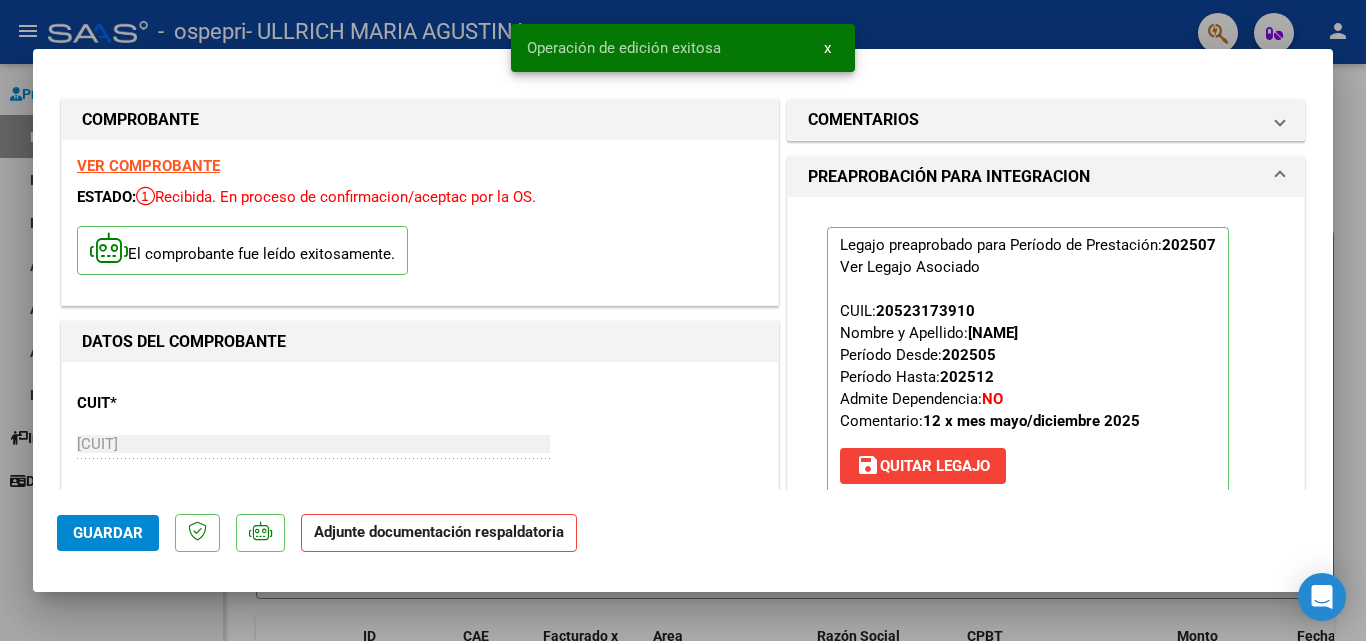 click at bounding box center [683, 320] 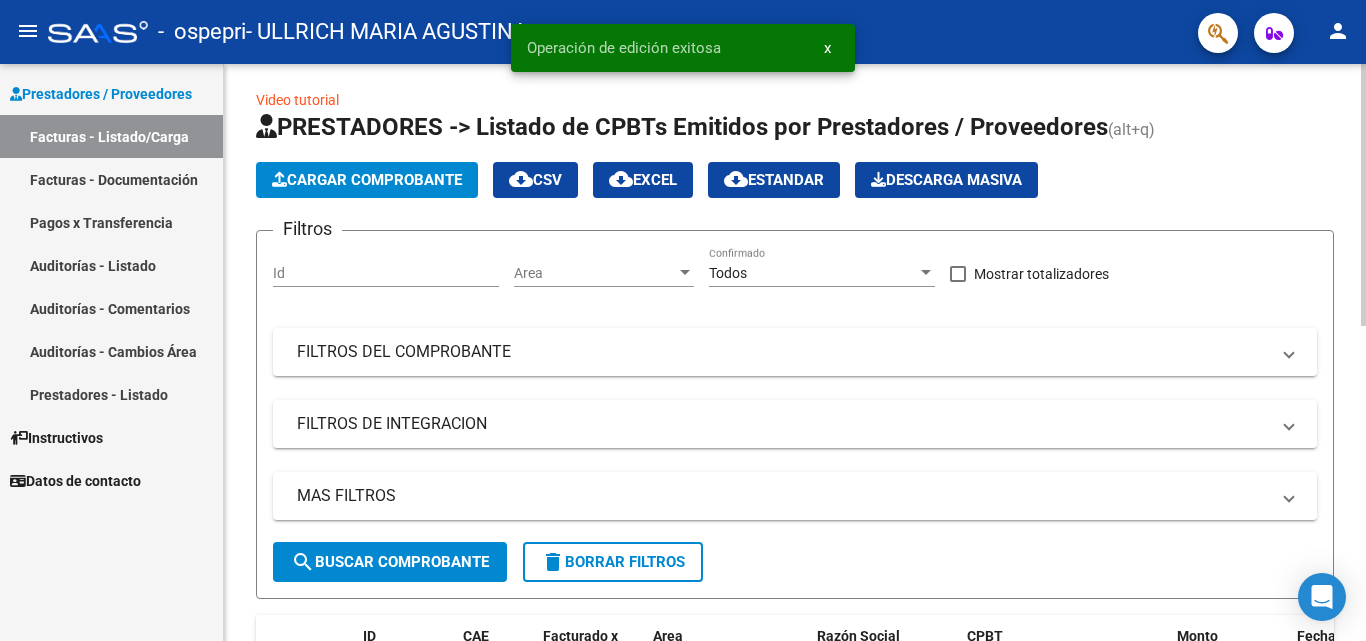click on "Cargar Comprobante" 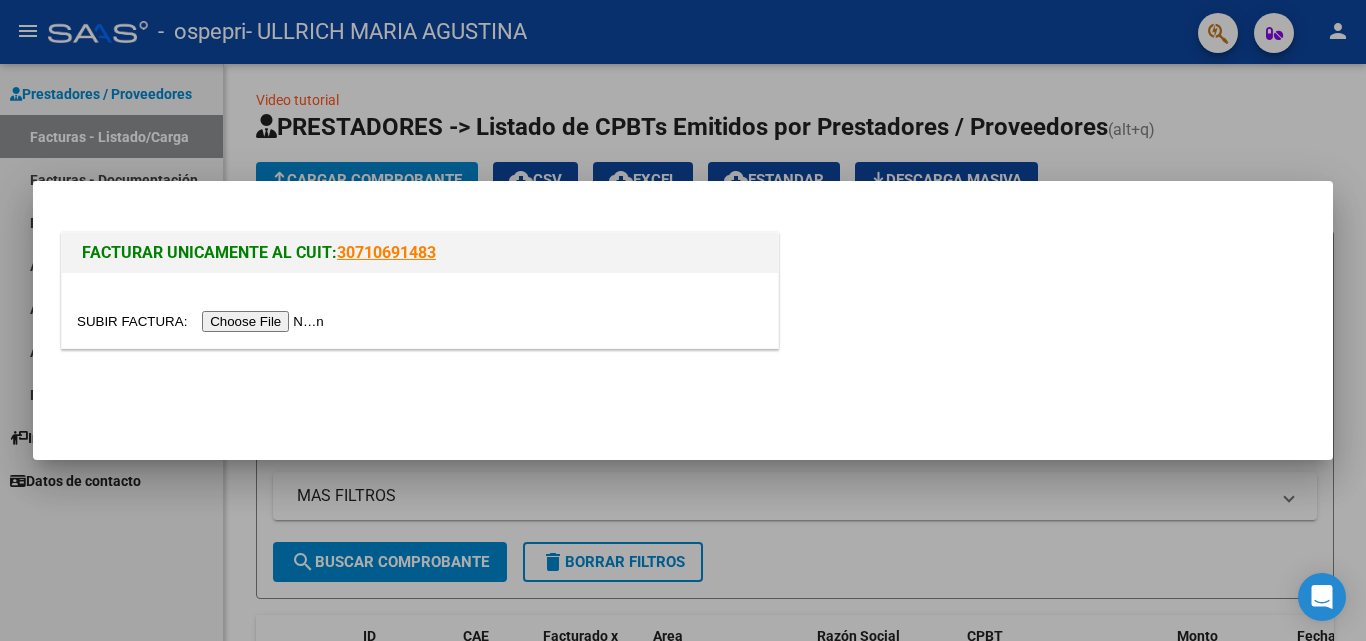 click at bounding box center (203, 321) 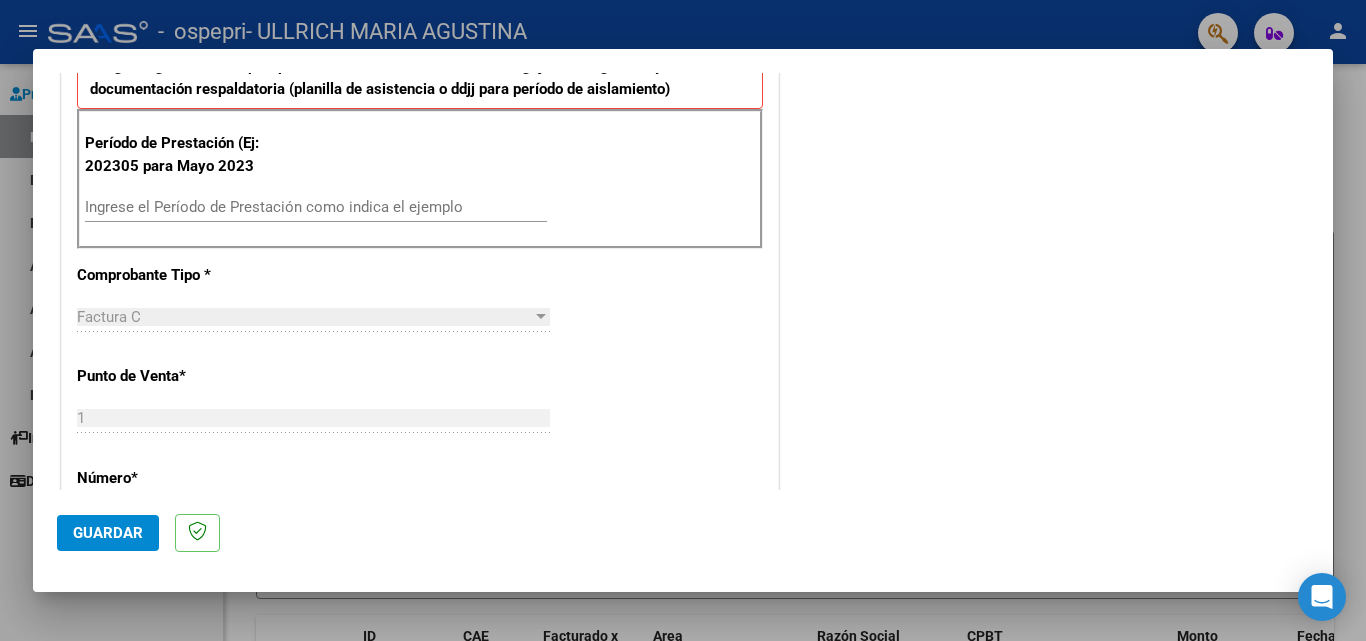 scroll, scrollTop: 550, scrollLeft: 0, axis: vertical 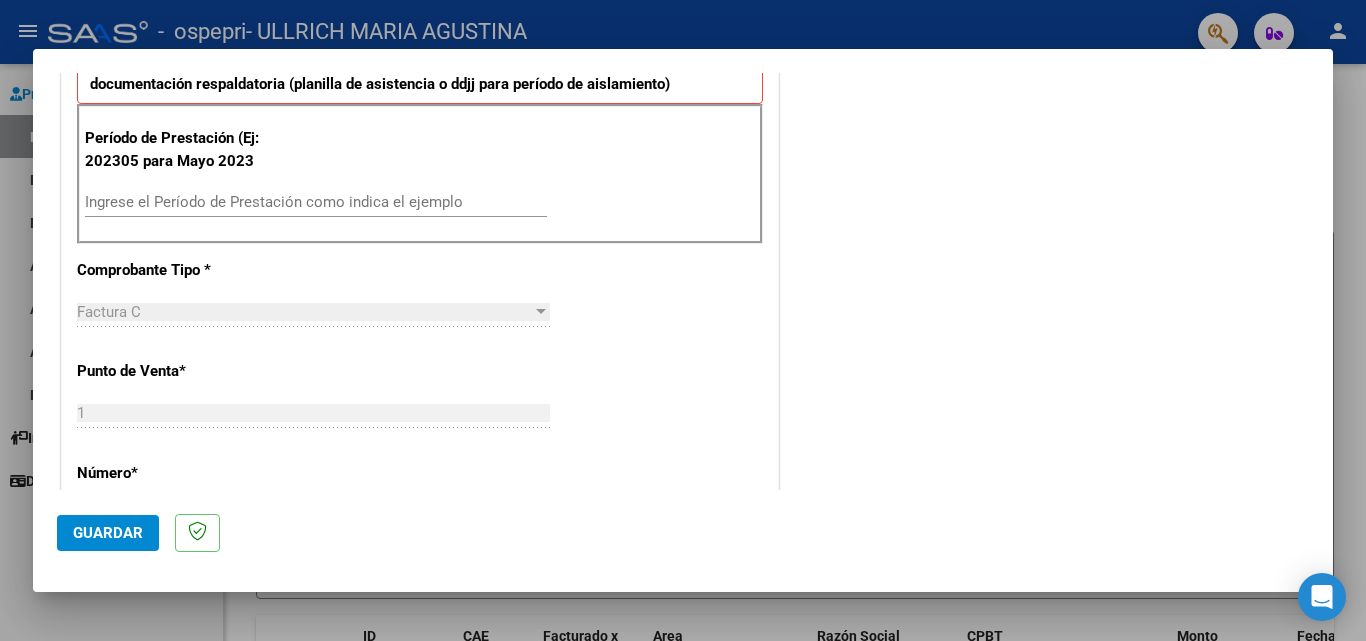 click on "Ingrese el Período de Prestación como indica el ejemplo" at bounding box center [316, 202] 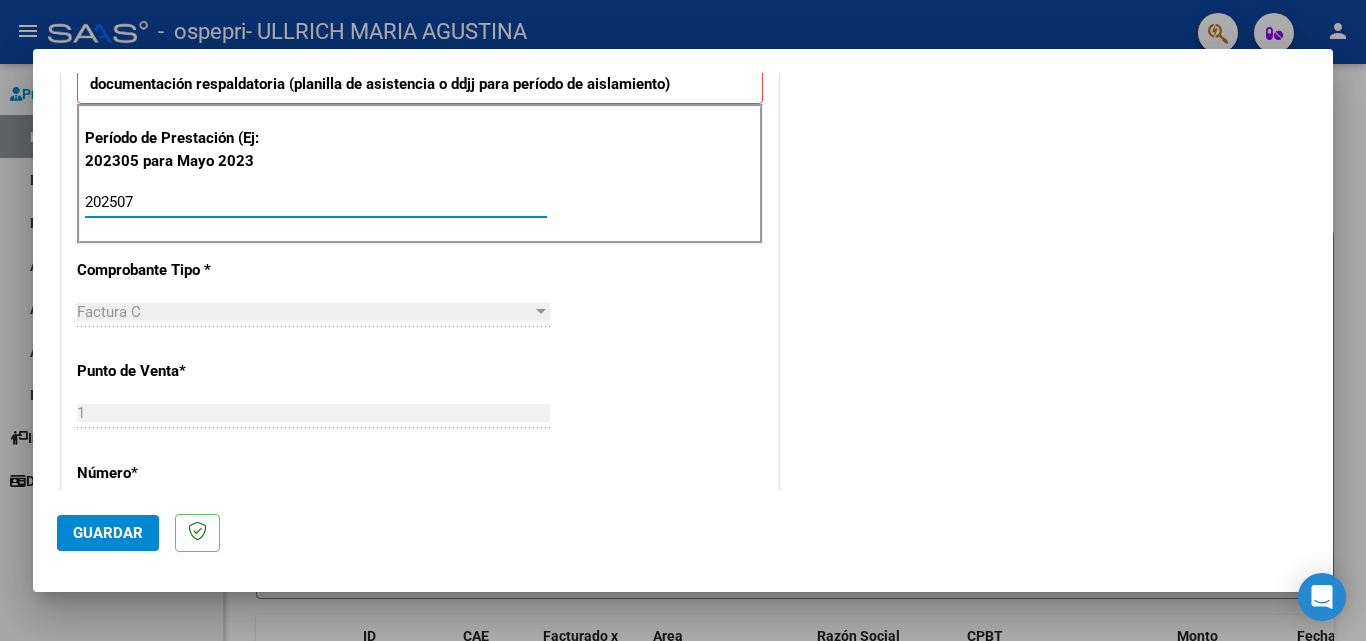 type on "202507" 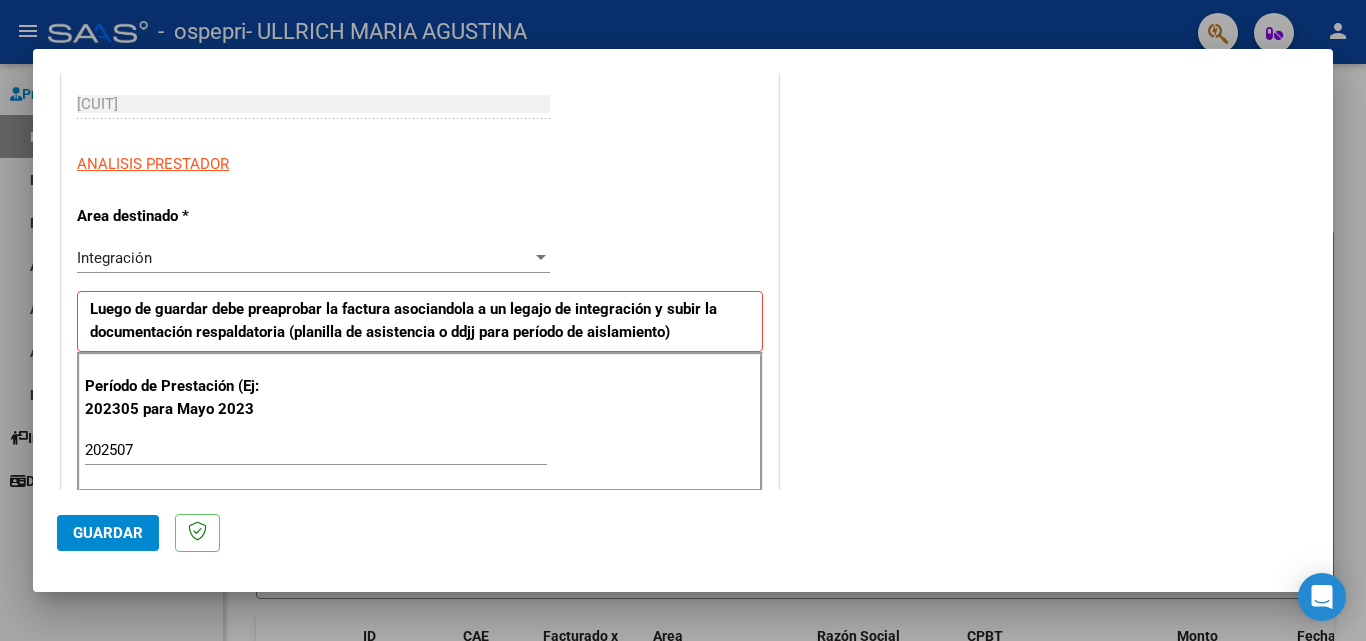 scroll, scrollTop: 0, scrollLeft: 0, axis: both 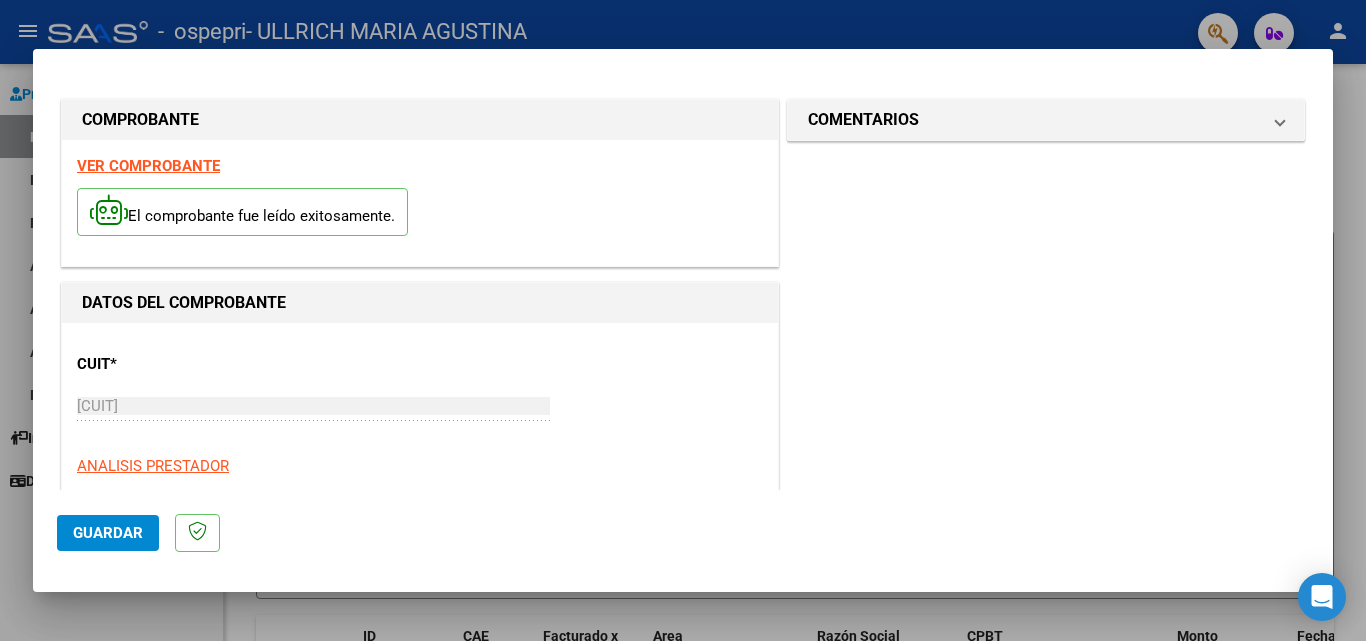 click on "Guardar" 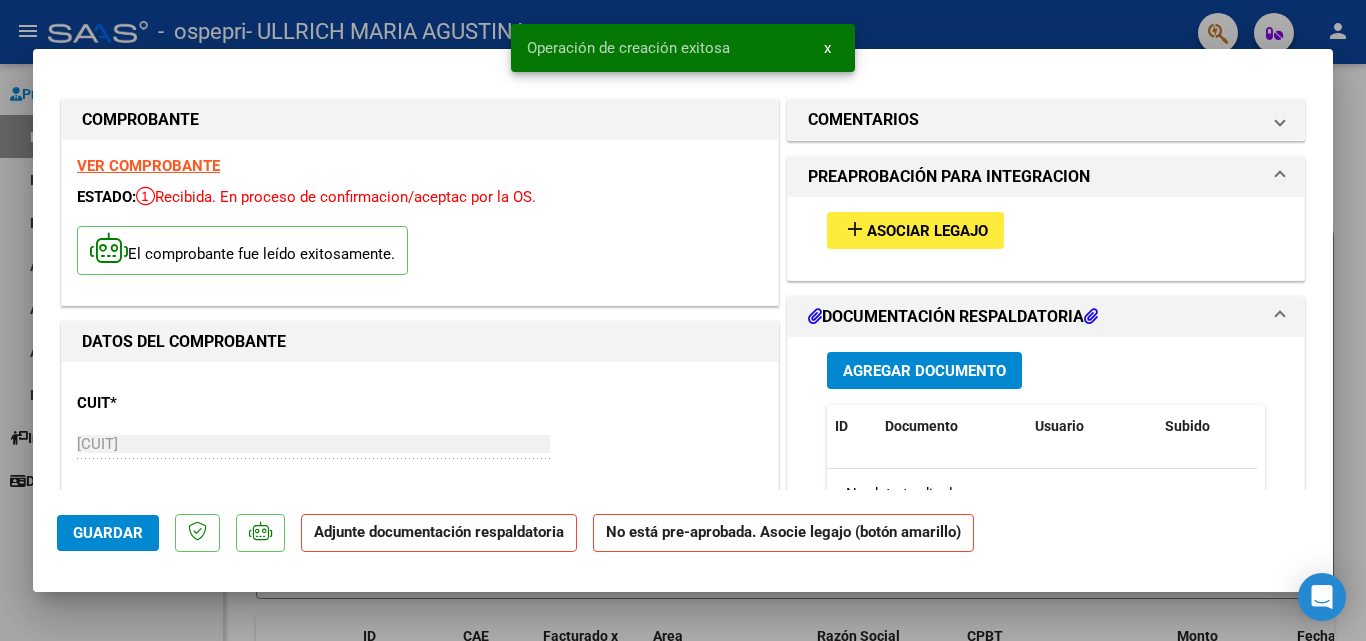 click on "Asociar Legajo" at bounding box center [927, 231] 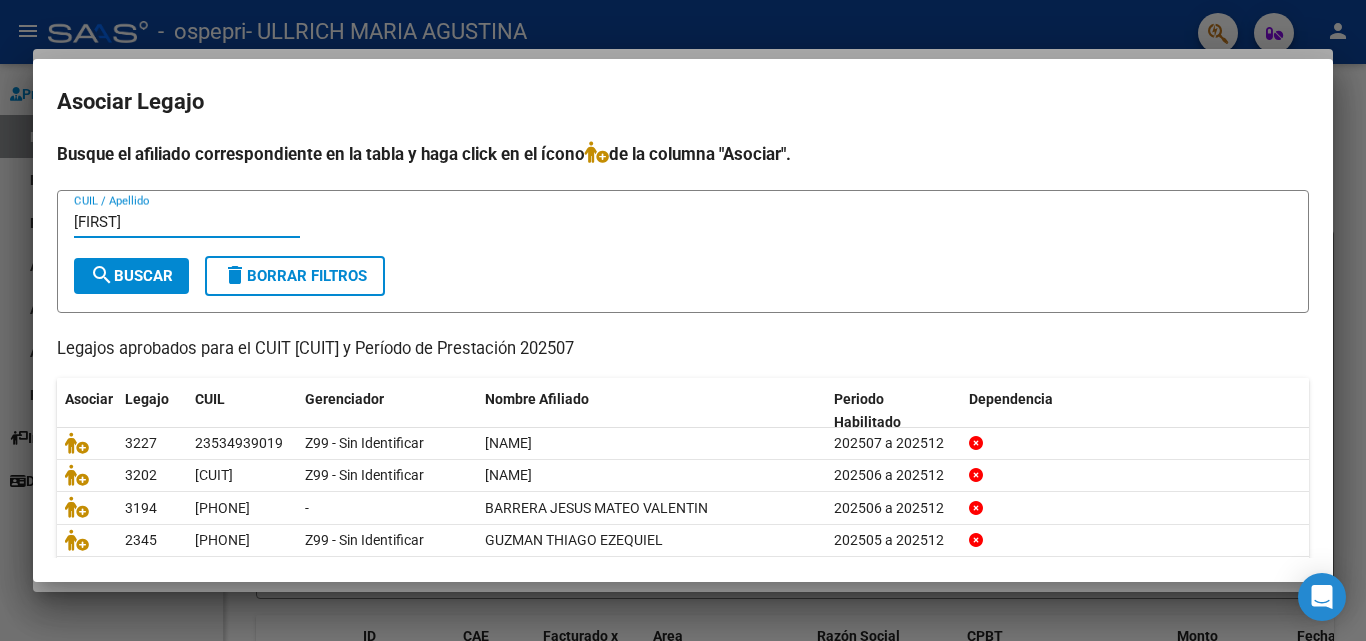 type on "[FIRST]" 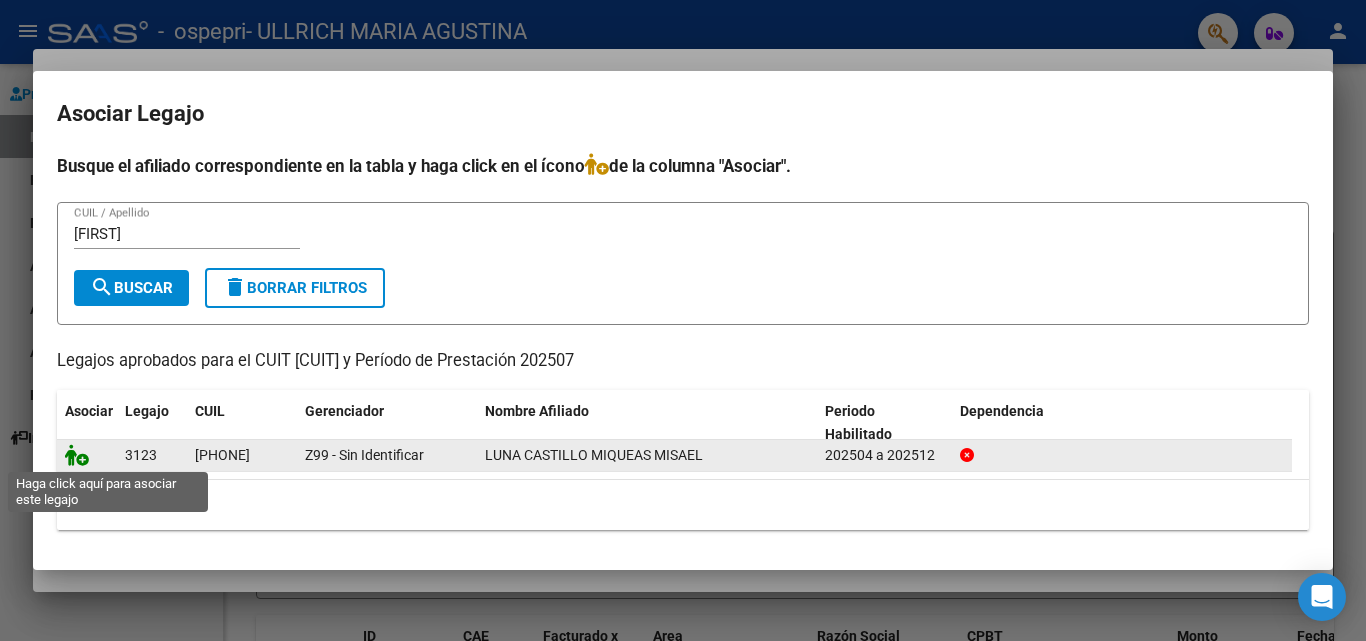 click 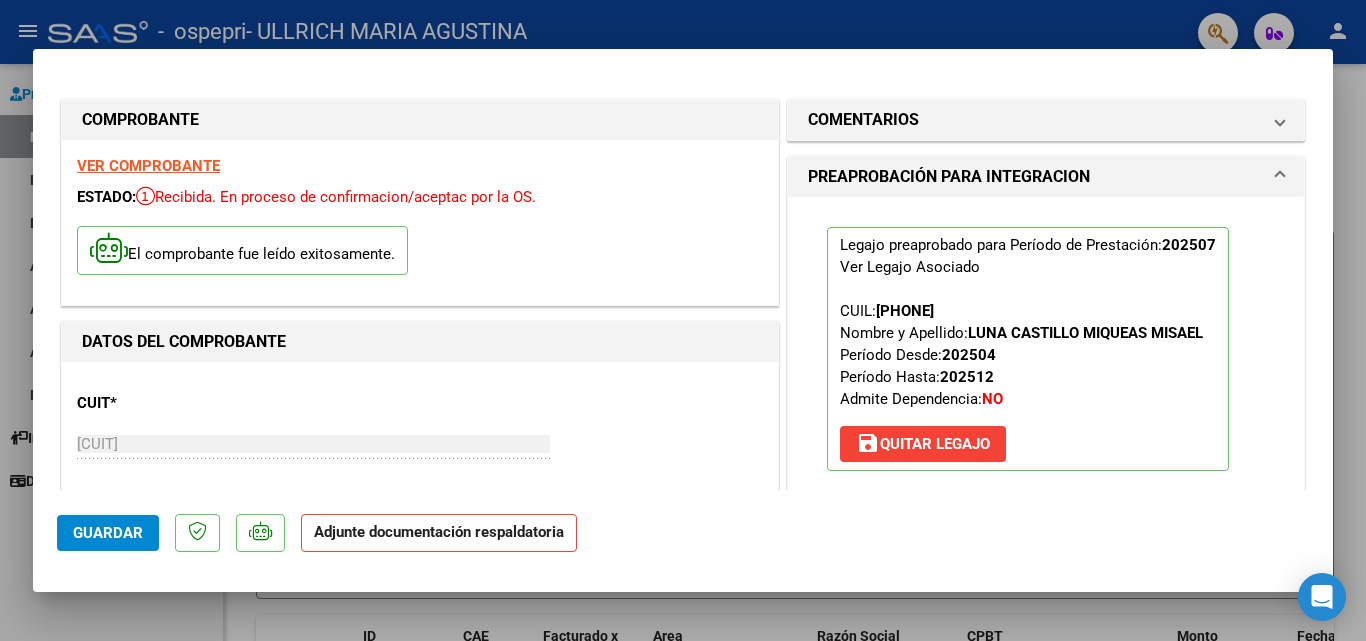 click on "Guardar" 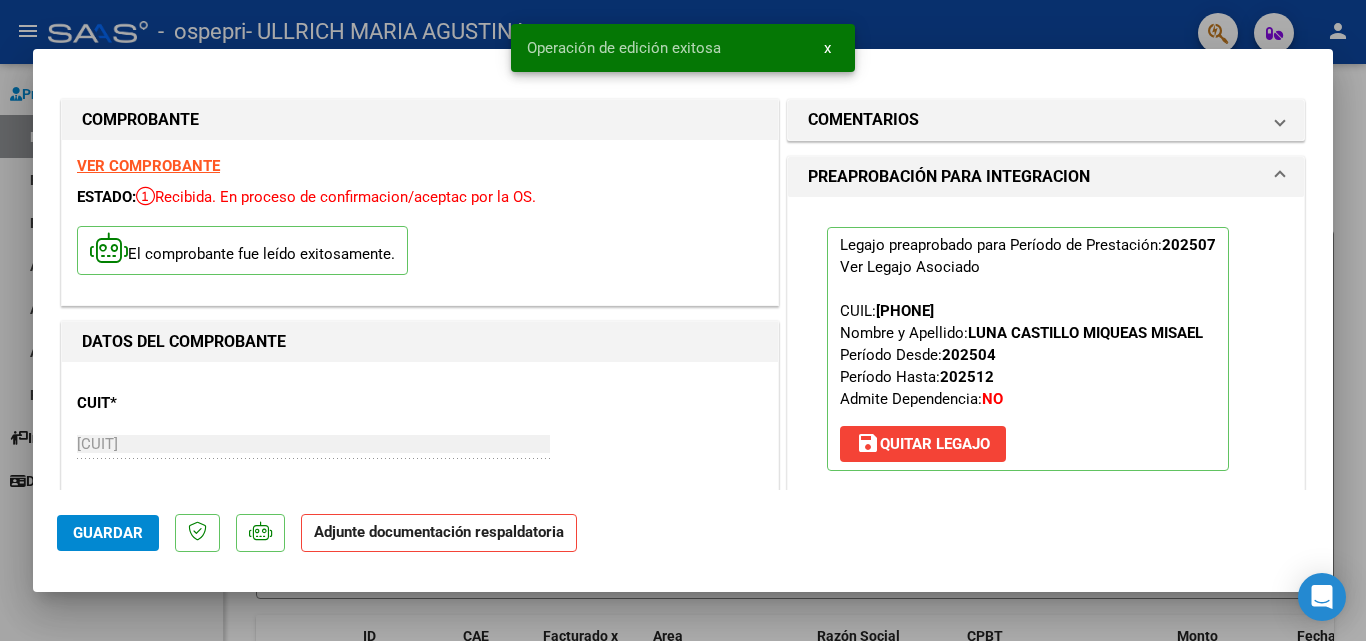 click at bounding box center (683, 320) 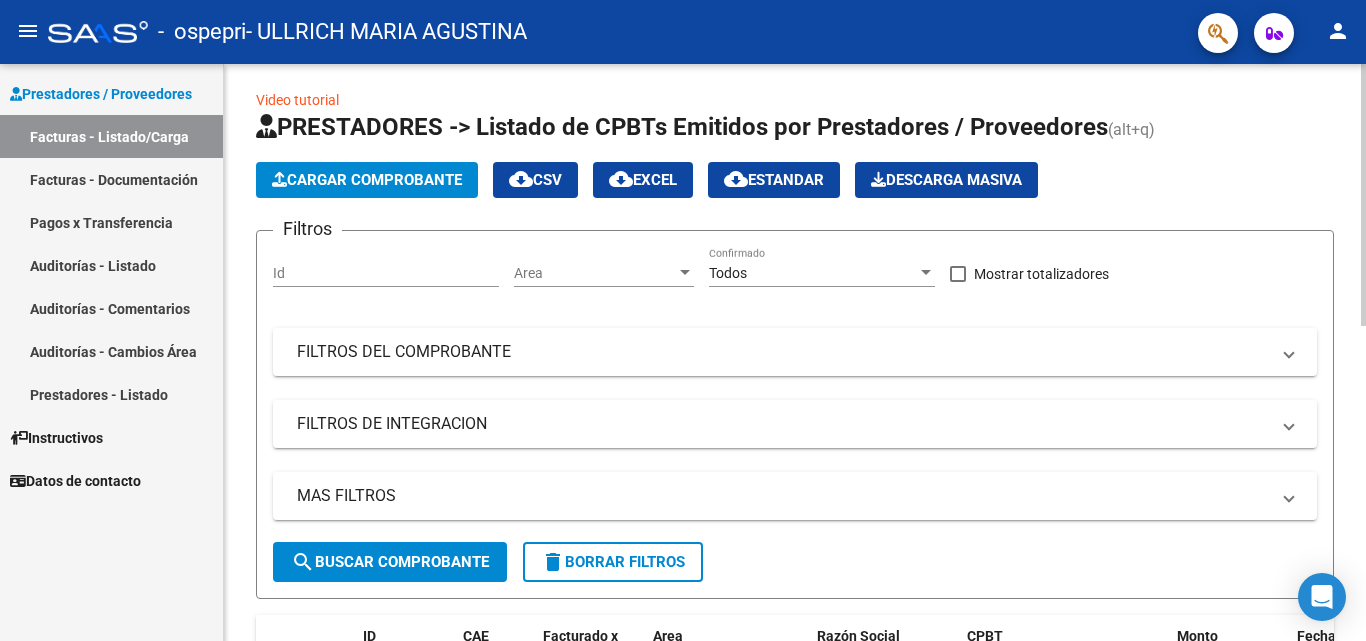 click on "Cargar Comprobante" 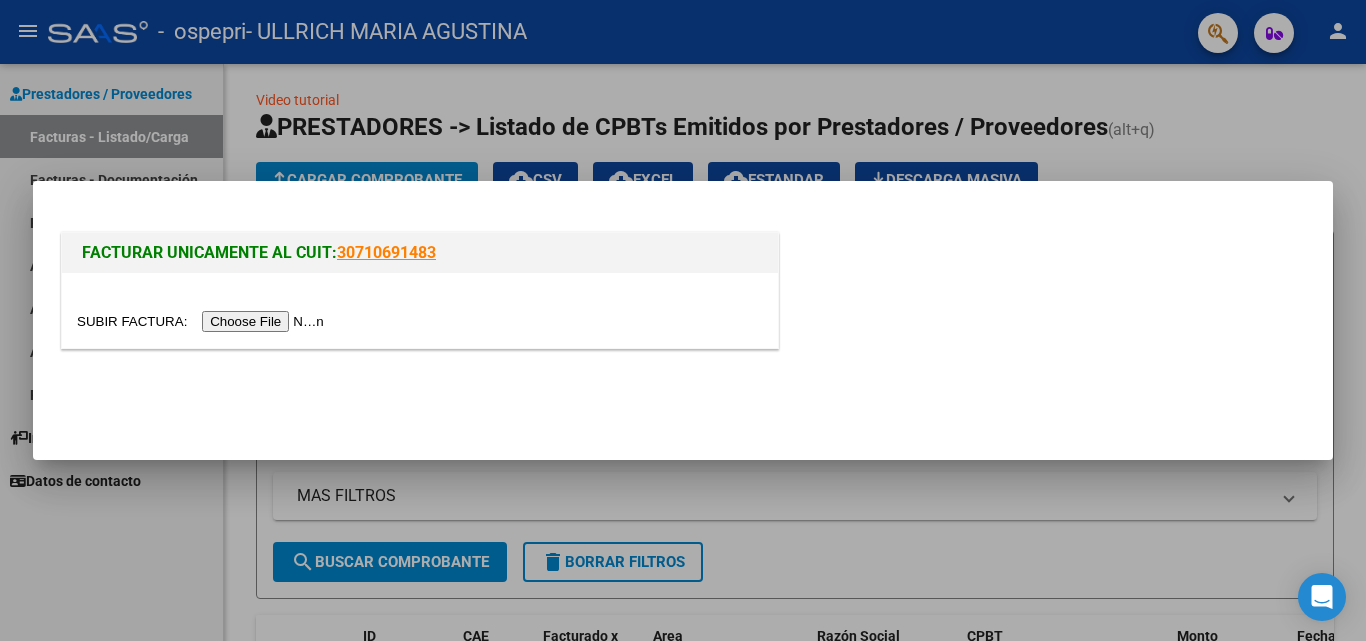 click at bounding box center (203, 321) 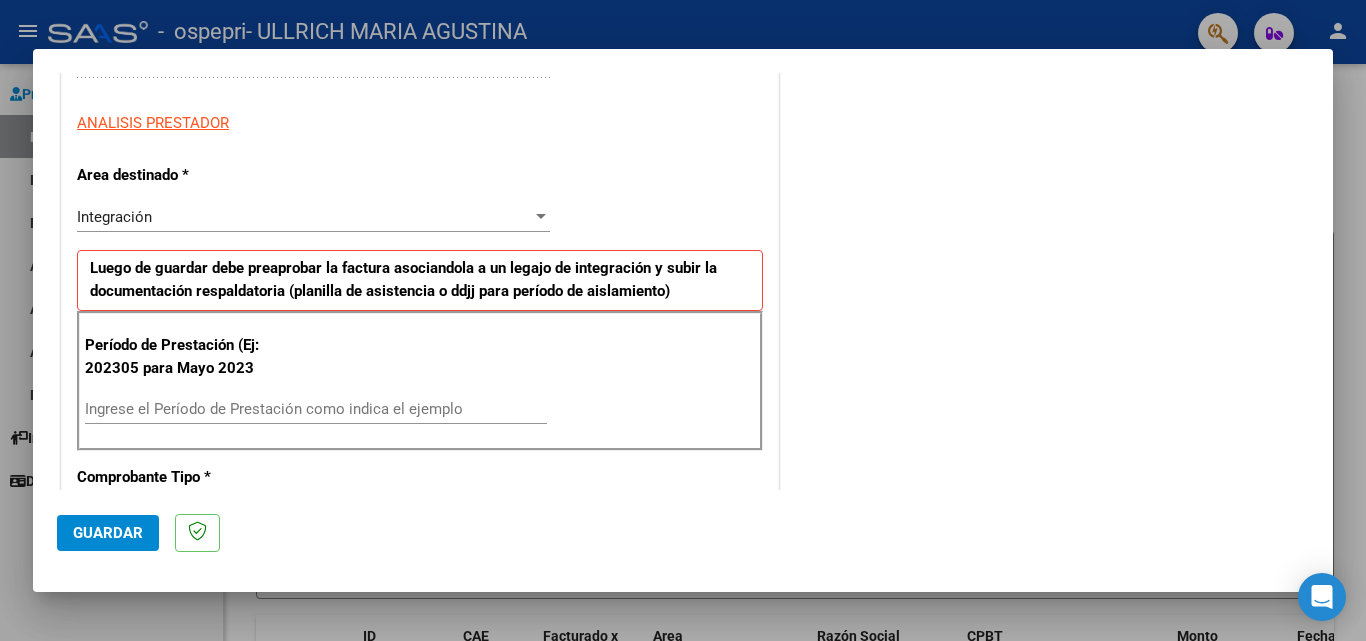 scroll, scrollTop: 545, scrollLeft: 0, axis: vertical 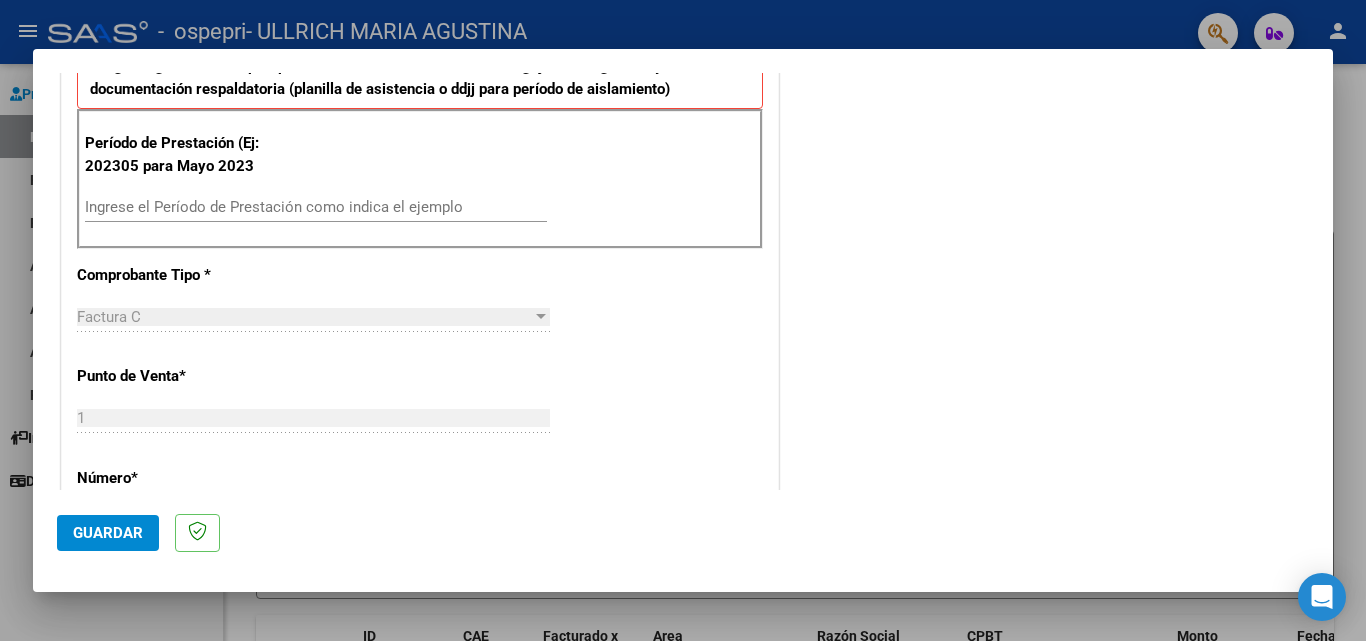 click on "Ingrese el Período de Prestación como indica el ejemplo" at bounding box center [316, 207] 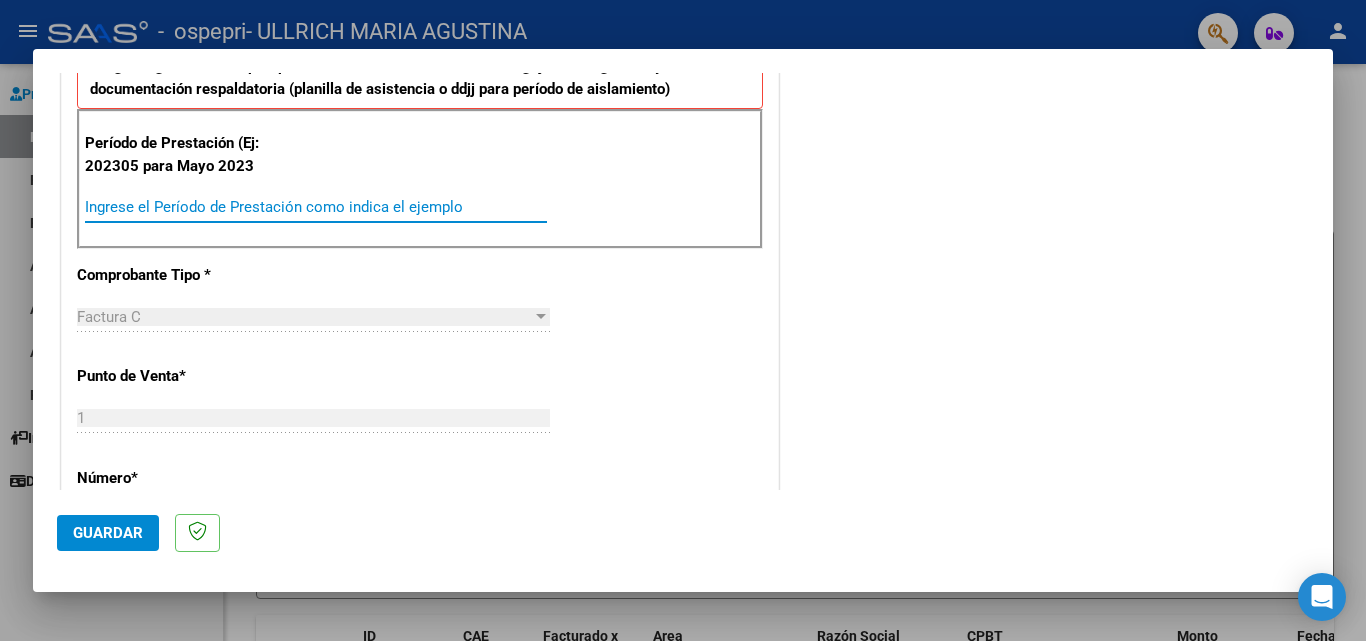click on "Ingrese el Período de Prestación como indica el ejemplo" at bounding box center [316, 207] 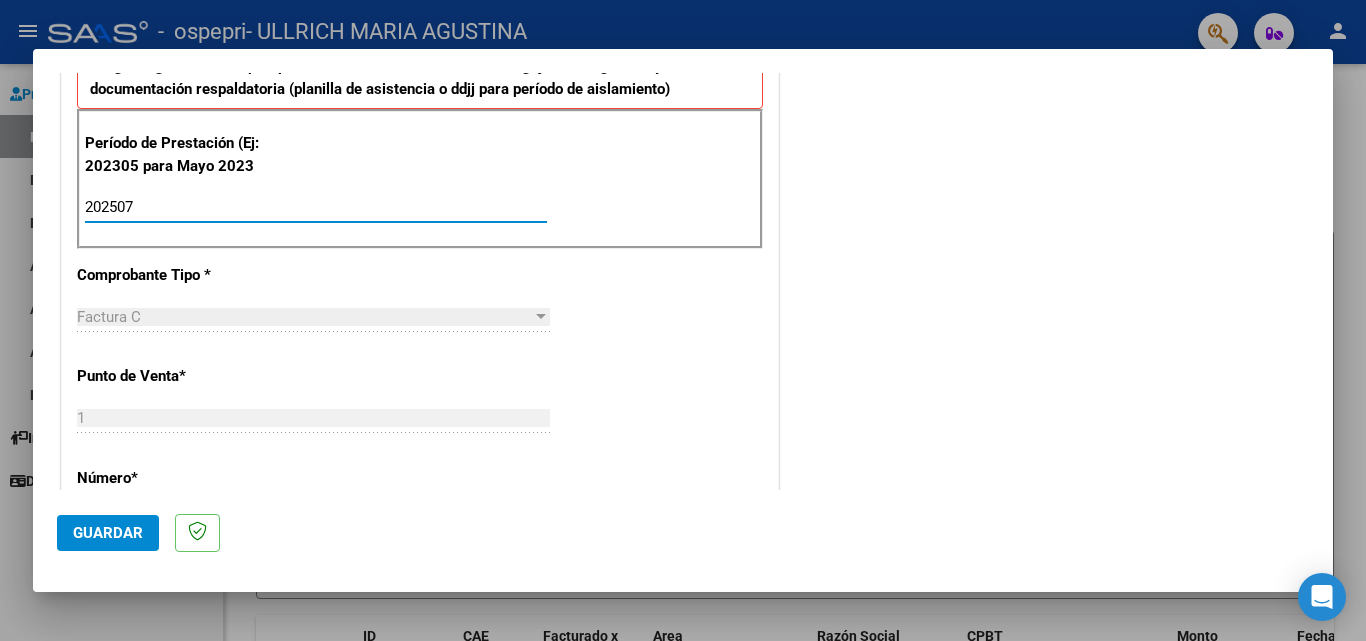 type on "202507" 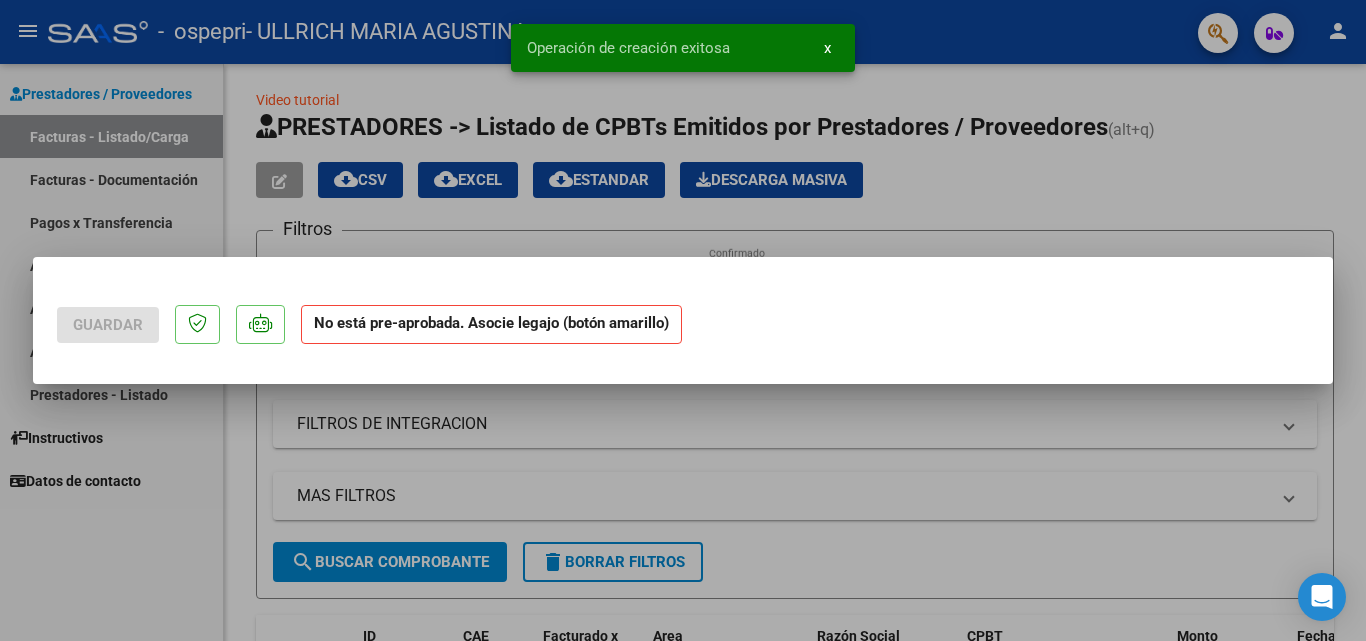 scroll, scrollTop: 0, scrollLeft: 0, axis: both 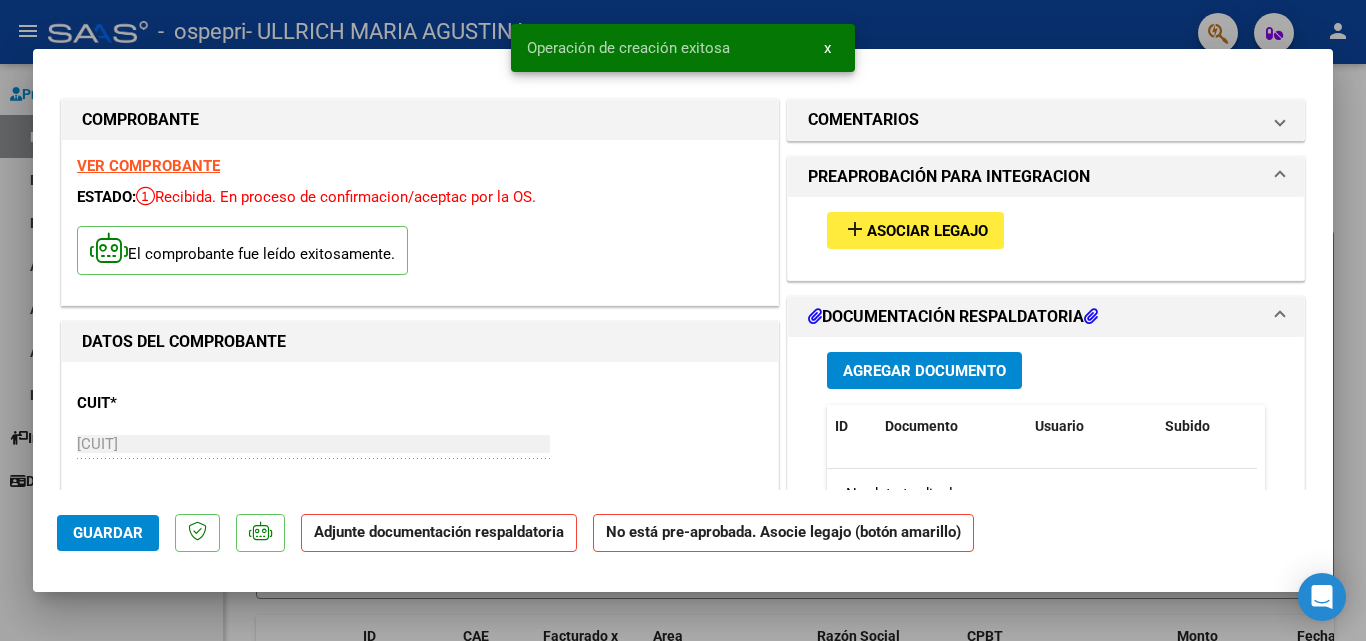 click on "Asociar Legajo" at bounding box center [927, 231] 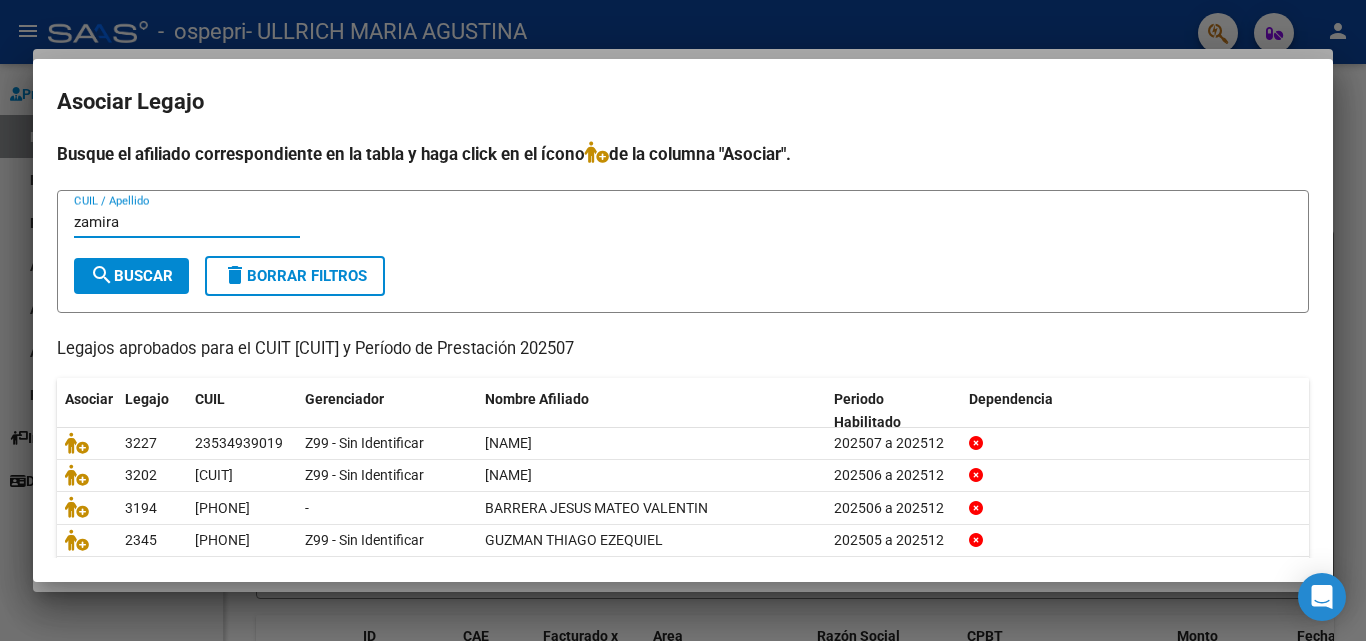 type on "zamira" 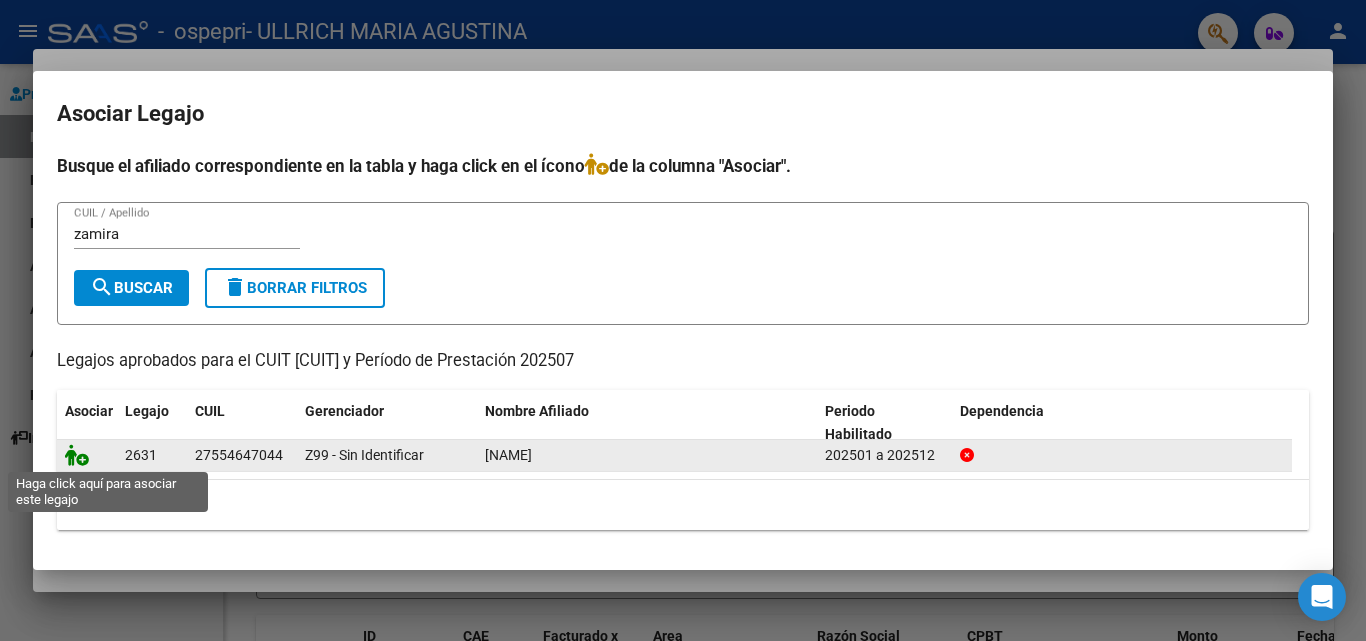click 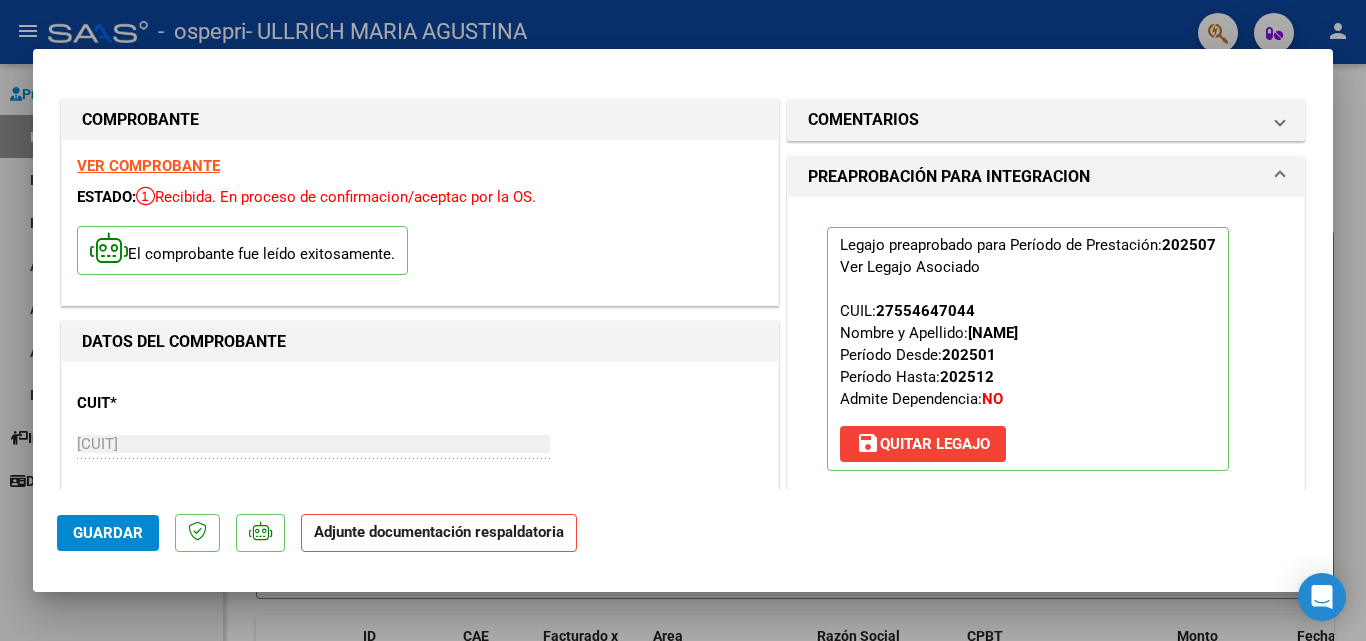 click on "Guardar" 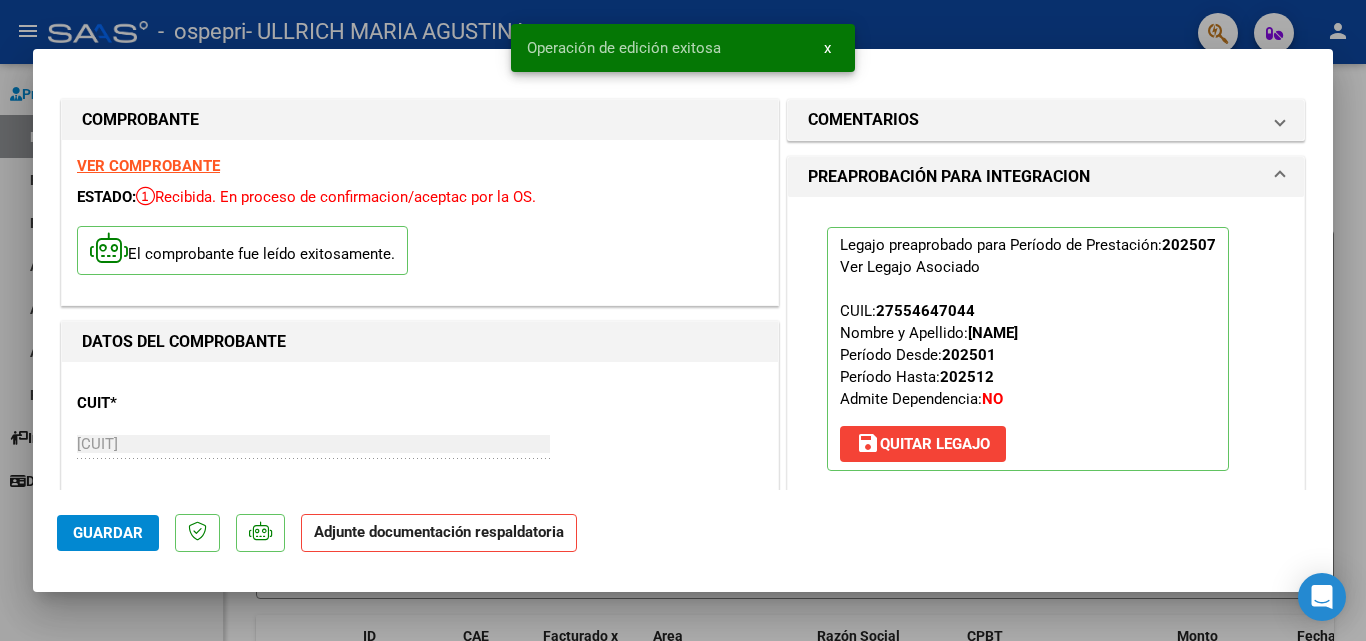 click at bounding box center (683, 320) 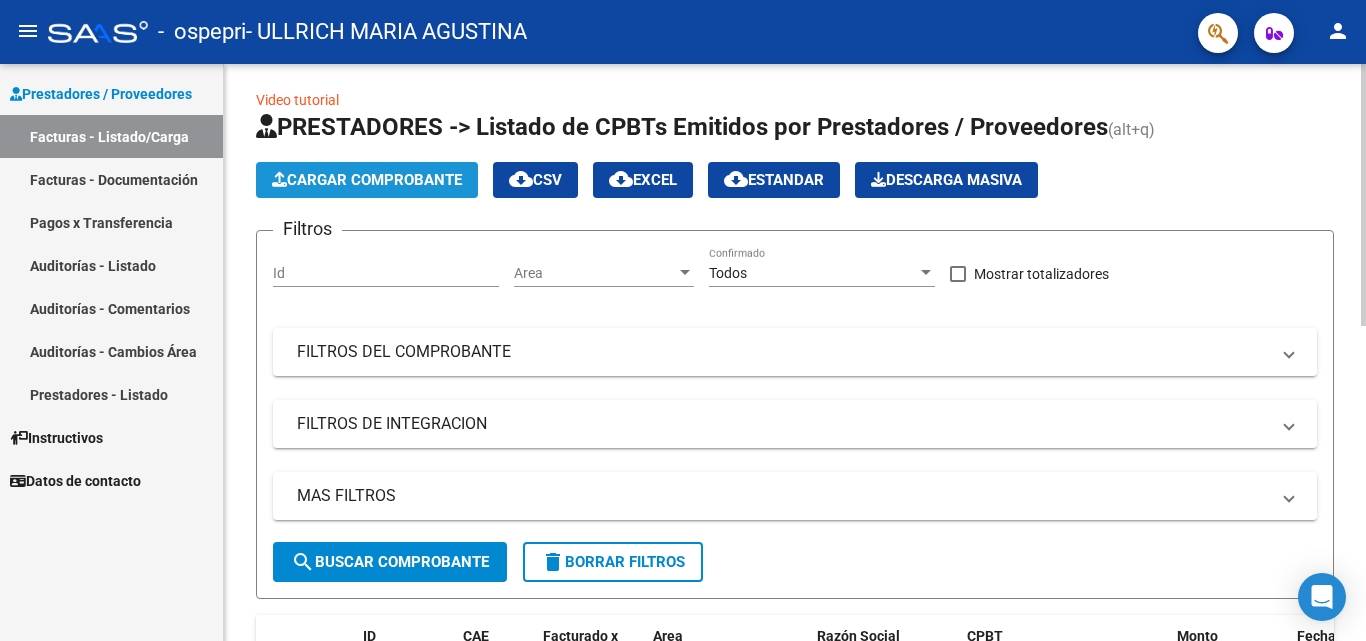 click on "Cargar Comprobante" 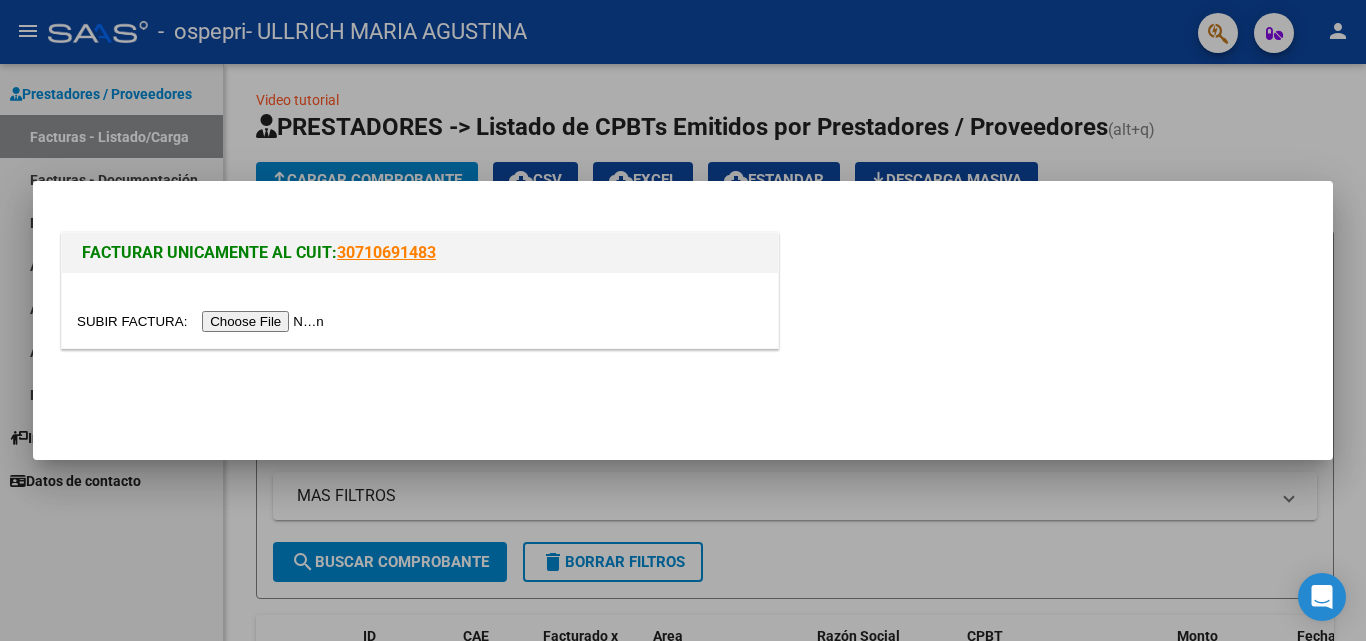click at bounding box center [203, 321] 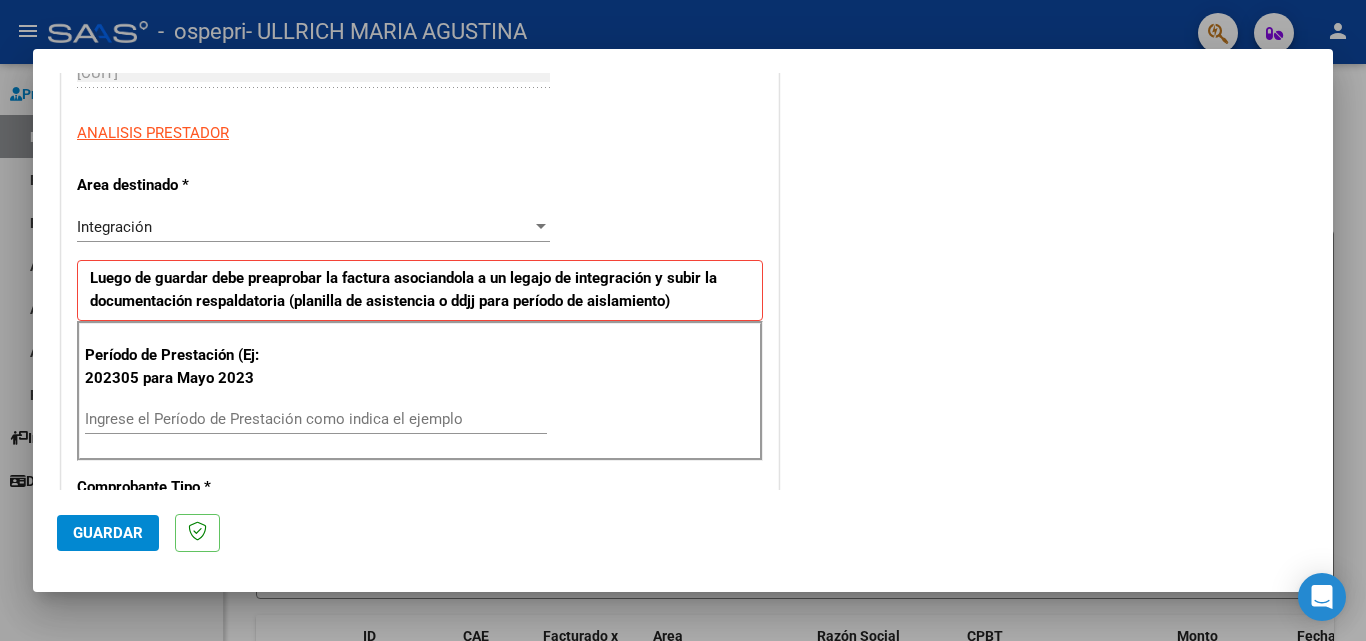 scroll, scrollTop: 414, scrollLeft: 0, axis: vertical 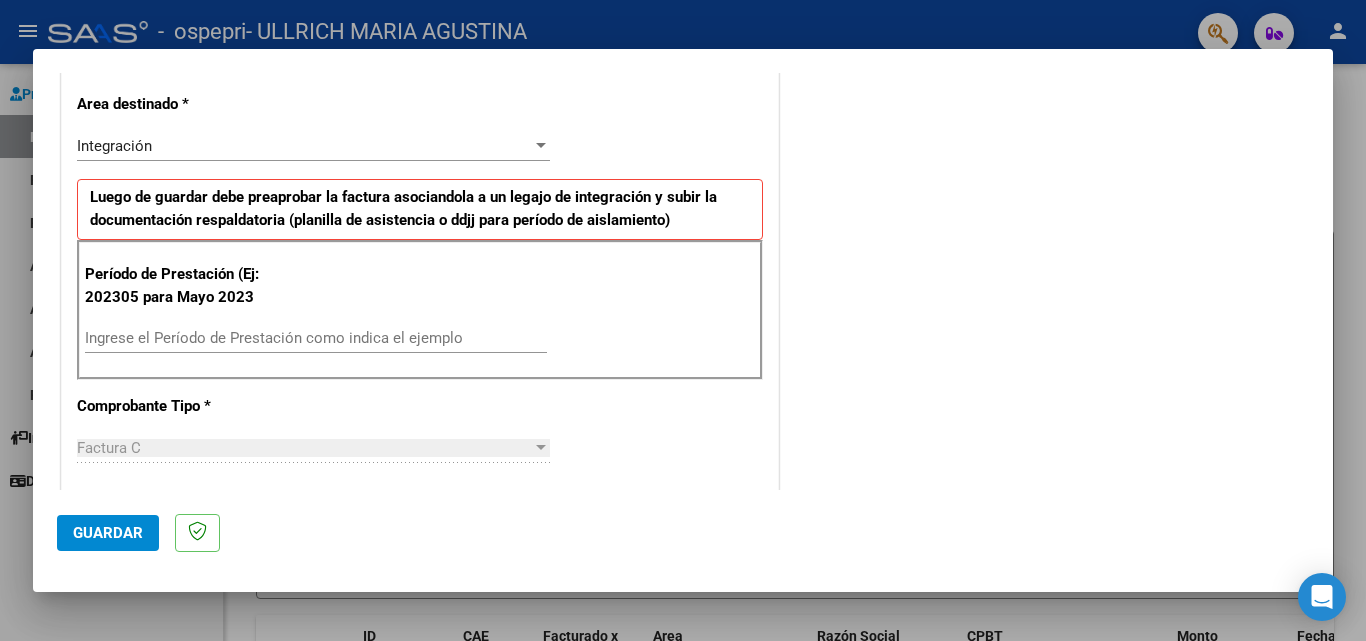 click on "Ingrese el Período de Prestación como indica el ejemplo" at bounding box center [316, 338] 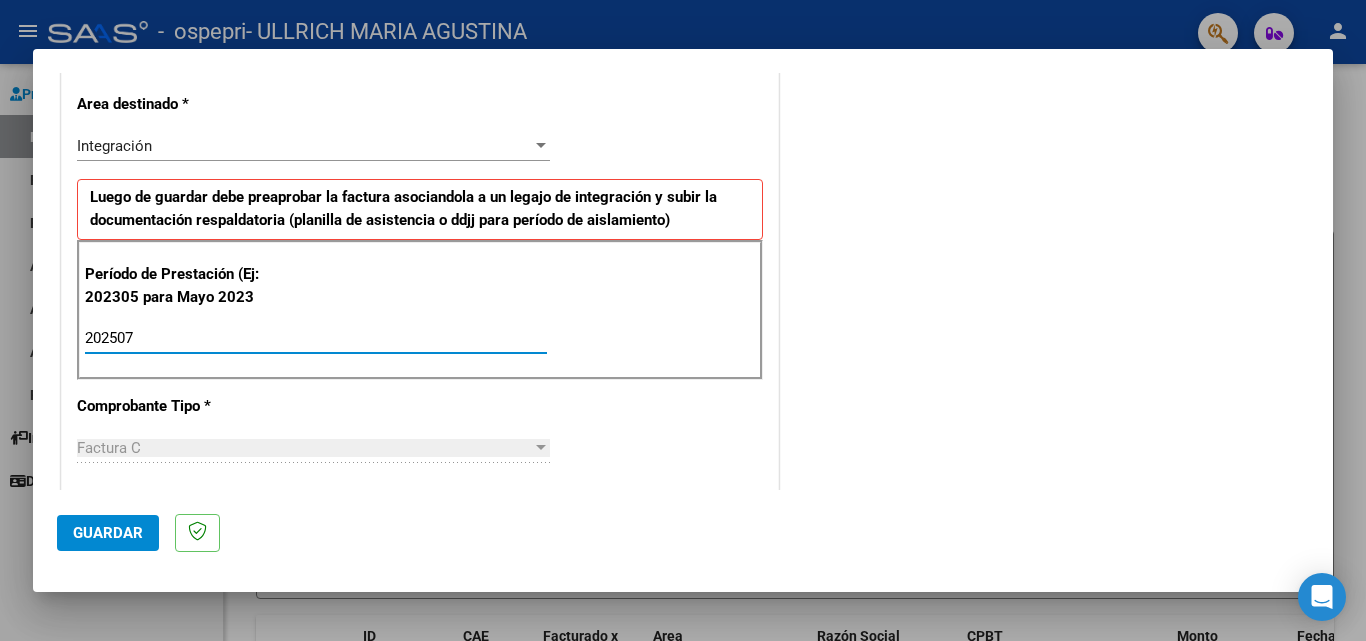 type on "202507" 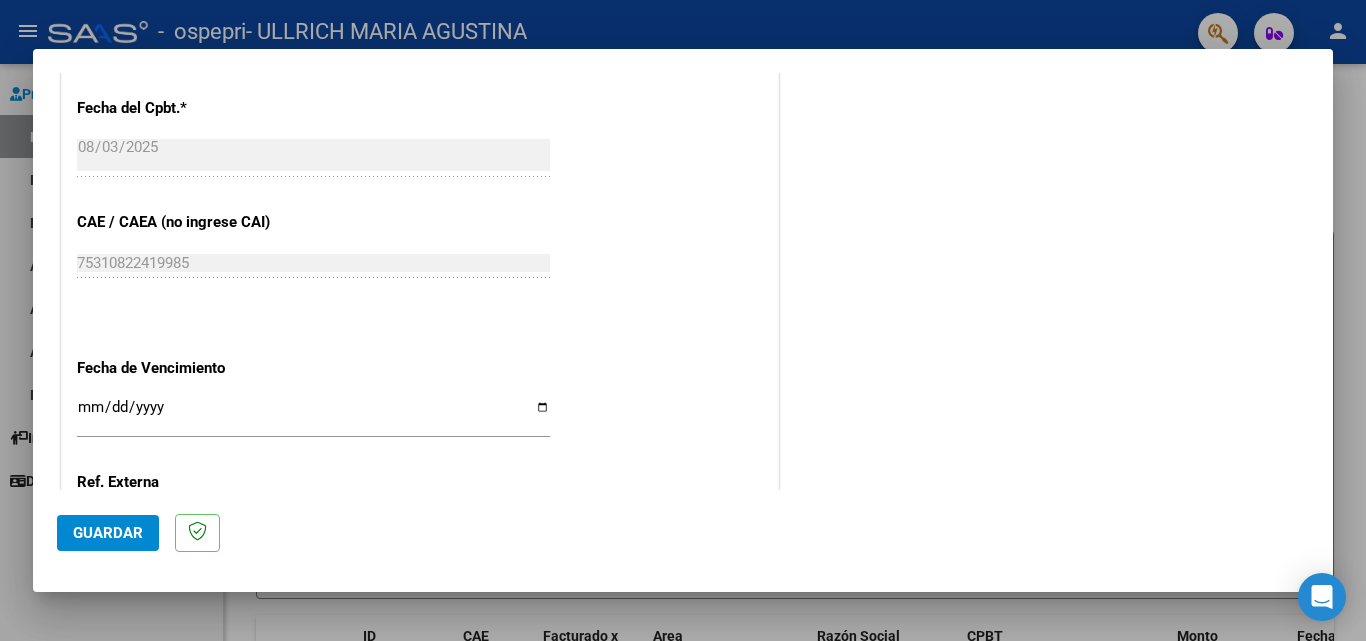 scroll, scrollTop: 1139, scrollLeft: 0, axis: vertical 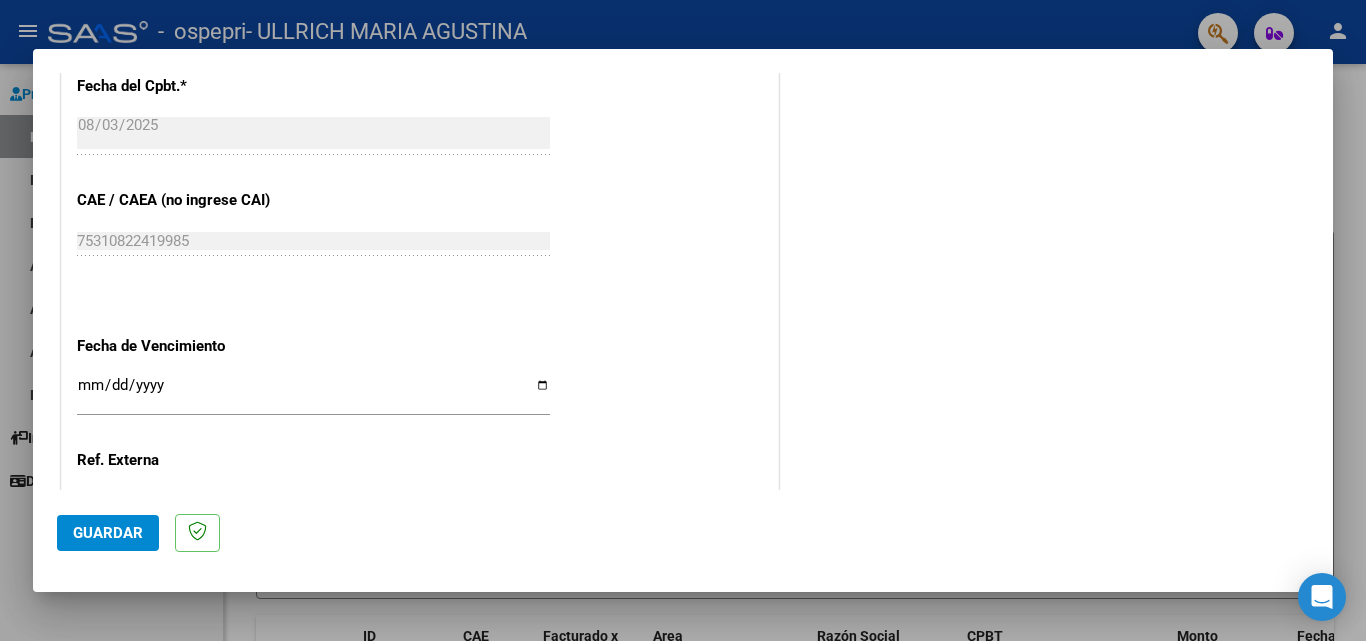 click on "Guardar" 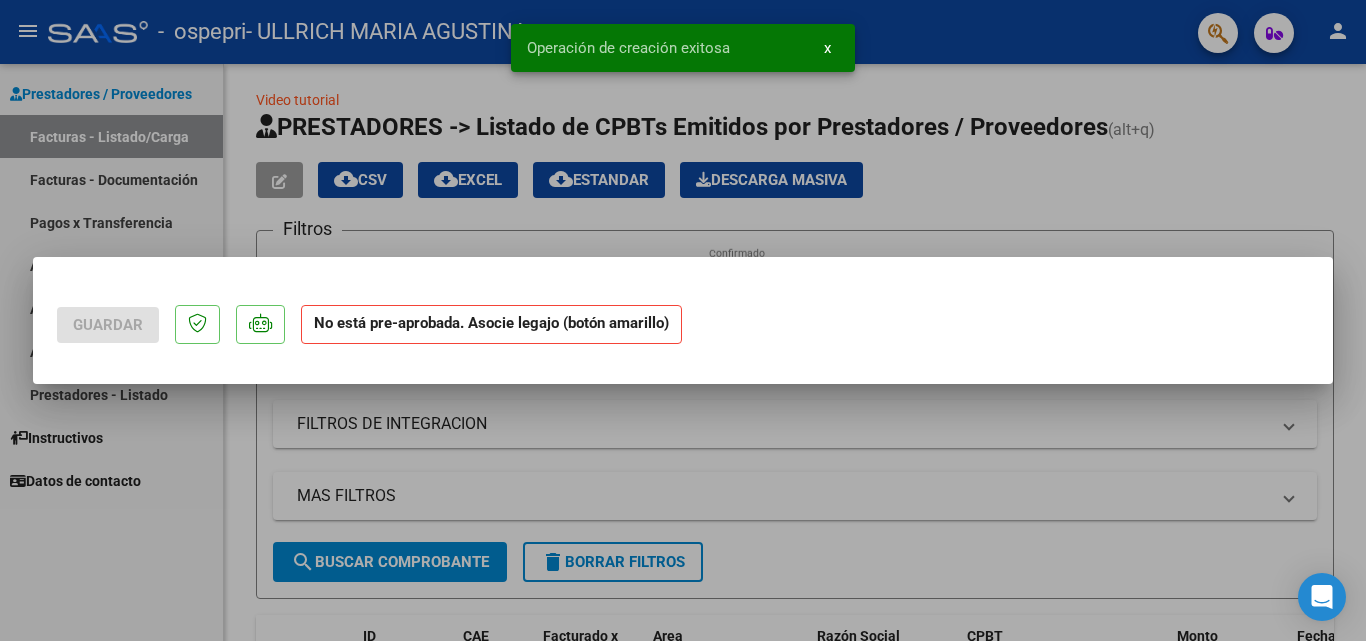 scroll, scrollTop: 0, scrollLeft: 0, axis: both 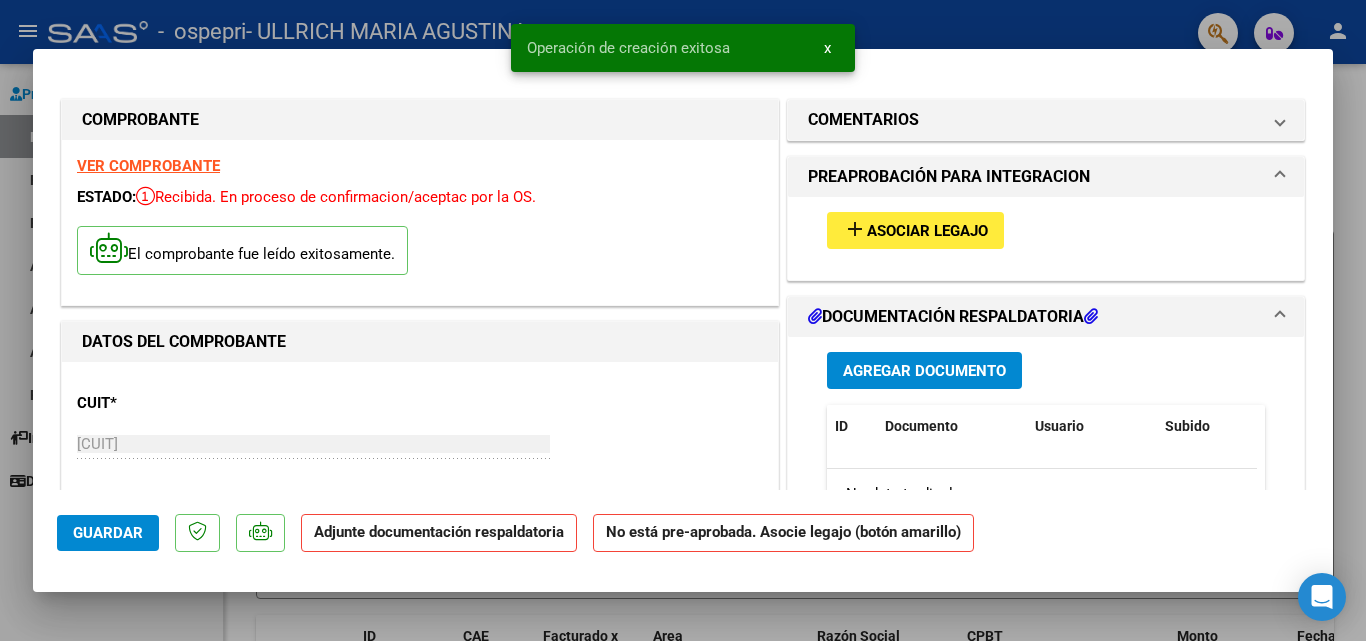 click on "Asociar Legajo" at bounding box center [927, 231] 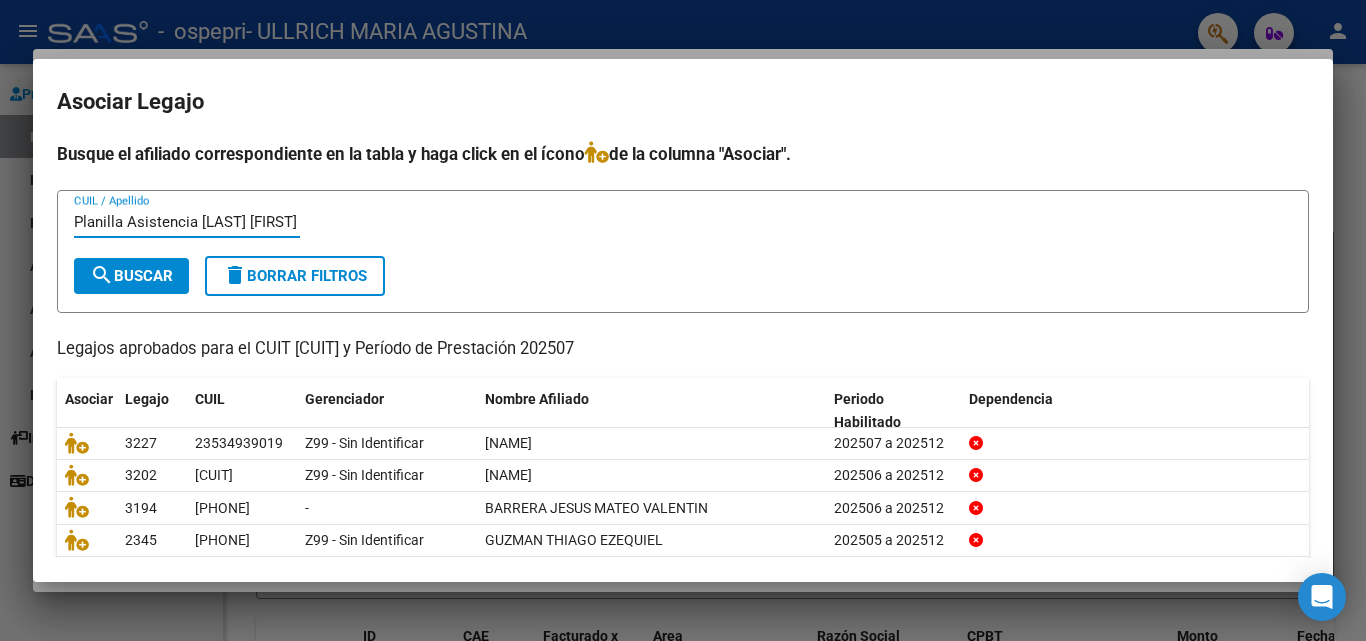 type on "Planilla Asistencia [LAST] [FIRST]" 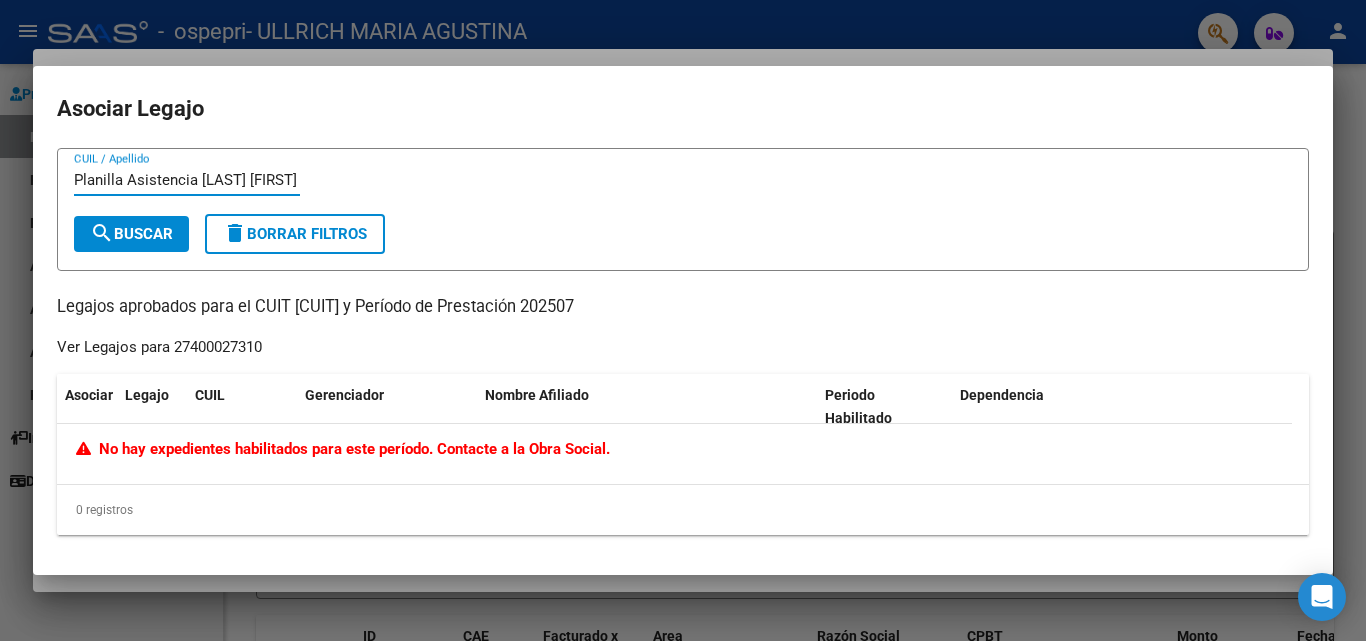 drag, startPoint x: 173, startPoint y: 186, endPoint x: 19, endPoint y: 195, distance: 154.26276 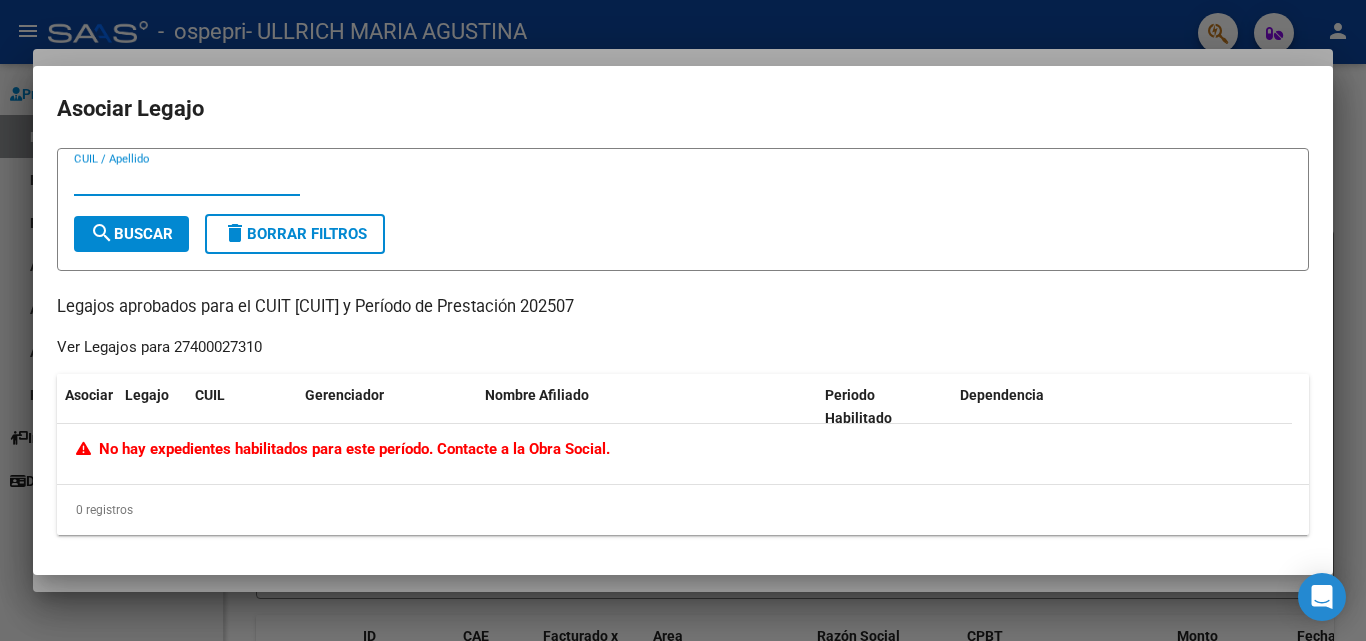 type 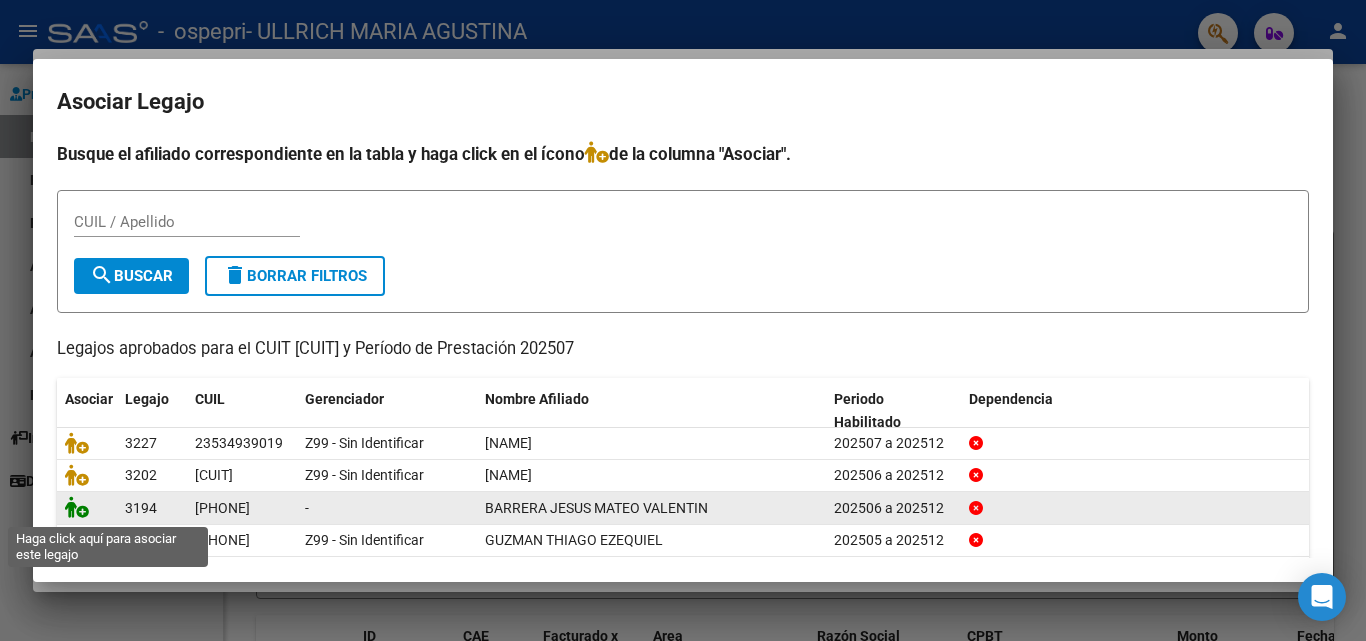 click 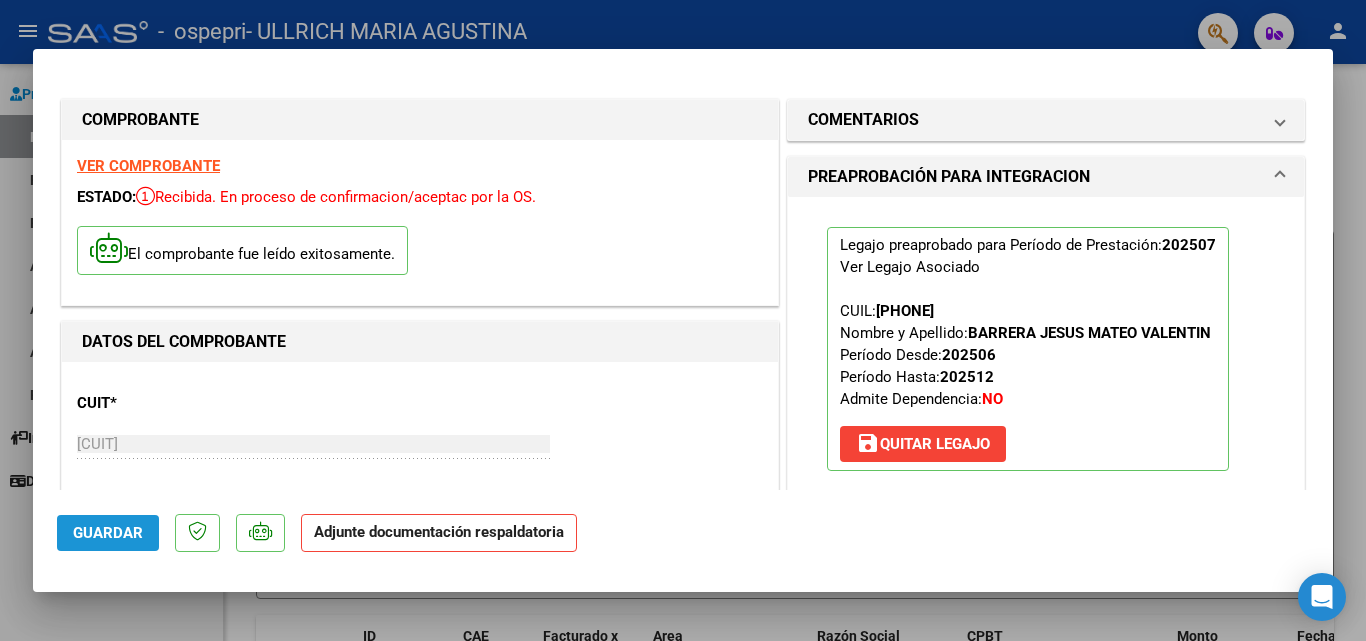 click on "Guardar" 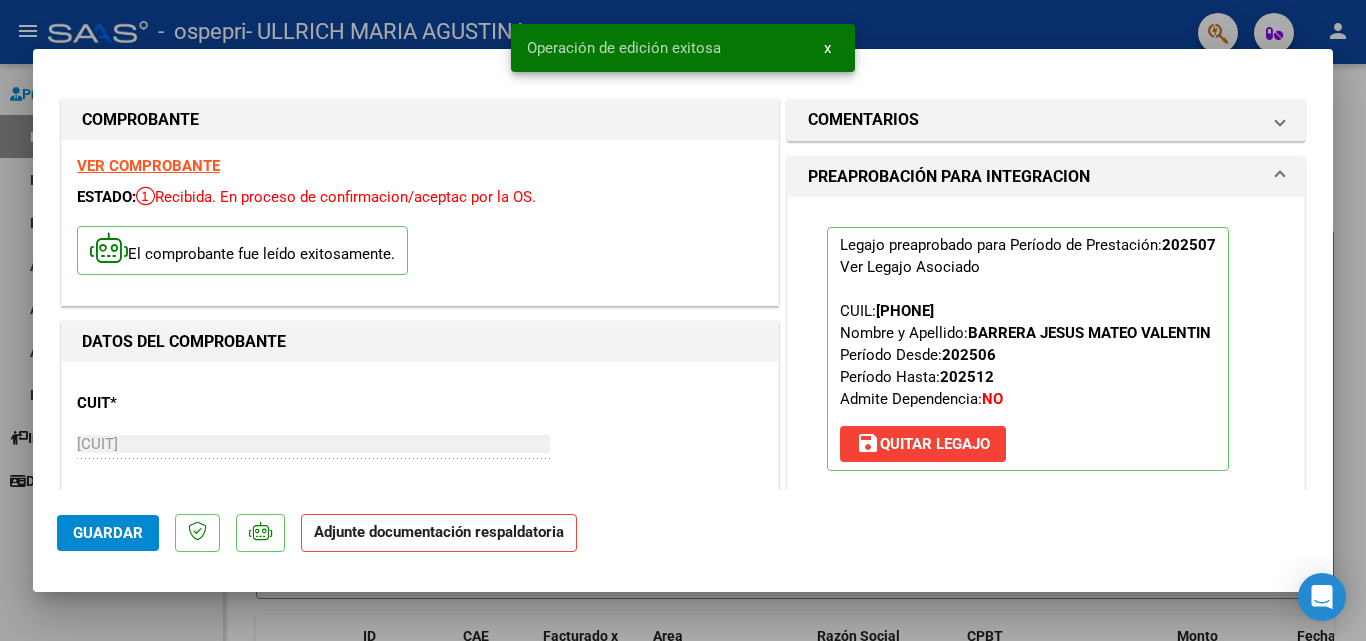 click at bounding box center [683, 320] 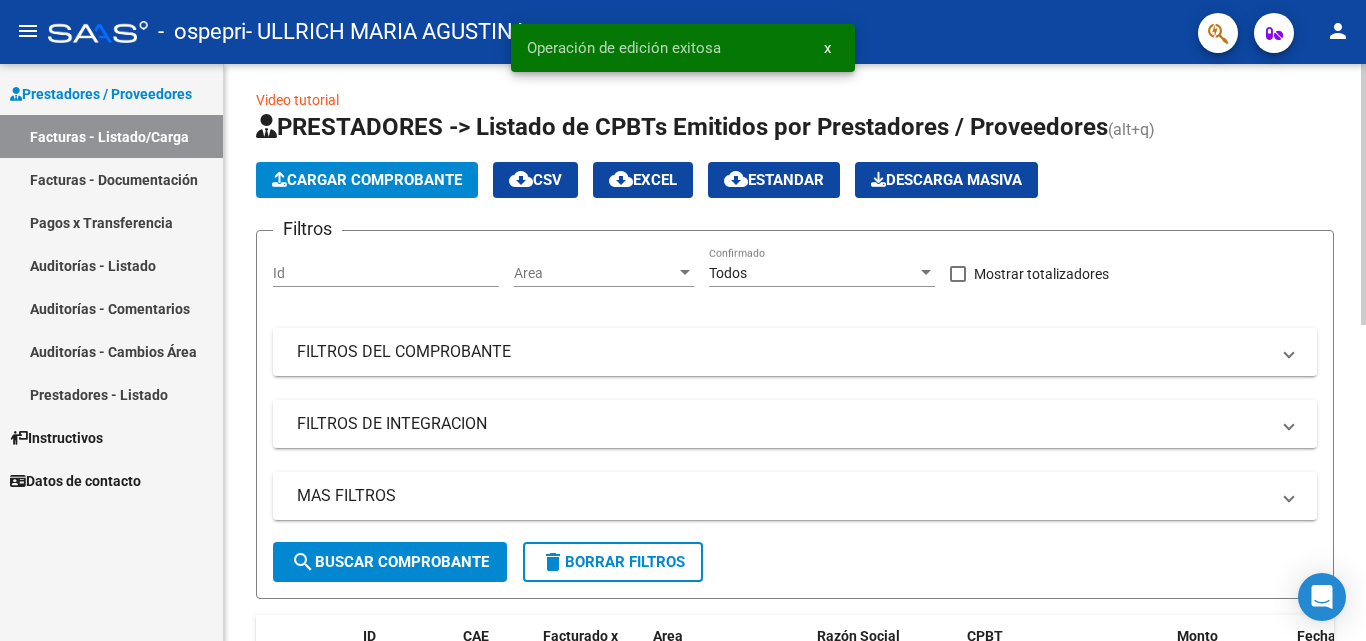 click on "Cargar Comprobante" 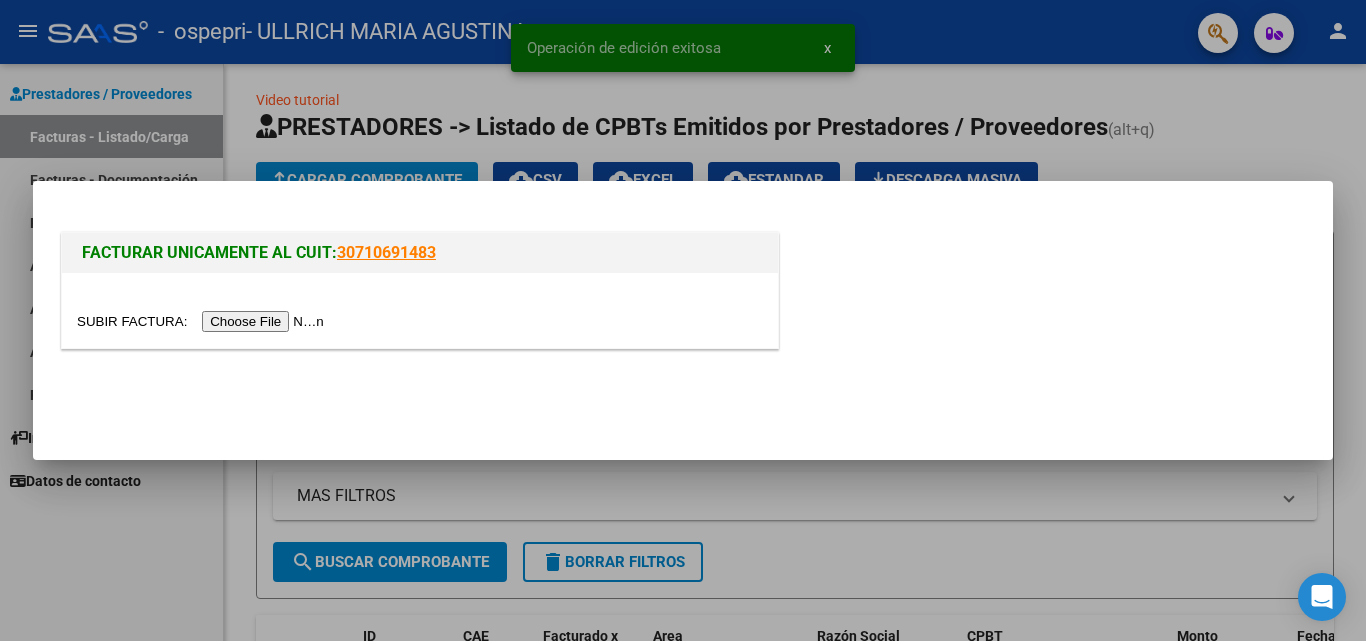 click at bounding box center [203, 321] 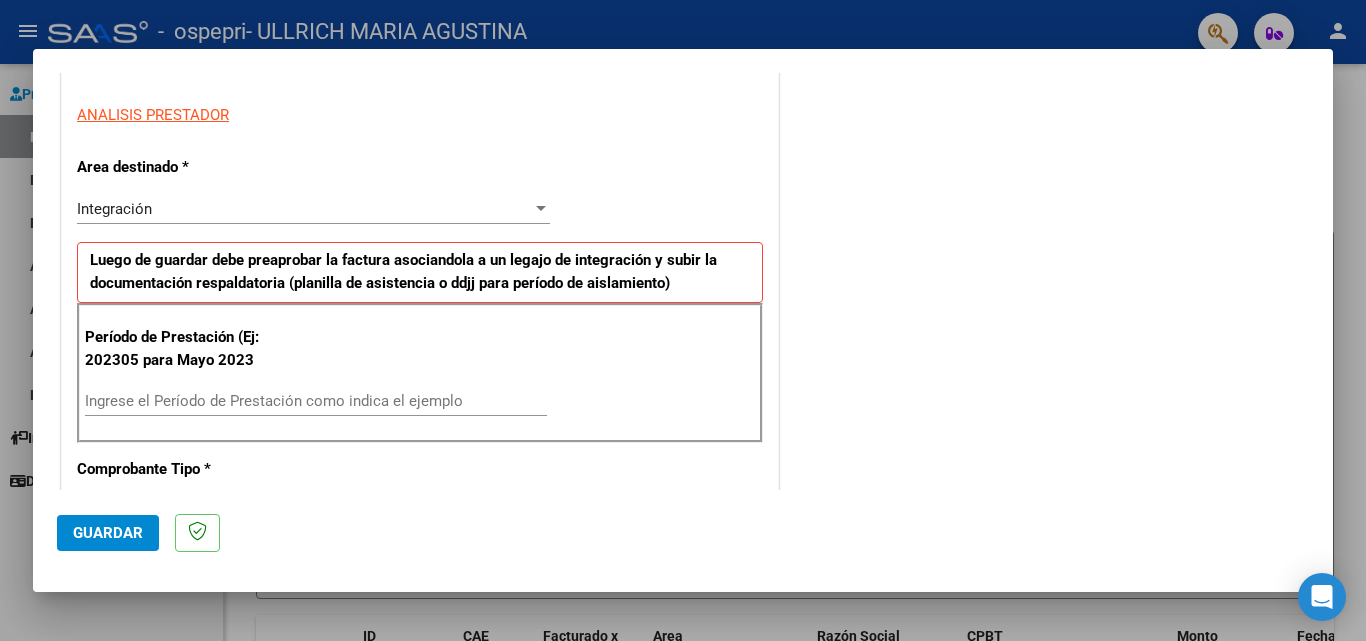 scroll, scrollTop: 459, scrollLeft: 0, axis: vertical 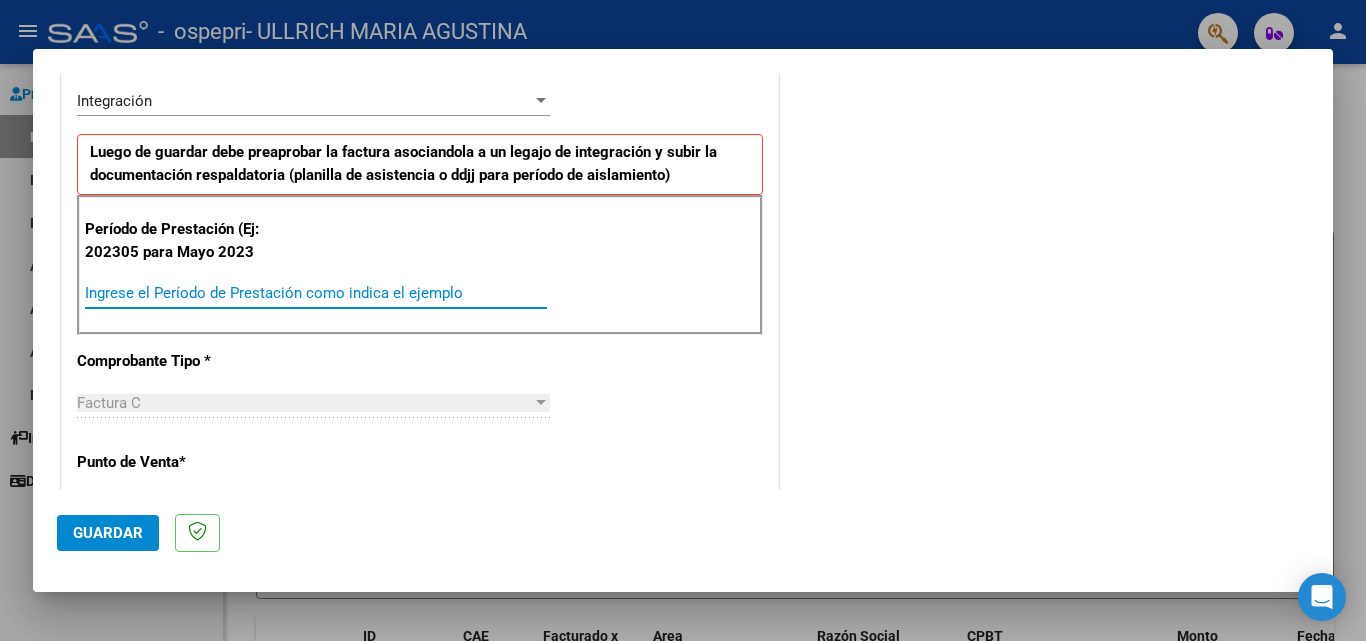 click on "Ingrese el Período de Prestación como indica el ejemplo" at bounding box center [316, 293] 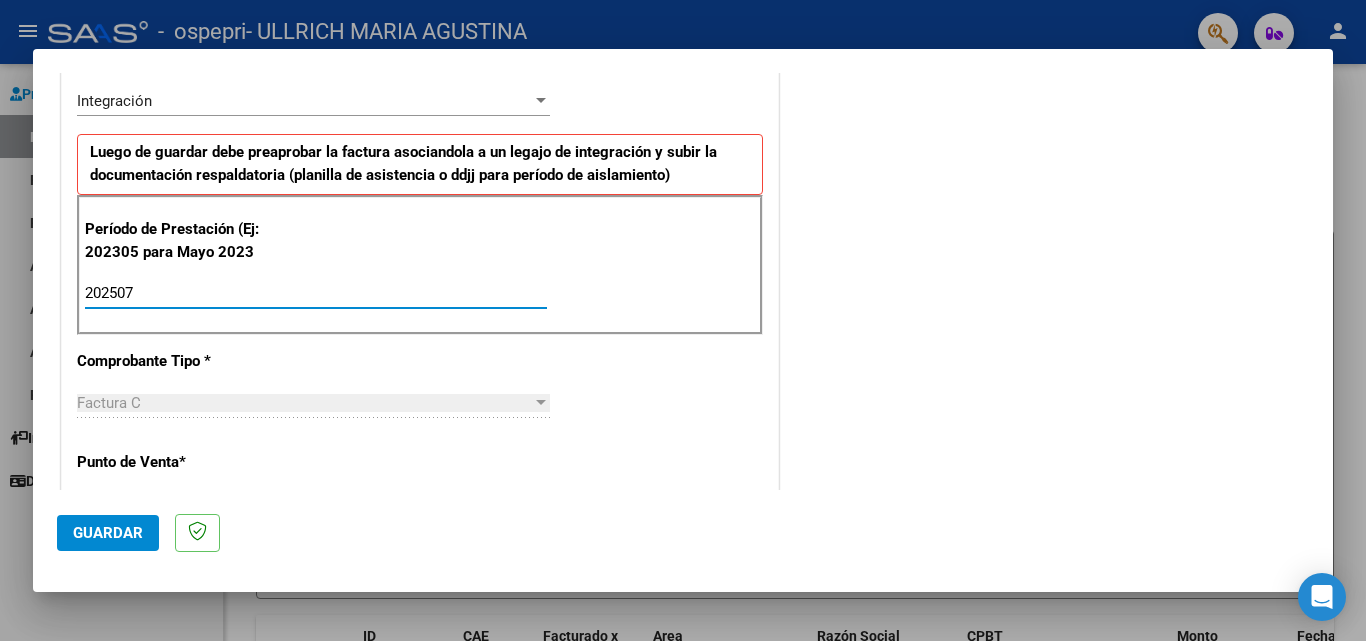 type on "202507" 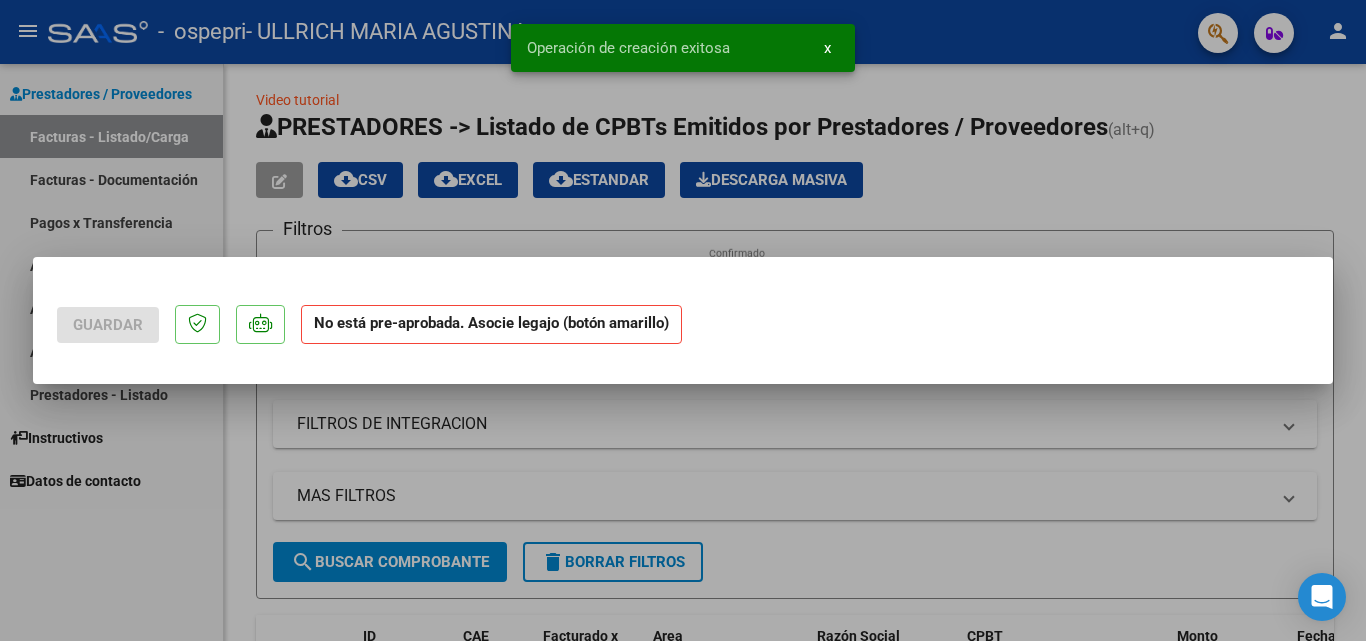 scroll, scrollTop: 0, scrollLeft: 0, axis: both 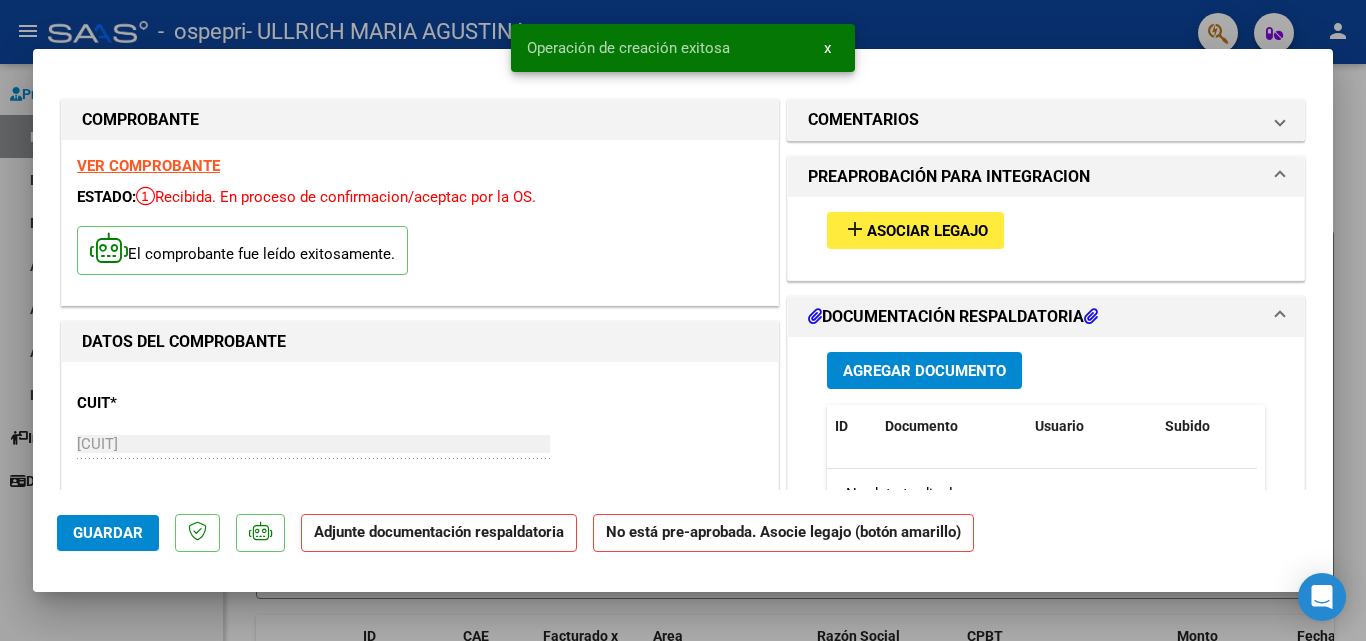 click on "Asociar Legajo" at bounding box center (927, 231) 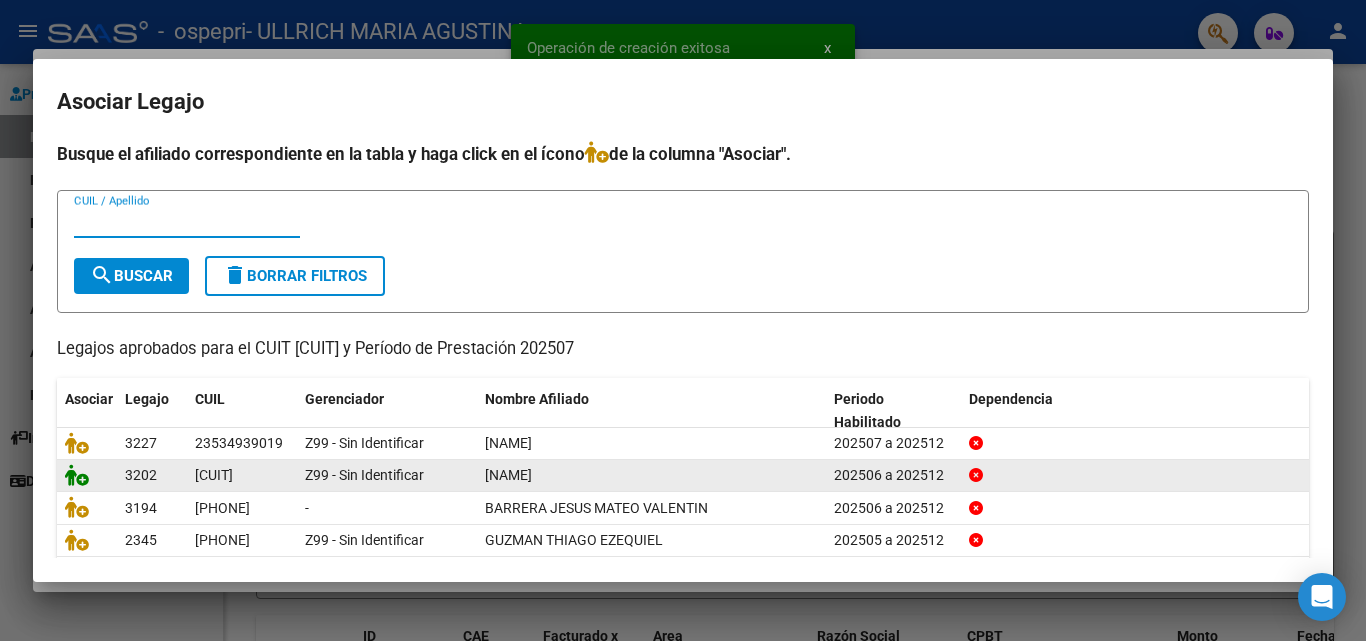 click 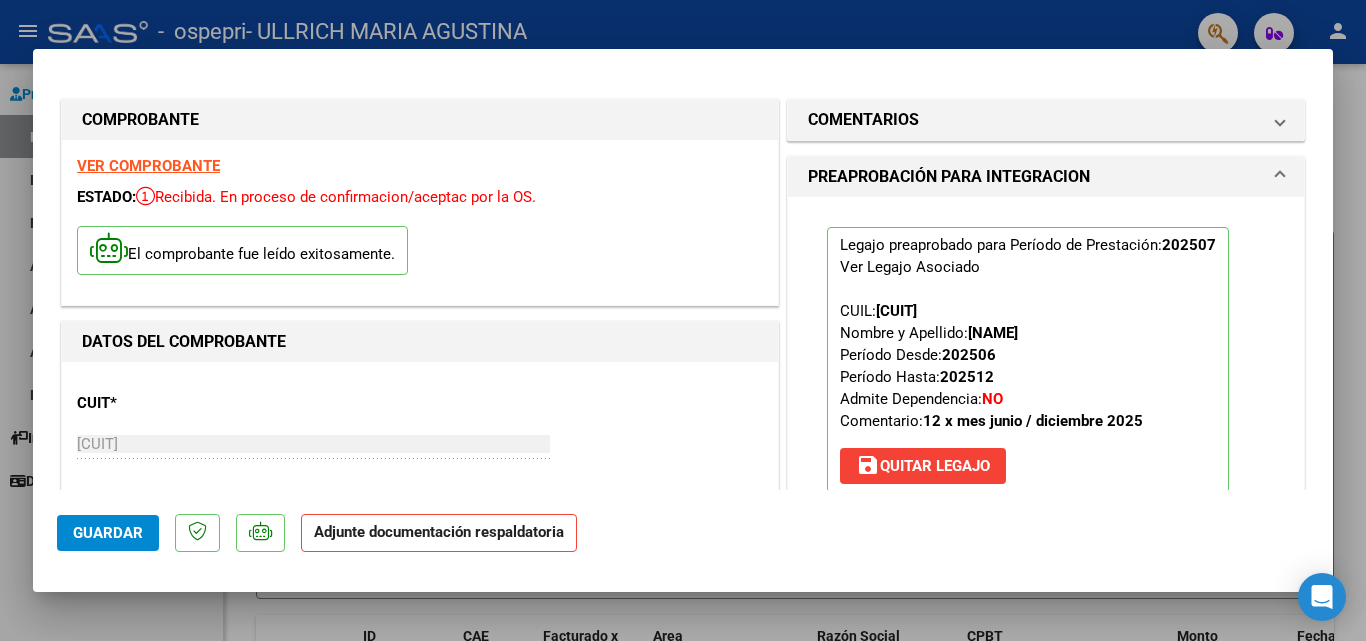 click on "Guardar" 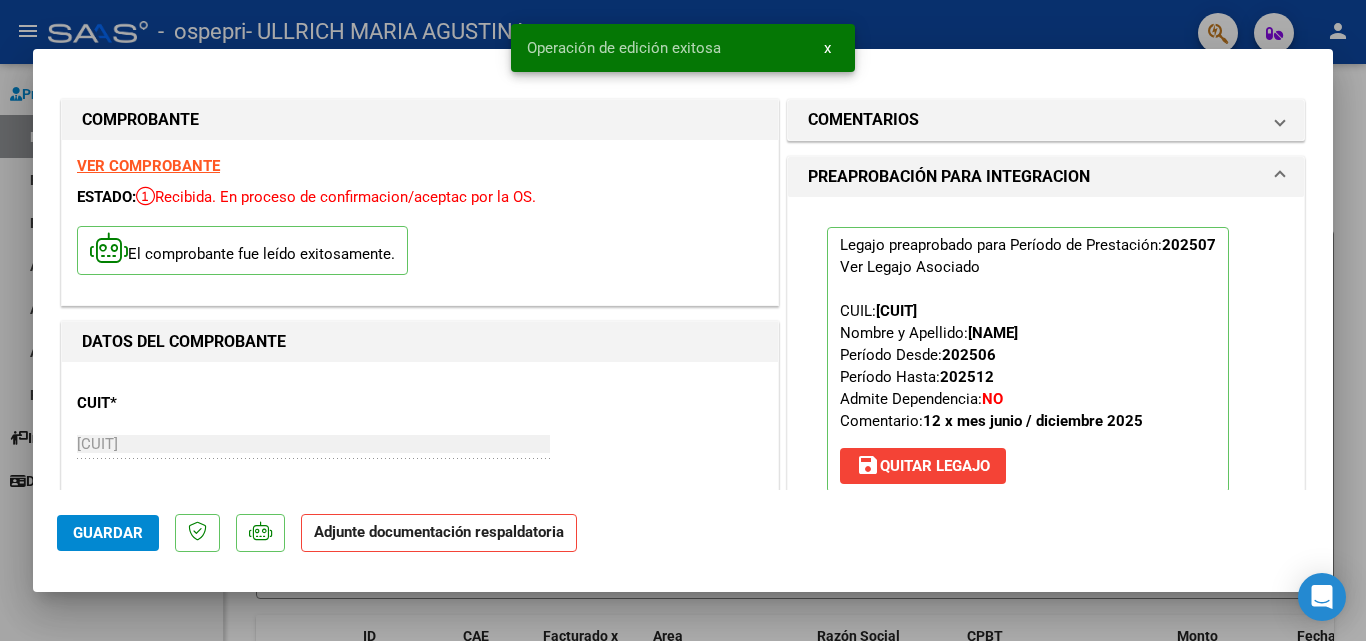 click at bounding box center [683, 320] 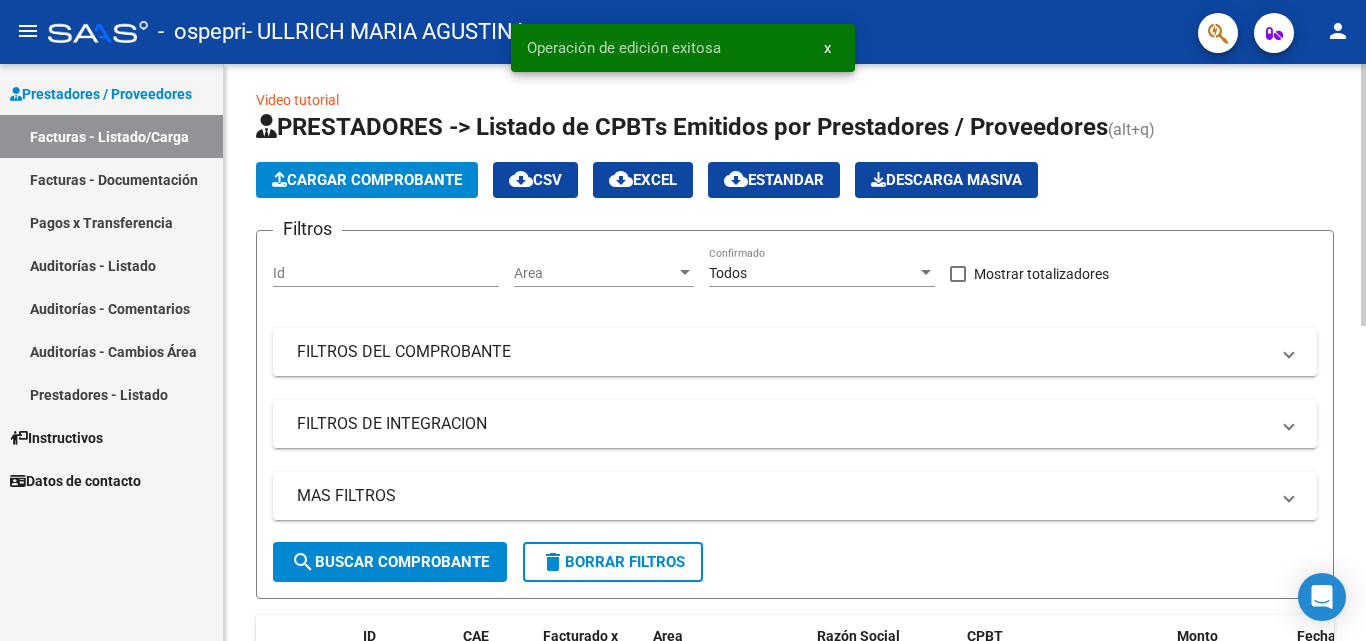 click on "Cargar Comprobante" 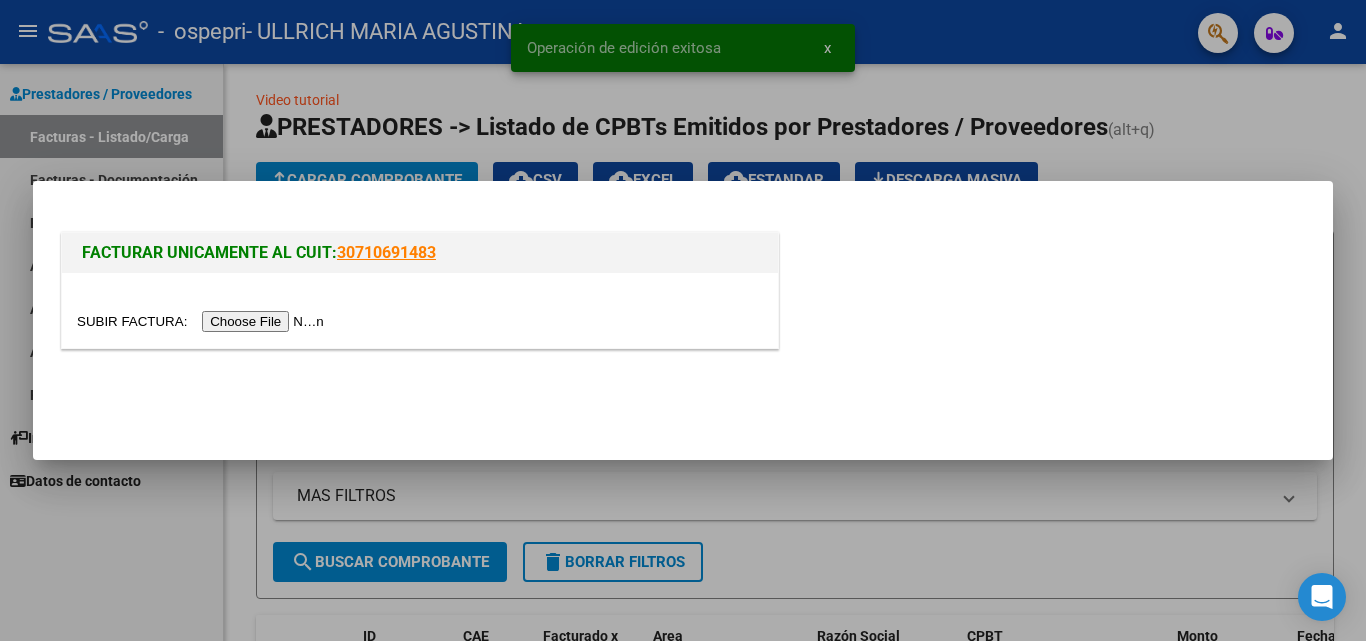click at bounding box center (203, 321) 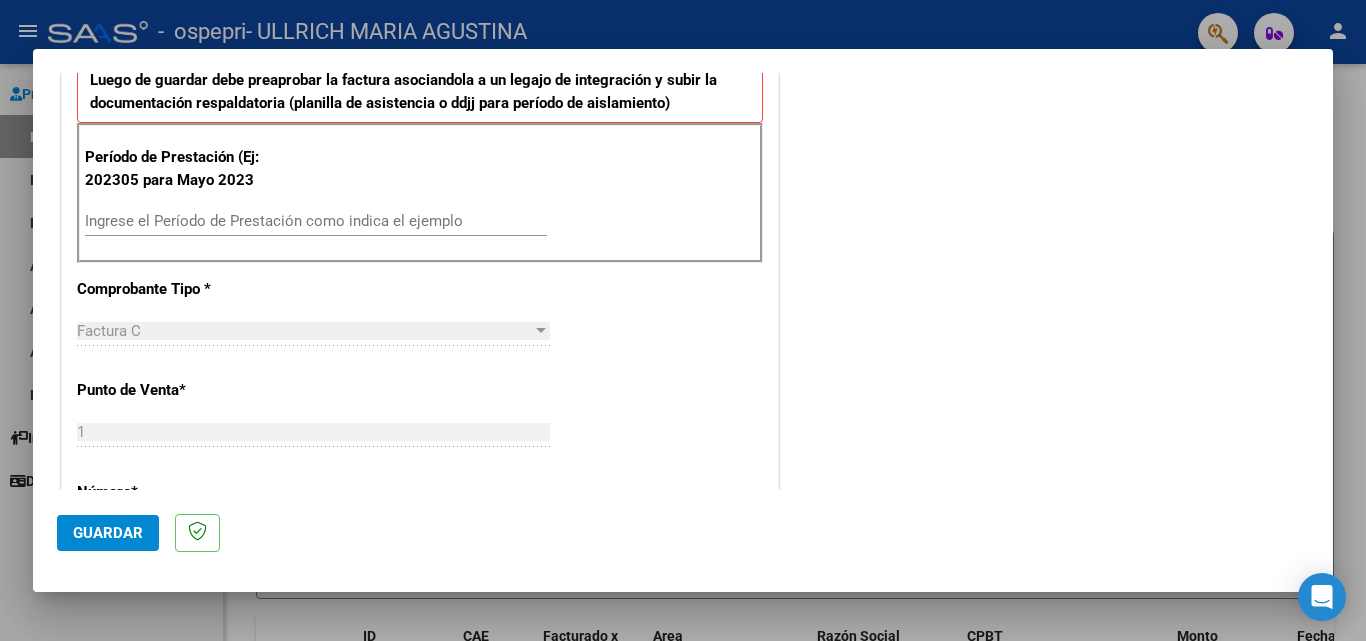 scroll, scrollTop: 500, scrollLeft: 0, axis: vertical 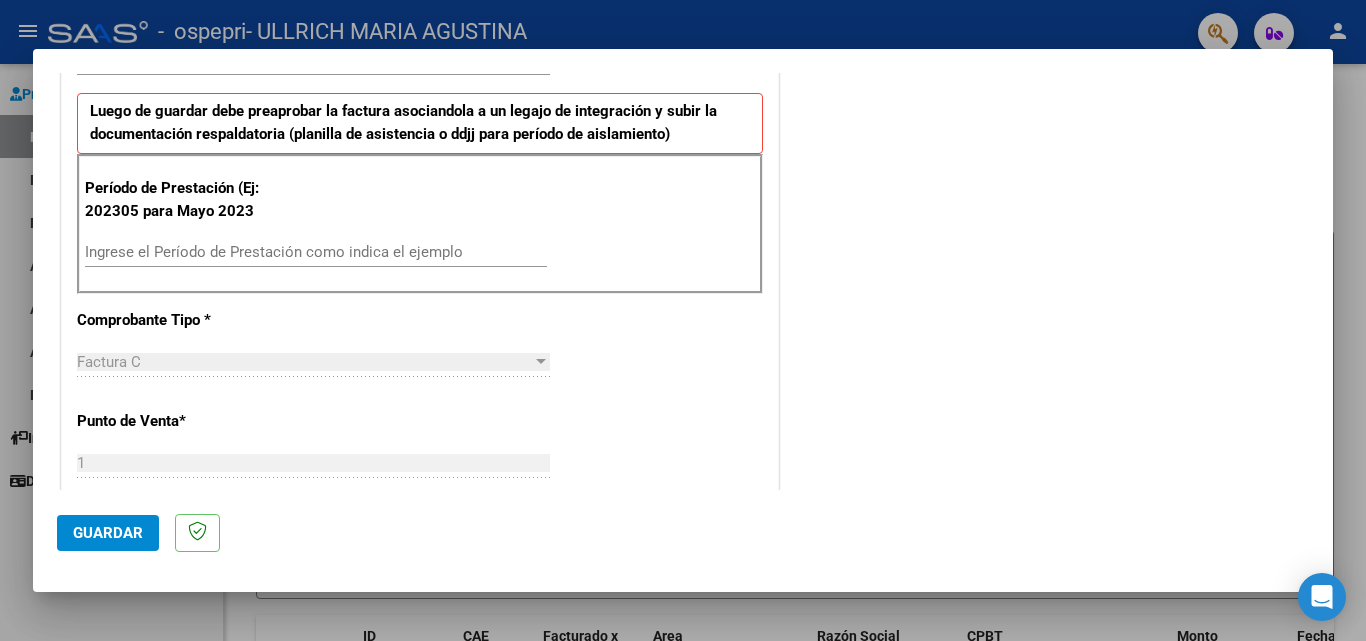 click on "Ingrese el Período de Prestación como indica el ejemplo" at bounding box center (316, 252) 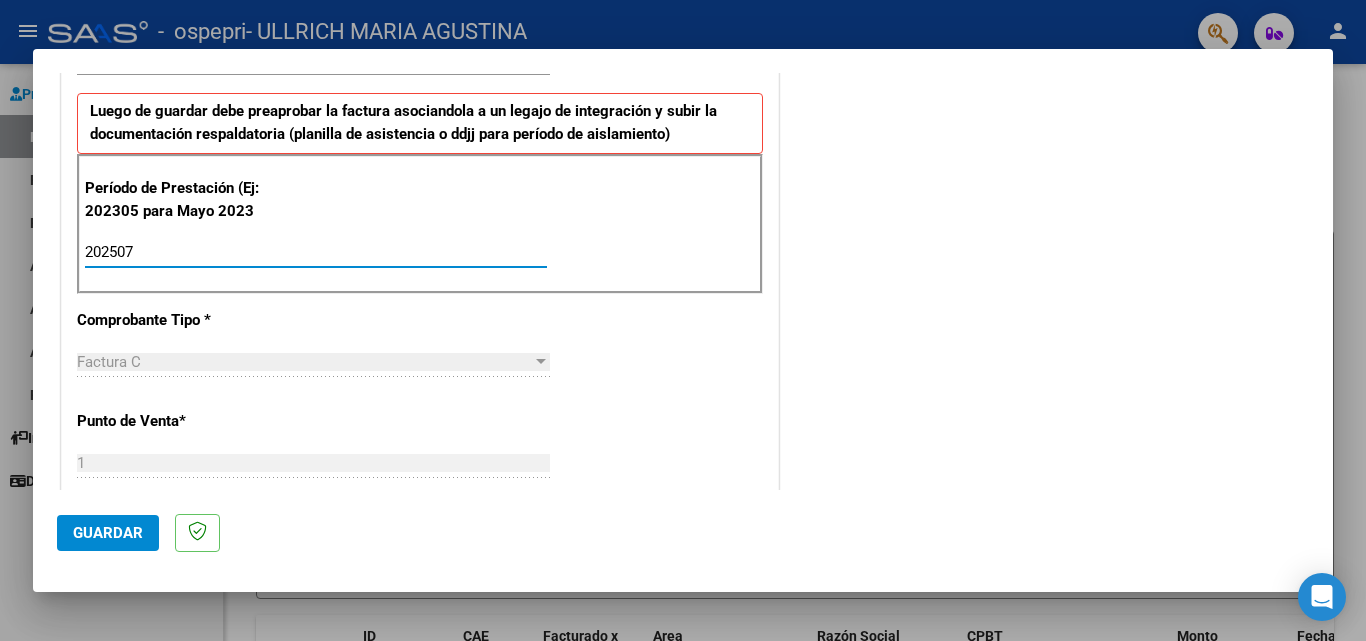 type on "202507" 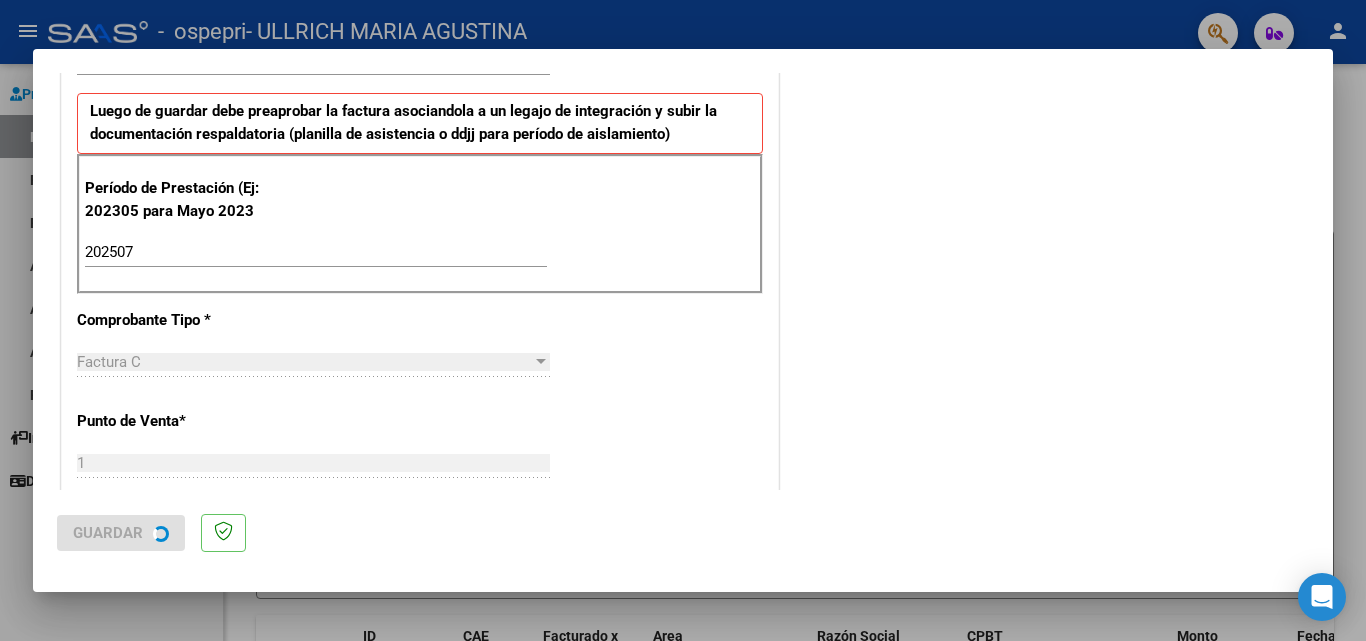 scroll, scrollTop: 0, scrollLeft: 0, axis: both 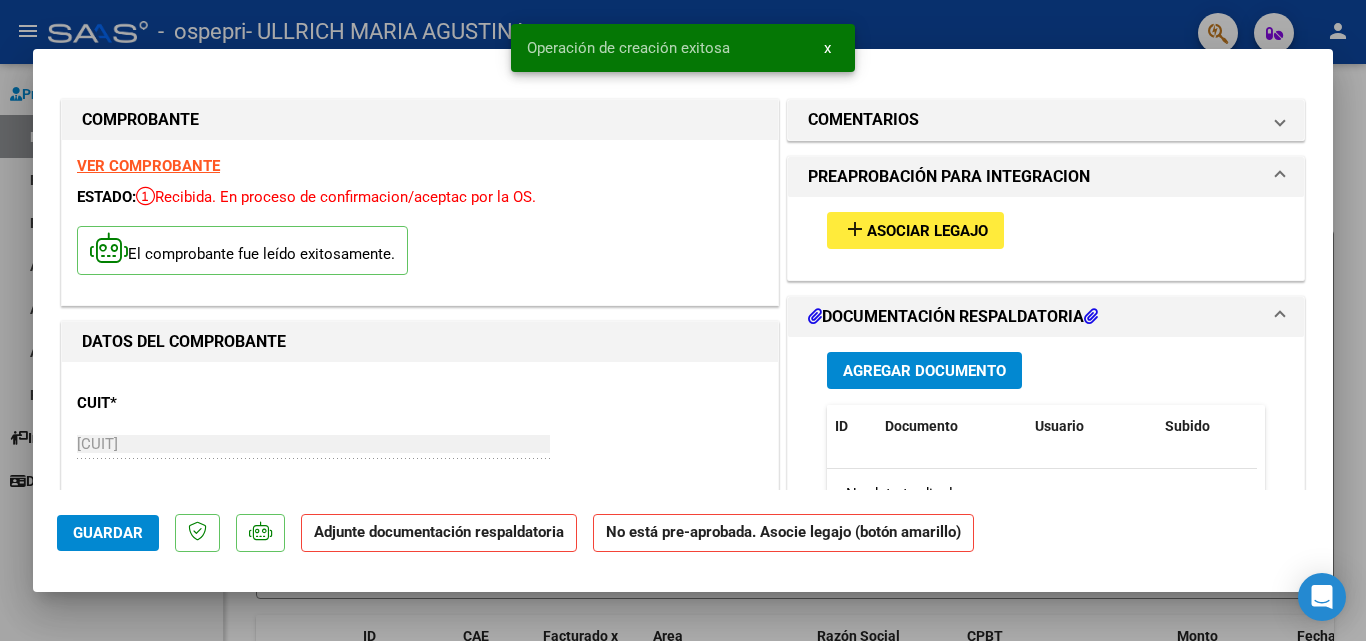 click on "Asociar Legajo" at bounding box center [927, 231] 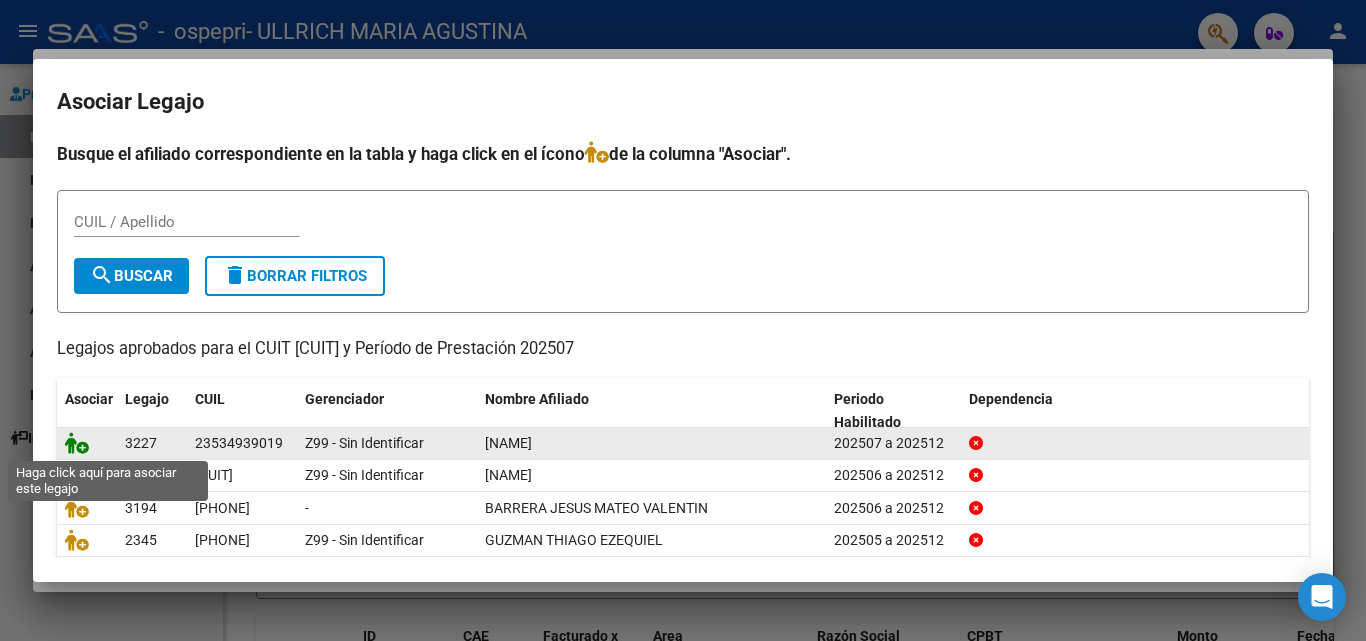 click 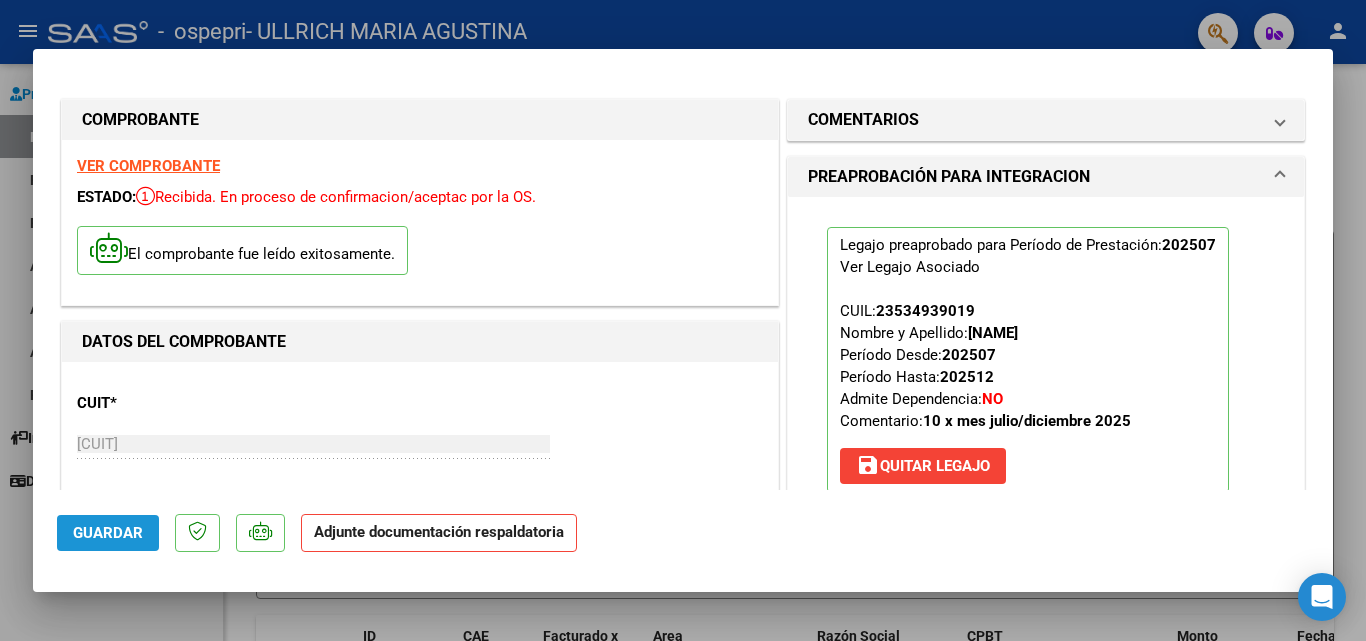 click on "Guardar" 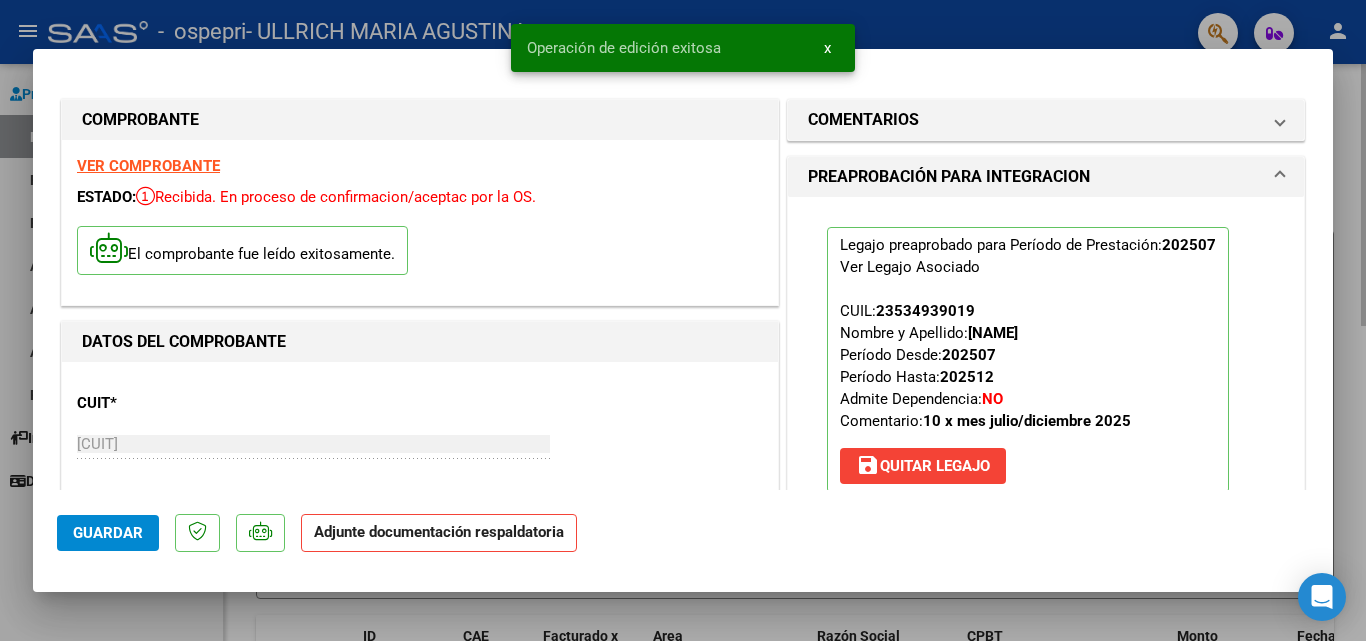 click at bounding box center (683, 320) 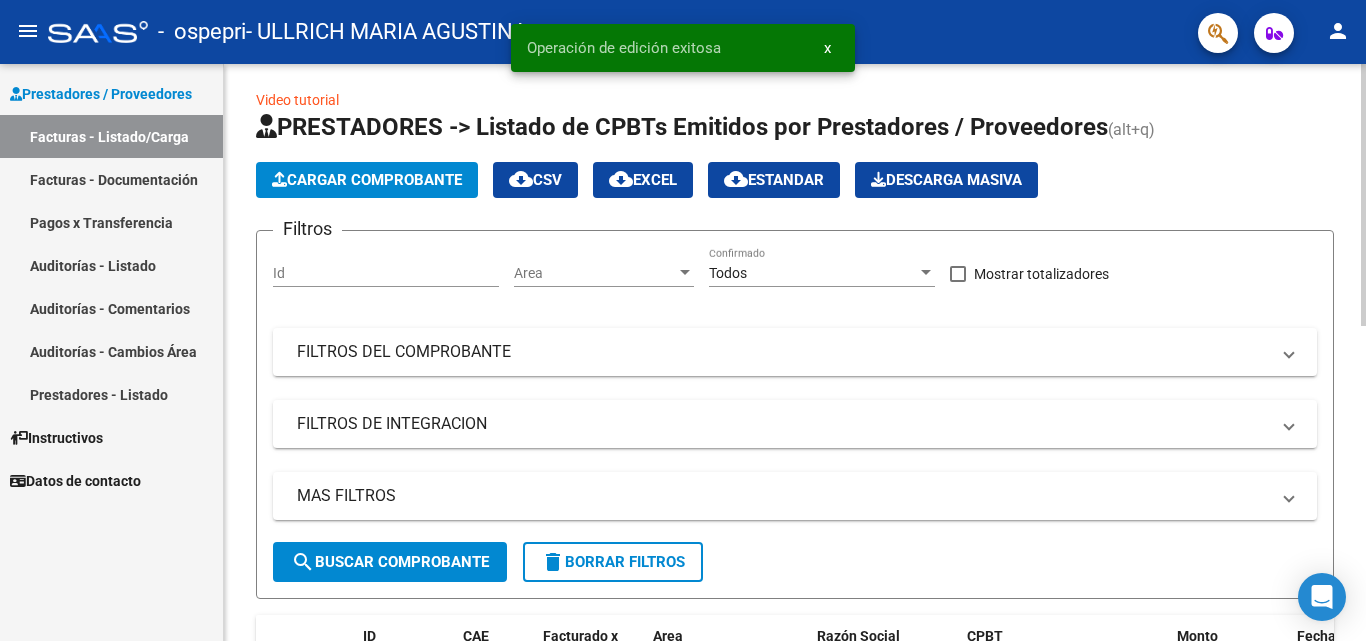 click on "Cargar Comprobante" 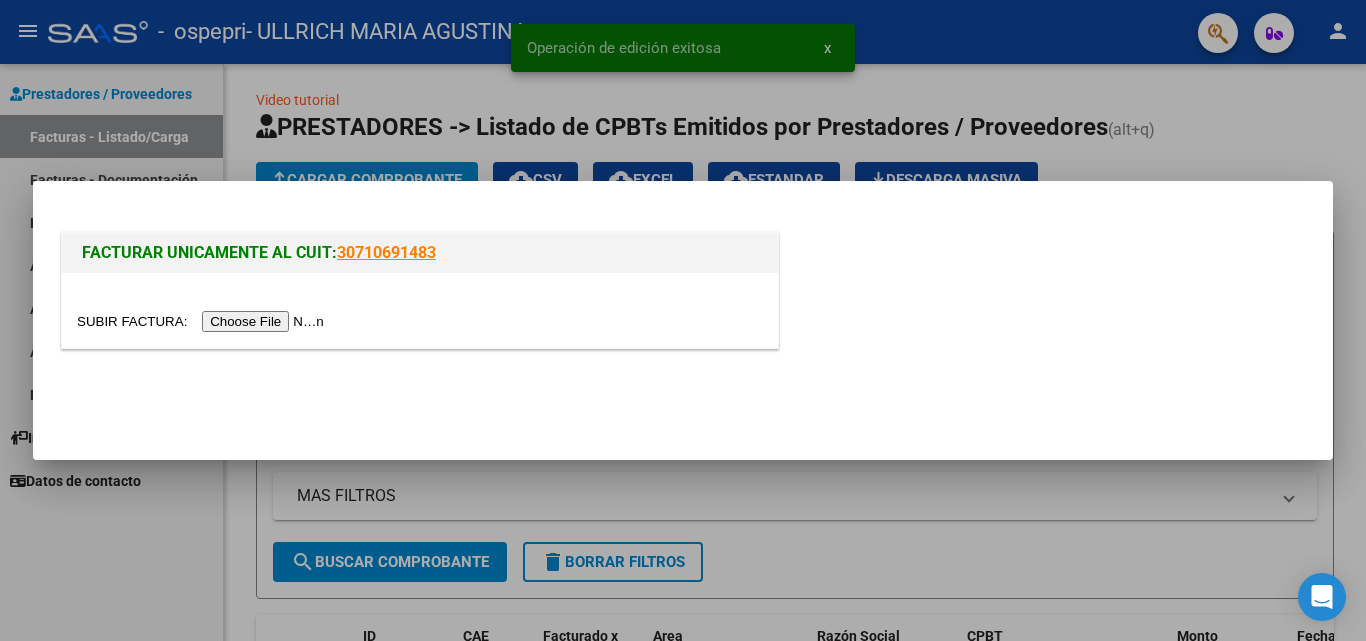 click at bounding box center [203, 321] 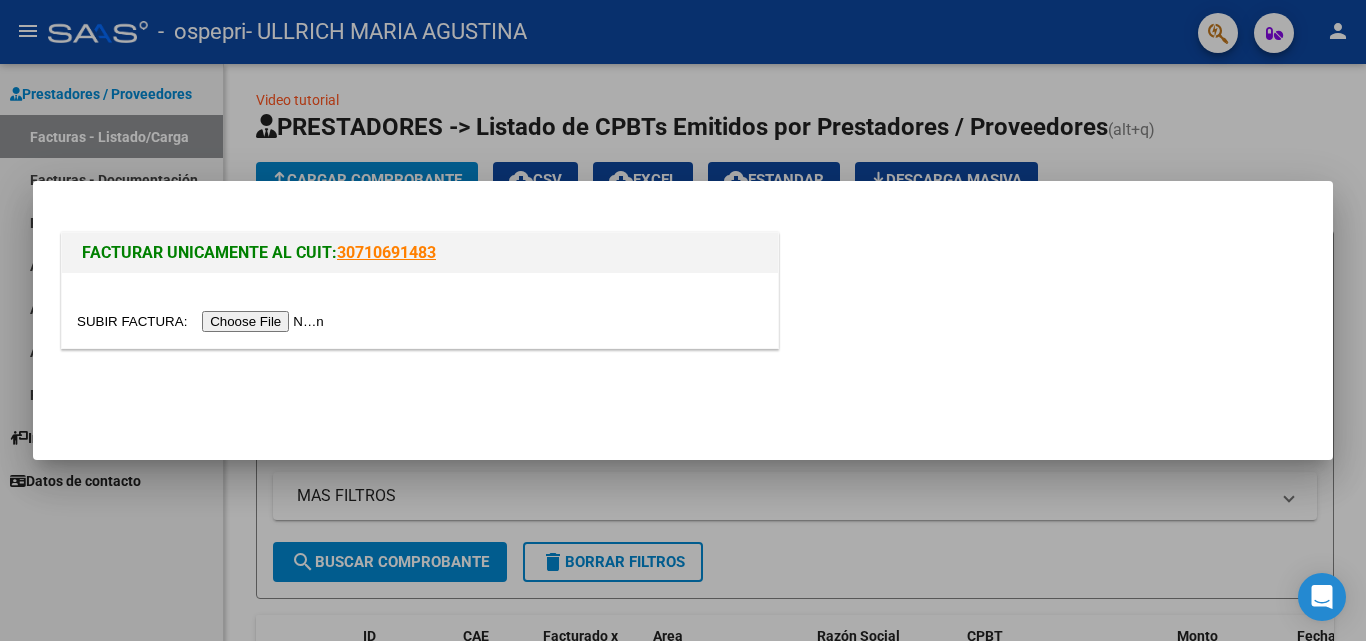 click at bounding box center (683, 320) 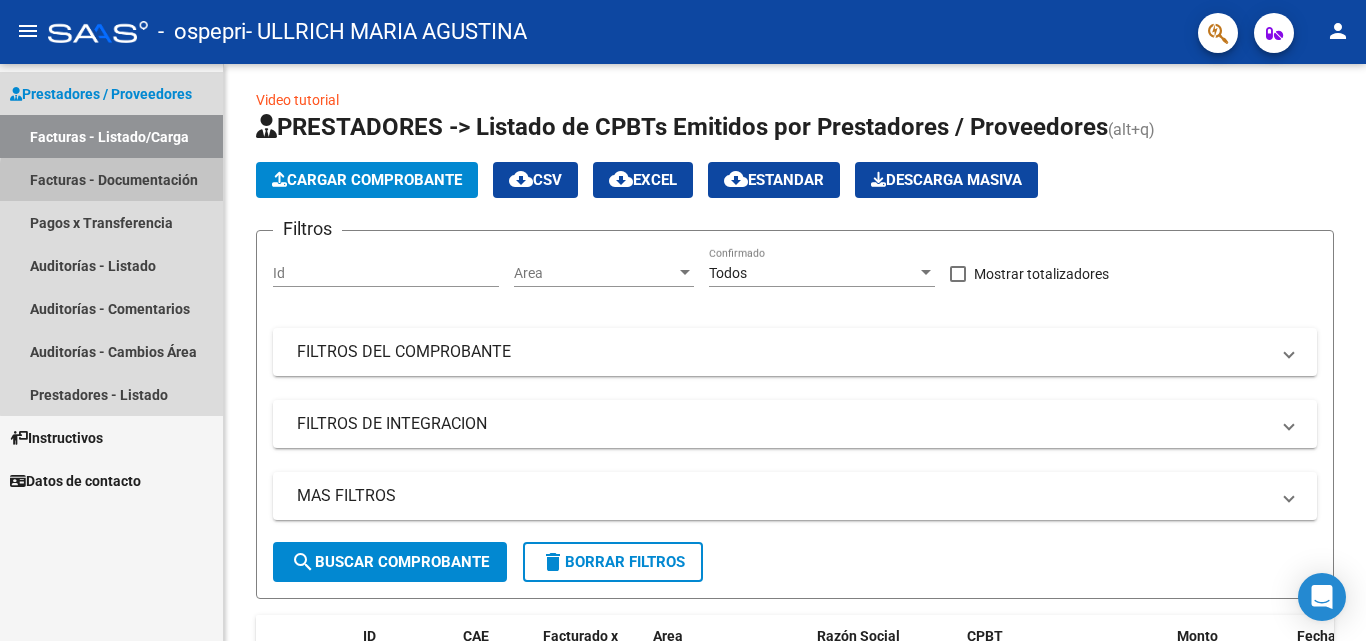 click on "Facturas - Documentación" at bounding box center (111, 179) 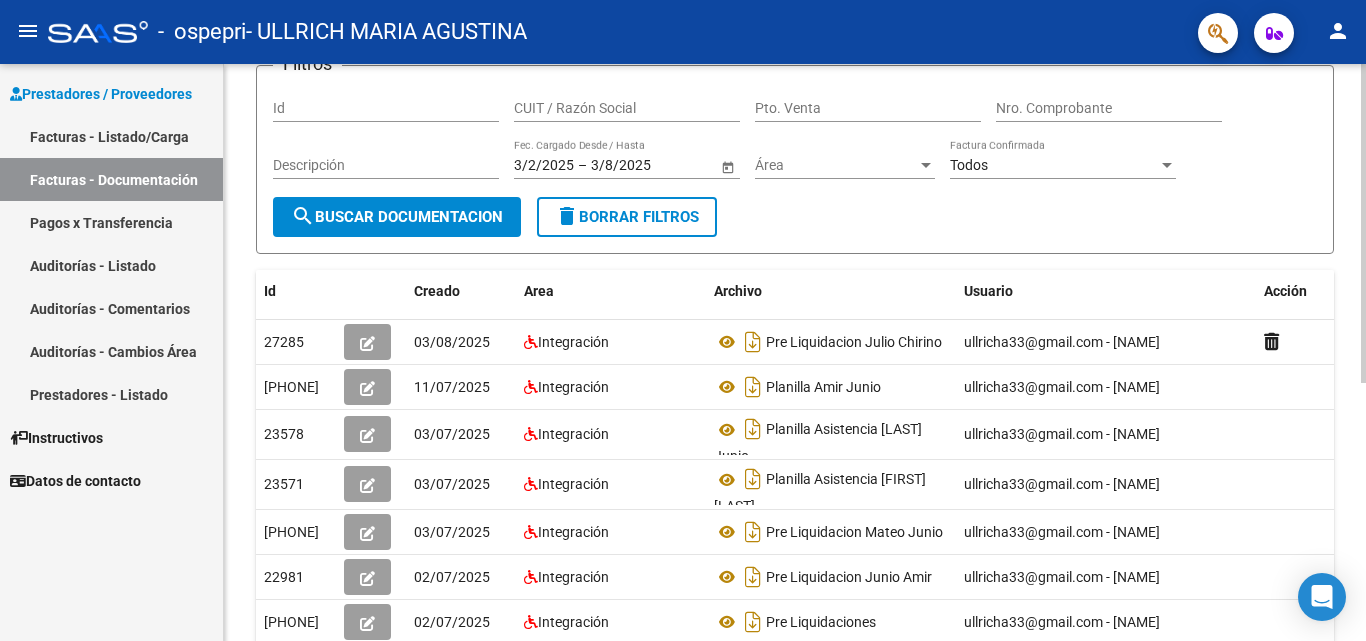 scroll, scrollTop: 161, scrollLeft: 0, axis: vertical 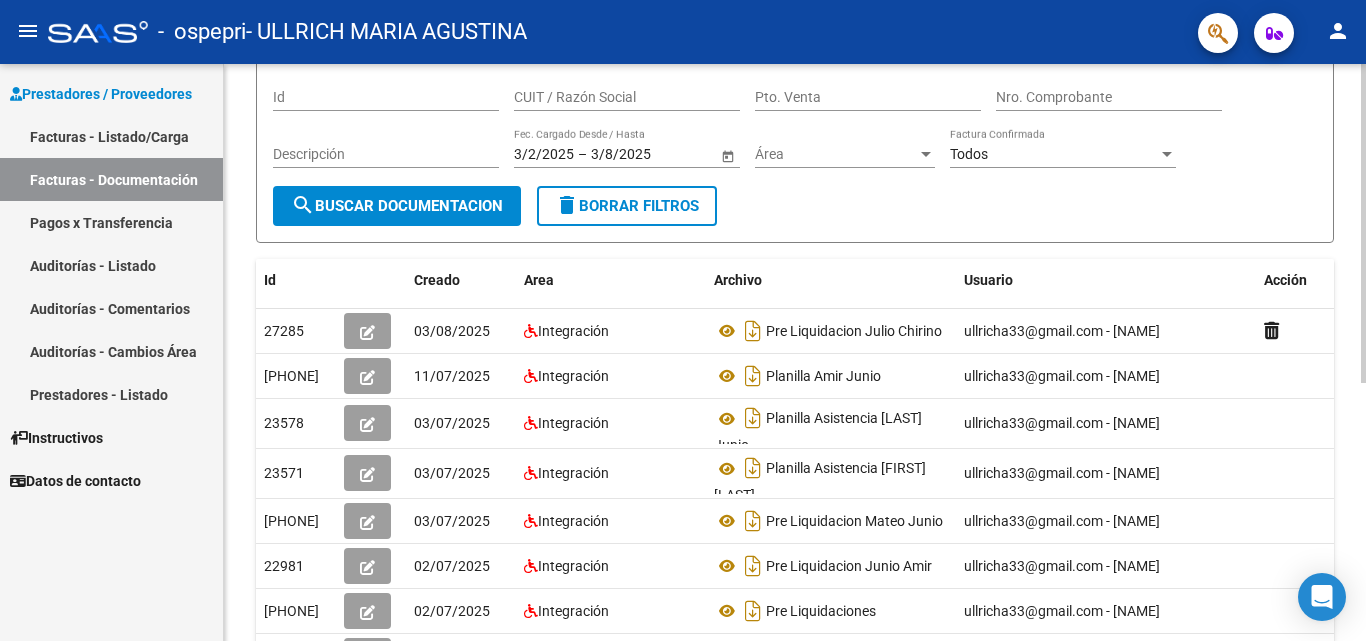 click 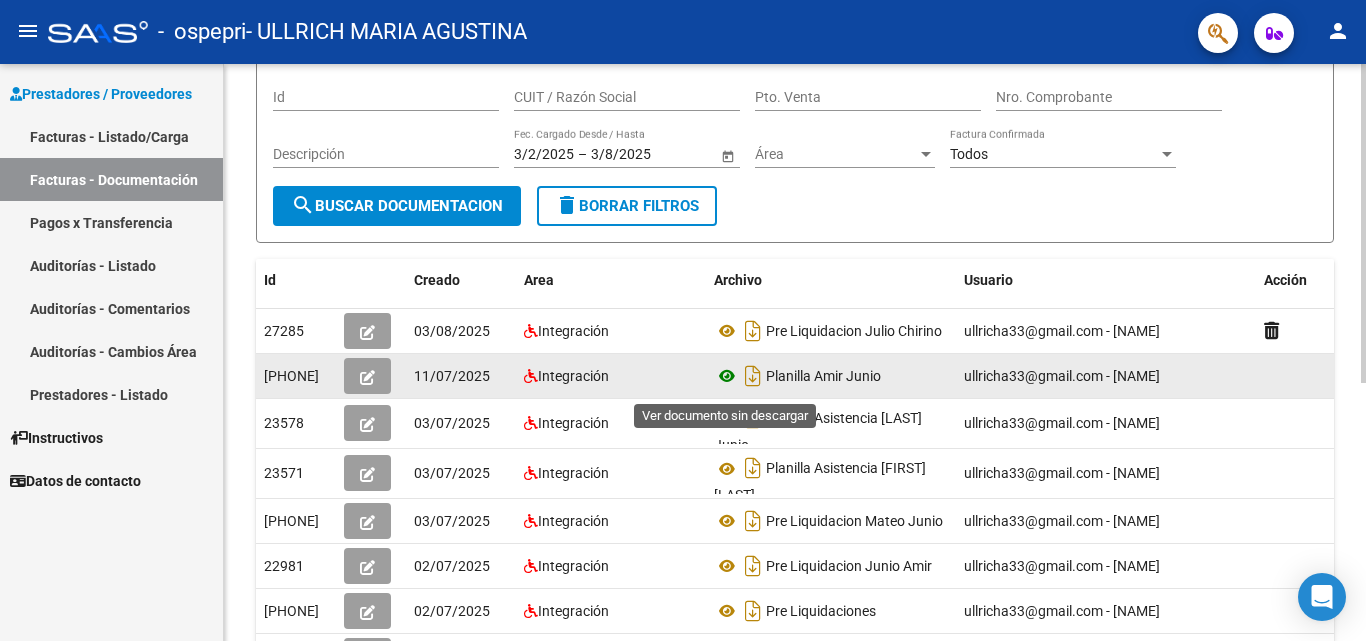 click 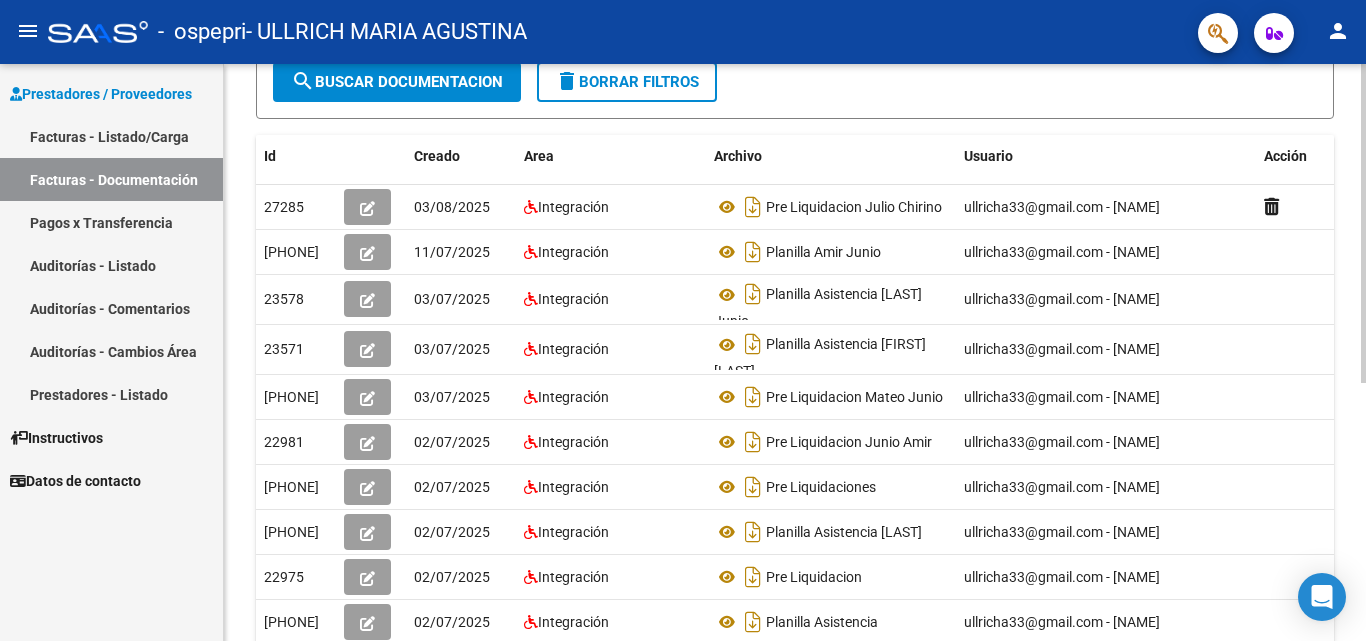 click on "PRESTADORES -> Comprobantes - Documentación Respaldatoria cloud_download  Exportar CSV   Descarga Masiva
Filtros Id CUIT / Razón Social Pto. Venta Nro. Comprobante Descripción 3/2/2025 3/2/2025 – 3/8/2025 3/8/2025 Fec. Cargado Desde / Hasta Área Área Todos Factura Confirmada search  Buscar Documentacion  delete  Borrar Filtros  Id Creado Area Archivo Usuario Acción 27285
03/08/2025 Integración Pre Liquidacion Julio Chirino  ullricha33@gmail.com - MARIA AGUSTINA ULLRICH   26337
11/07/2025 Integración Planilla Amir Junio   ullricha33@gmail.com - MARIA AGUSTINA ULLRICH   23578
03/07/2025 Integración Planilla Asistencia Junio Aponte  ullricha33@gmail.com - MARIA AGUSTINA ULLRICH   23571
03/07/2025 Integración Planilla Asistencia Mateo Barrera  ullricha33@gmail.com - MARIA AGUSTINA ULLRICH   23570
03/07/2025 Integración Pre Liquidacion Mateo Junio   ullricha33@gmail.com - MARIA AGUSTINA ULLRICH   22981
02/07/2025 Integración Pre Liquidacion Junio Amir 22977
02/07/2025 22976" 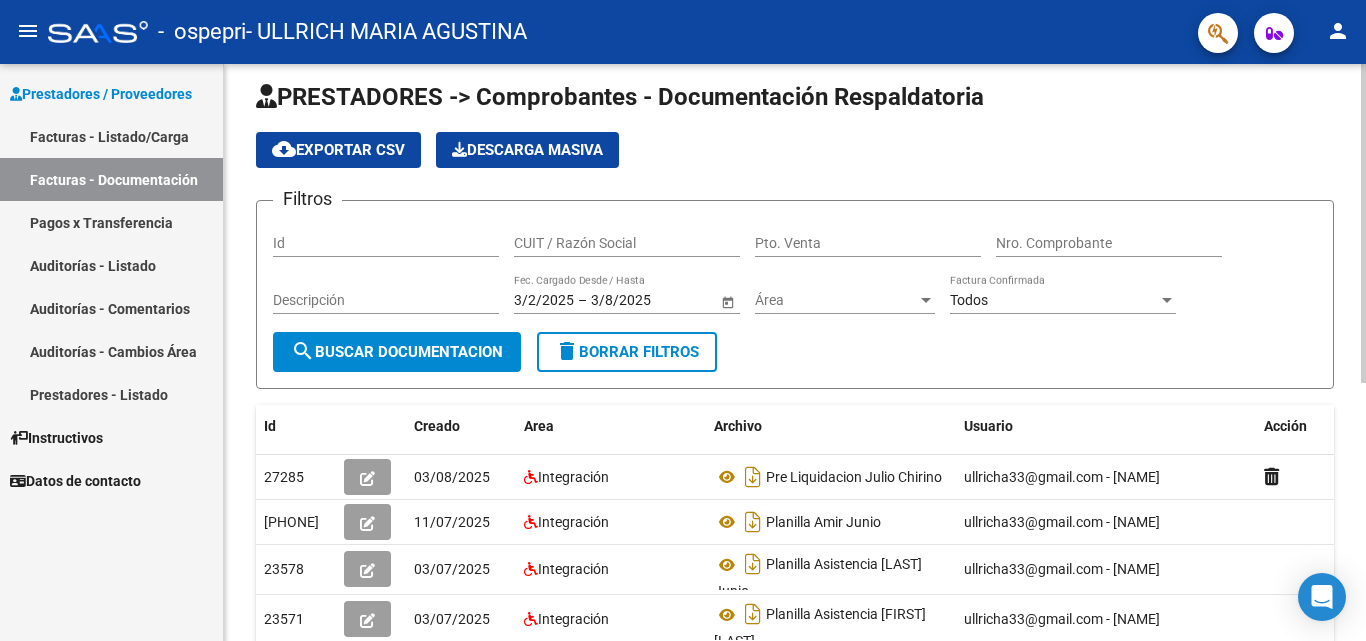 scroll, scrollTop: 0, scrollLeft: 0, axis: both 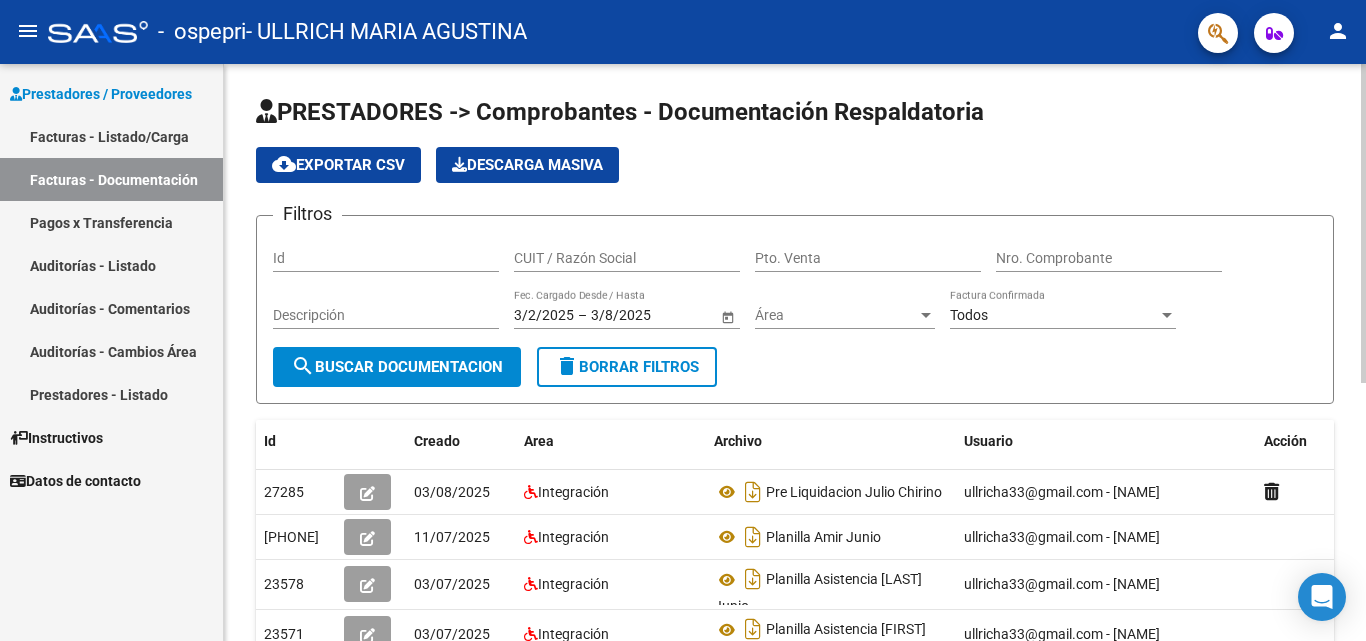 click on "menu -   ospepri   - ULLRICH MARIA AGUSTINA person    Prestadores / Proveedores Facturas - Listado/Carga Facturas - Documentación Pagos x Transferencia Auditorías - Listado Auditorías - Comentarios Auditorías - Cambios Área Prestadores - Listado    Instructivos    Datos de contacto  PRESTADORES -> Comprobantes - Documentación Respaldatoria cloud_download  Exportar CSV   Descarga Masiva
Filtros Id CUIT / Razón Social Pto. Venta Nro. Comprobante Descripción 3/2/2025 3/2/2025 – 3/8/2025 3/8/2025 Fec. Cargado Desde / Hasta Área Área Todos Factura Confirmada search  Buscar Documentacion  delete  Borrar Filtros  Id Creado Area Archivo Usuario Acción 27285
03/08/2025 Integración Pre Liquidacion Julio Chirino  ullricha33@gmail.com - MARIA AGUSTINA ULLRICH   26337
11/07/2025 Integración Planilla Amir Junio   ullricha33@gmail.com - MARIA AGUSTINA ULLRICH   23578
03/07/2025 Integración Planilla Asistencia Junio Aponte  ullricha33@gmail.com - MARIA AGUSTINA ULLRICH   23571
03/07/2025" 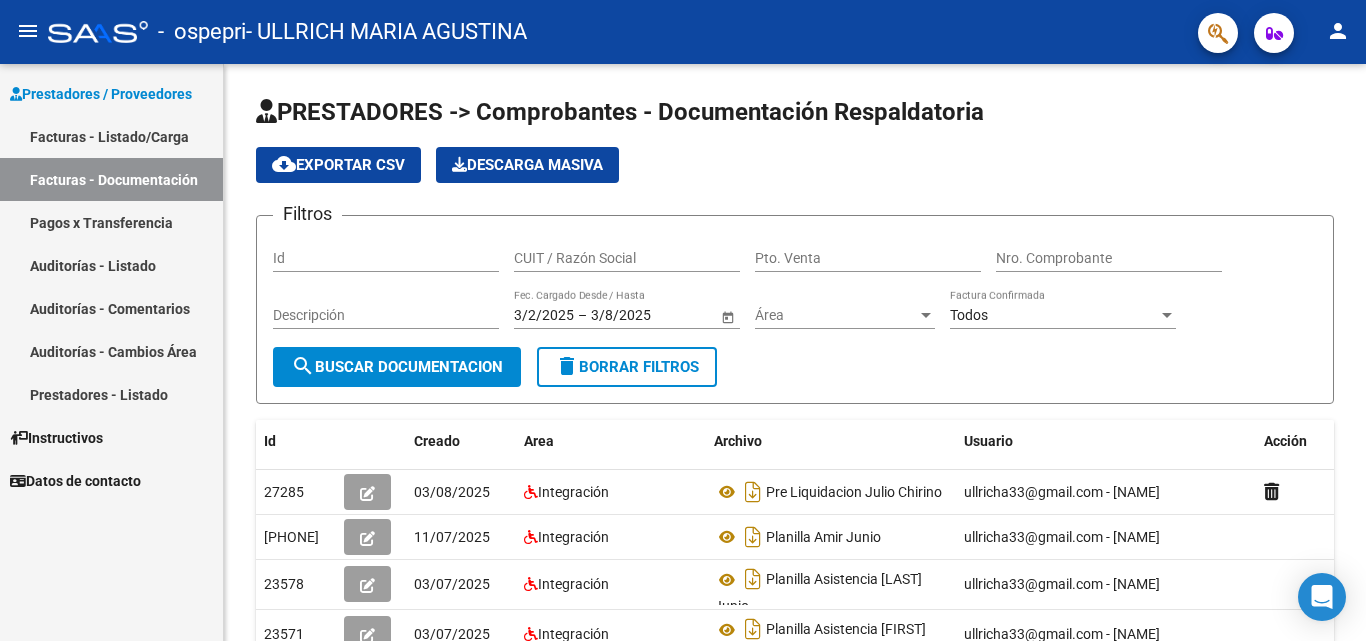 click on "Pagos x Transferencia" at bounding box center (111, 222) 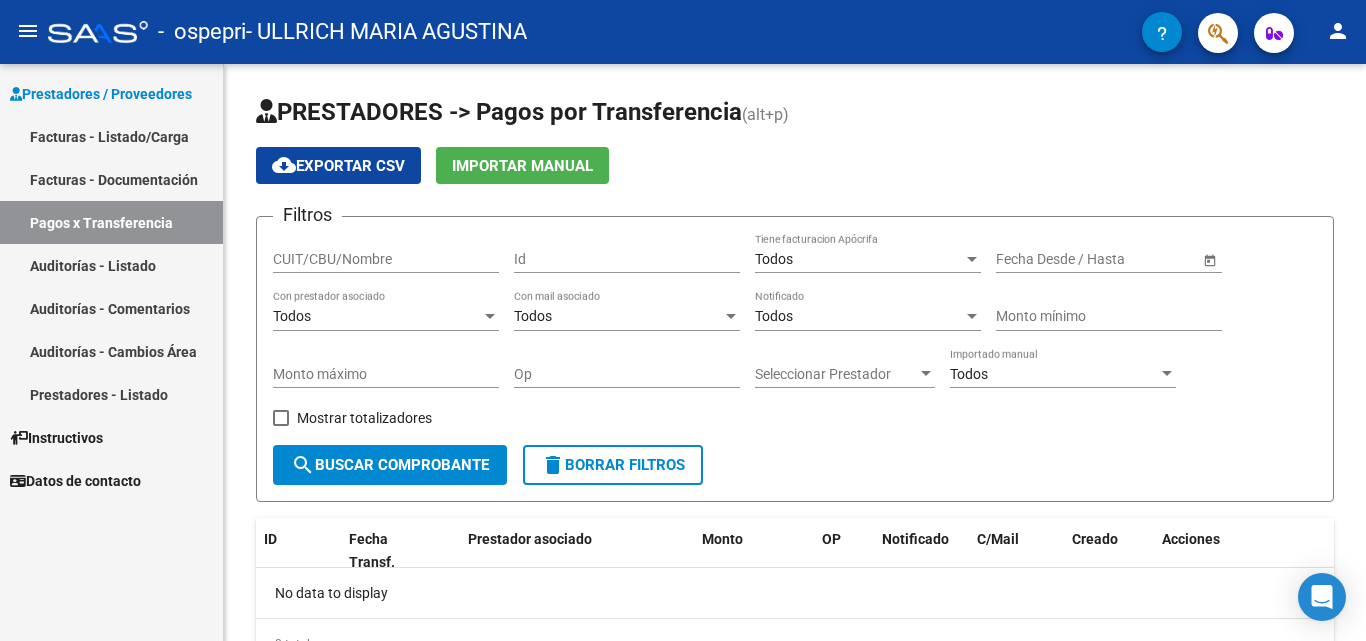 click on "Facturas - Listado/Carga" at bounding box center (111, 136) 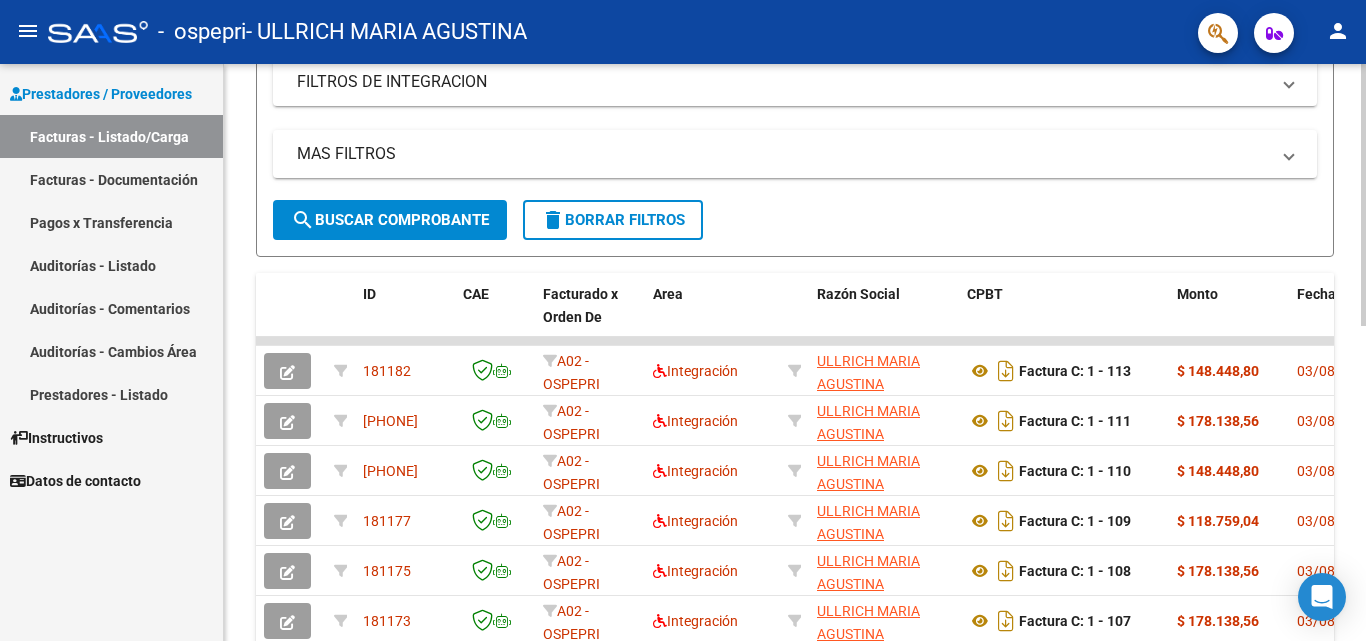 scroll, scrollTop: 354, scrollLeft: 0, axis: vertical 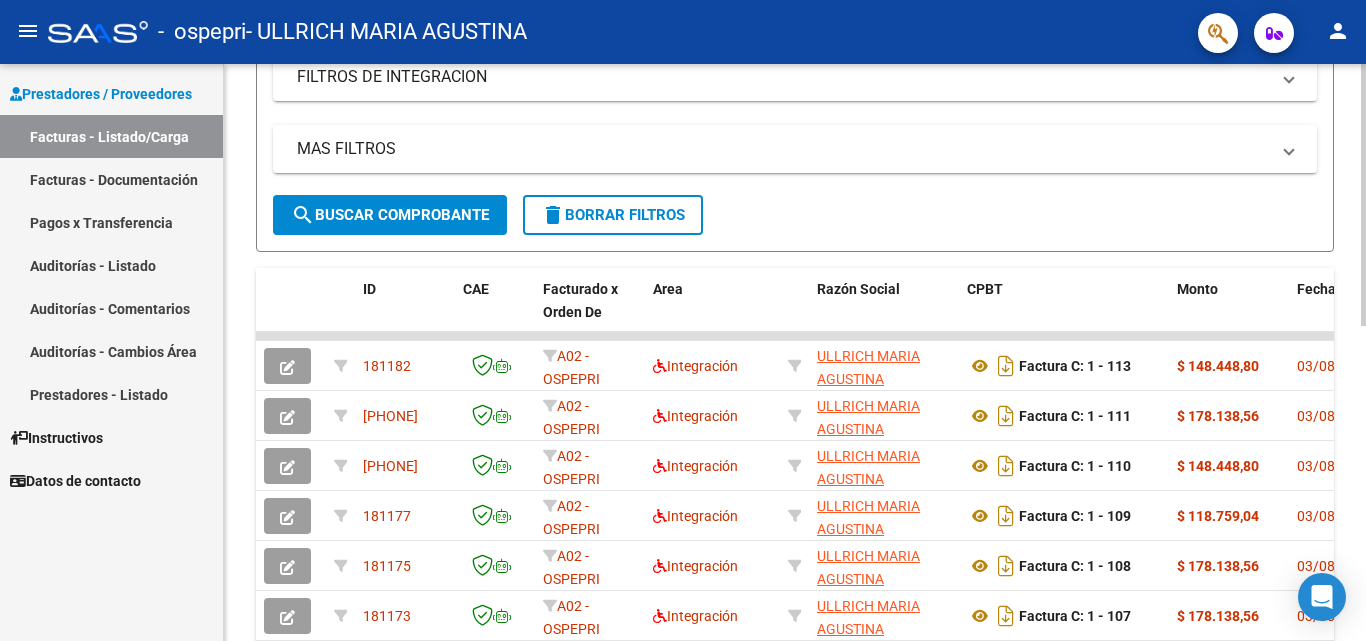 click on "Video tutorial   PRESTADORES -> Listado de CPBTs Emitidos por Prestadores / Proveedores (alt+q)   Cargar Comprobante
cloud_download  CSV  cloud_download  EXCEL  cloud_download  Estandar   Descarga Masiva
Filtros Id Area Area Todos Confirmado   Mostrar totalizadores   FILTROS DEL COMPROBANTE  Comprobante Tipo Comprobante Tipo Start date – End date Fec. Comprobante Desde / Hasta Días Emisión Desde(cant. días) Días Emisión Hasta(cant. días) CUIT / Razón Social Pto. Venta Nro. Comprobante Código SSS CAE Válido CAE Válido Todos Cargado Módulo Hosp. Todos Tiene facturacion Apócrifa Hospital Refes  FILTROS DE INTEGRACION  Período De Prestación Campos del Archivo de Rendición Devuelto x SSS (dr_envio) Todos Rendido x SSS (dr_envio) Tipo de Registro Tipo de Registro Período Presentación Período Presentación Campos del Legajo Asociado (preaprobación) Afiliado Legajo (cuil/nombre) Todos Solo facturas preaprobadas  MAS FILTROS  Todos Con Doc. Respaldatoria Todos Con Trazabilidad Todos – – 0" 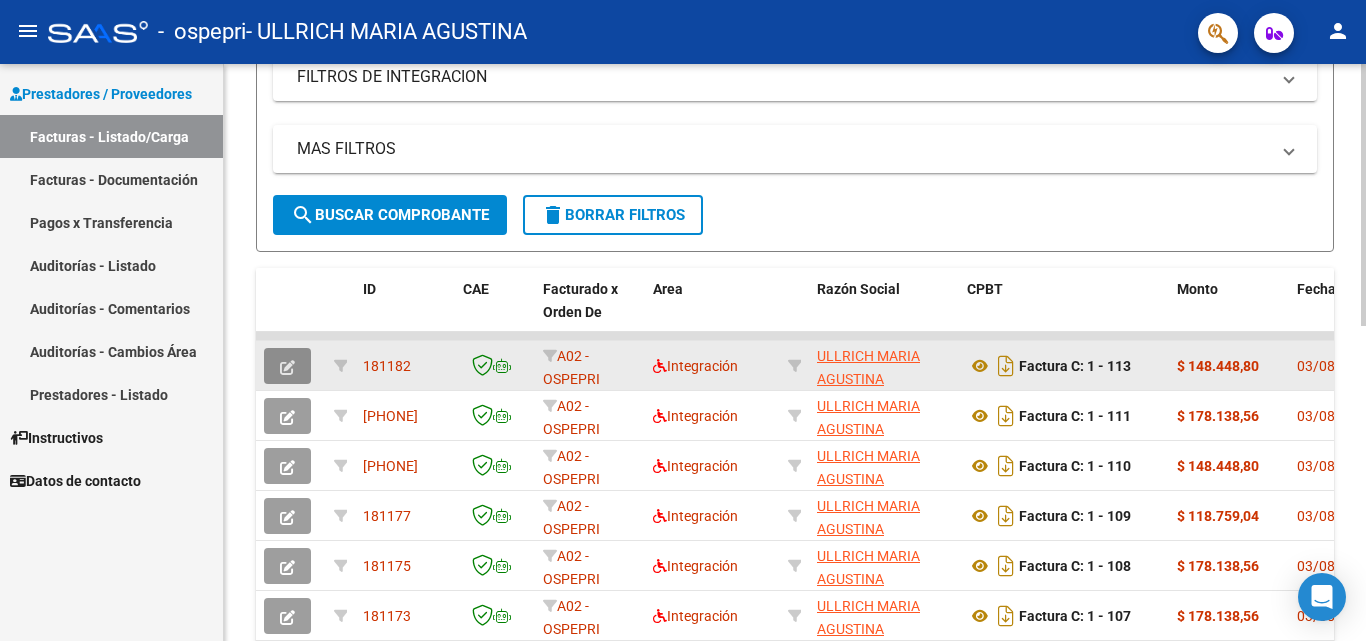 click 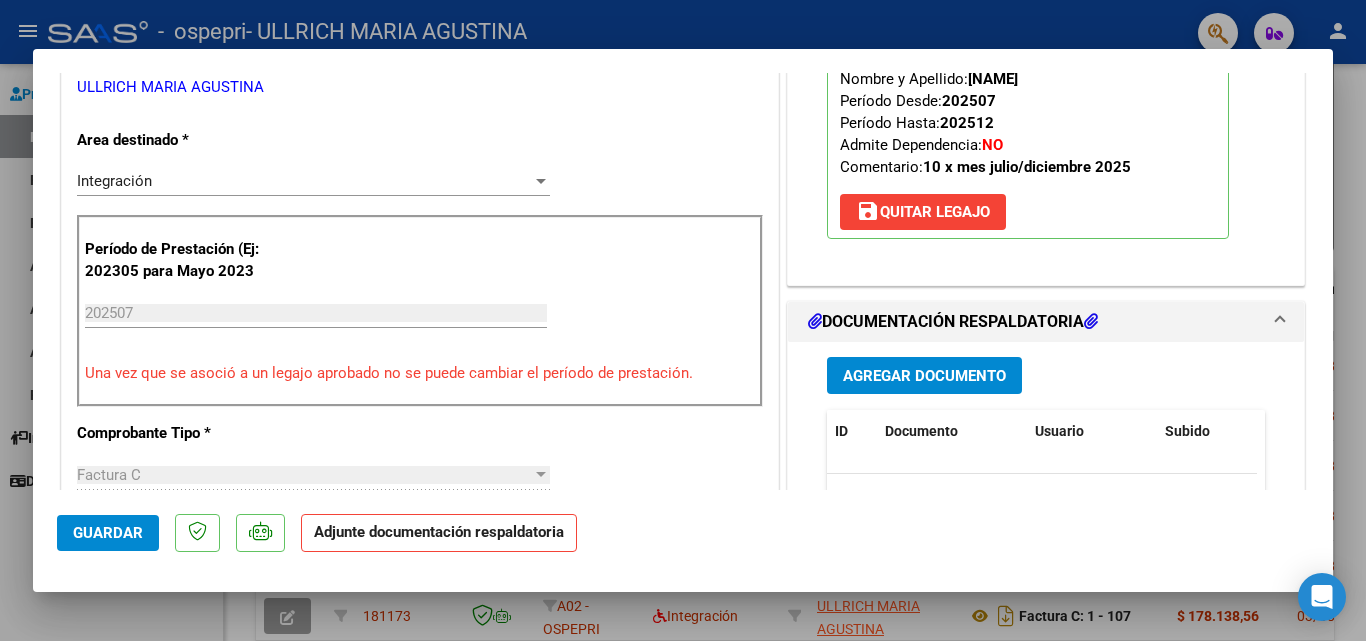 scroll, scrollTop: 0, scrollLeft: 0, axis: both 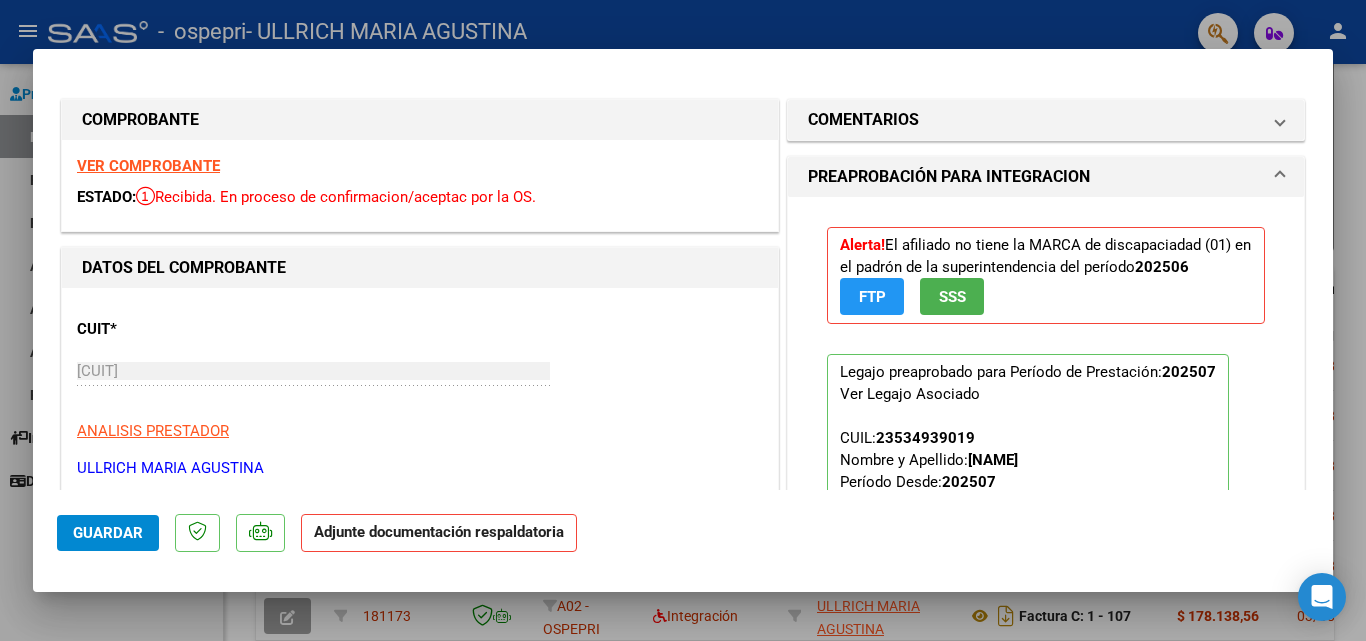 click at bounding box center (683, 320) 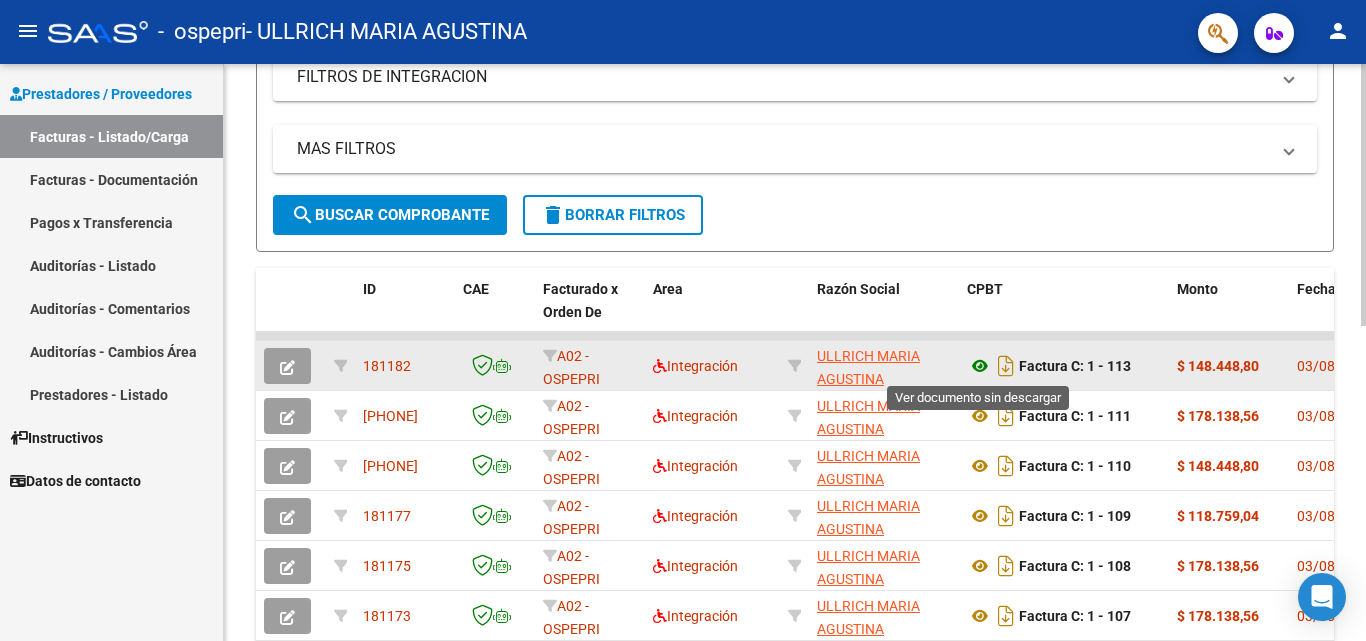 click 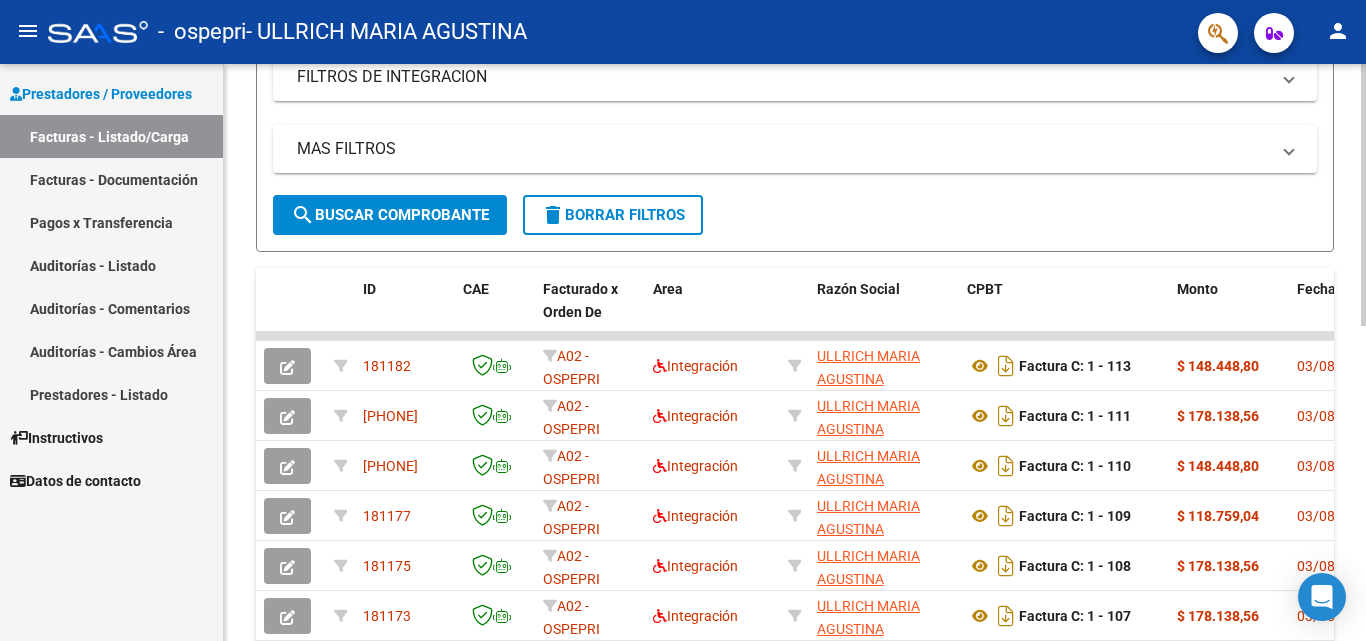 click on "search  Buscar Comprobante" 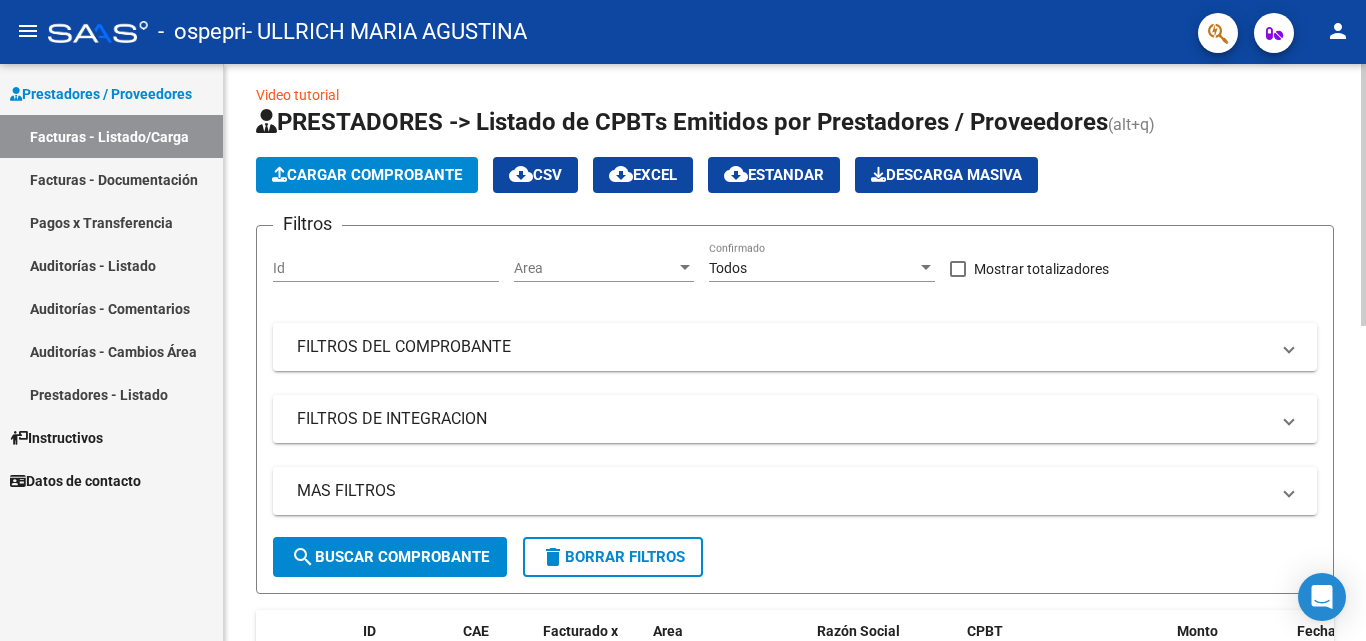 scroll, scrollTop: 1, scrollLeft: 0, axis: vertical 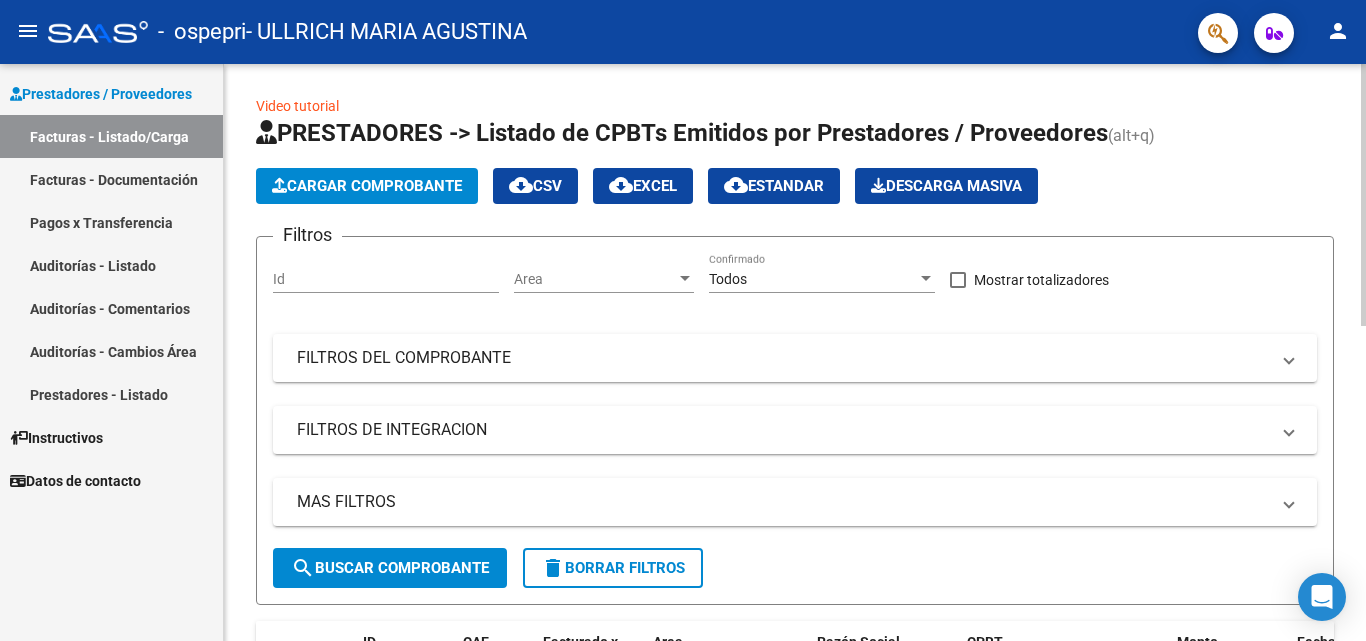 click on "Video tutorial   PRESTADORES -> Listado de CPBTs Emitidos por Prestadores / Proveedores (alt+q)   Cargar Comprobante
cloud_download  CSV  cloud_download  EXCEL  cloud_download  Estandar   Descarga Masiva
Filtros Id Area Area Todos Confirmado   Mostrar totalizadores   FILTROS DEL COMPROBANTE  Comprobante Tipo Comprobante Tipo Start date – End date Fec. Comprobante Desde / Hasta Días Emisión Desde(cant. días) Días Emisión Hasta(cant. días) CUIT / Razón Social Pto. Venta Nro. Comprobante Código SSS CAE Válido CAE Válido Todos Cargado Módulo Hosp. Todos Tiene facturacion Apócrifa Hospital Refes  FILTROS DE INTEGRACION  Período De Prestación Campos del Archivo de Rendición Devuelto x SSS (dr_envio) Todos Rendido x SSS (dr_envio) Tipo de Registro Tipo de Registro Período Presentación Período Presentación Campos del Legajo Asociado (preaprobación) Afiliado Legajo (cuil/nombre) Todos Solo facturas preaprobadas  MAS FILTROS  Todos Con Doc. Respaldatoria Todos Con Trazabilidad Todos – – 0" 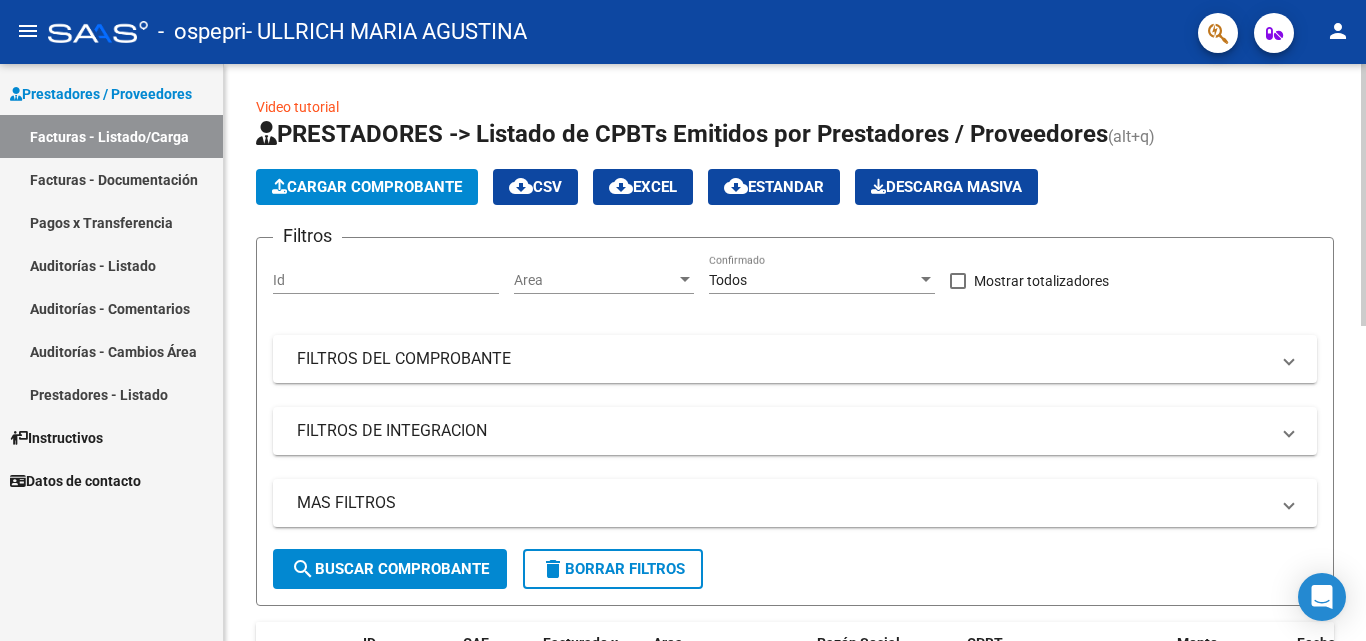 click on "Cargar Comprobante" 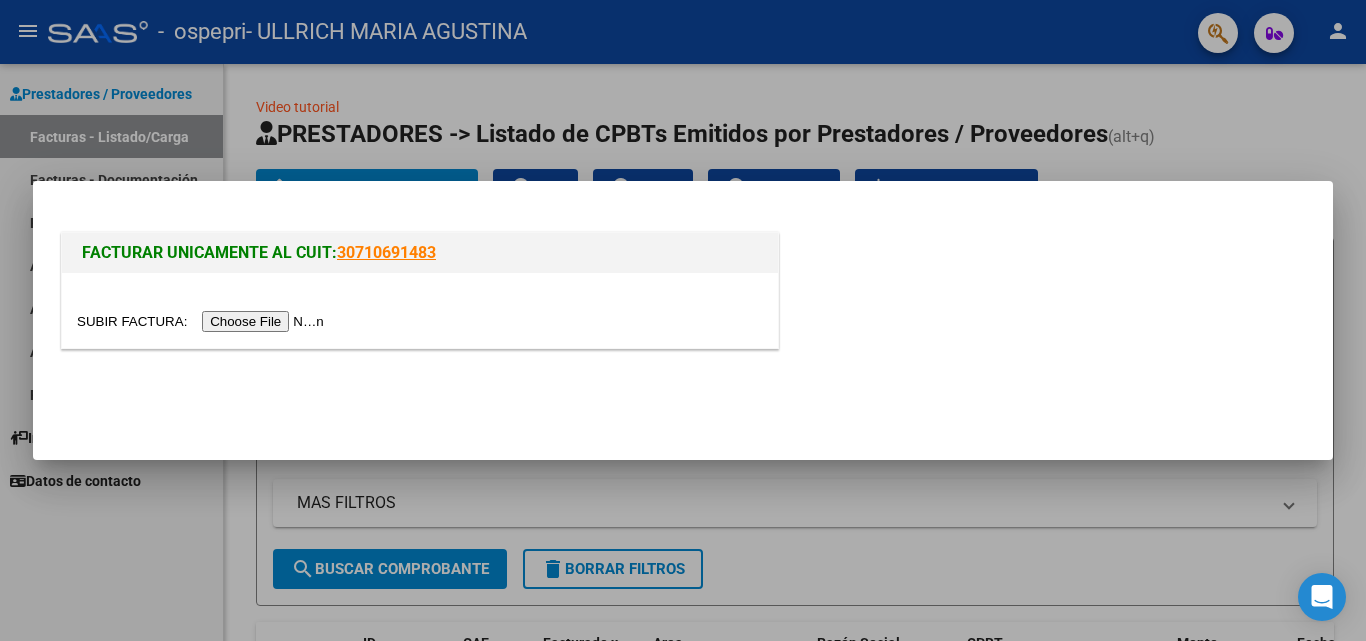click at bounding box center (203, 321) 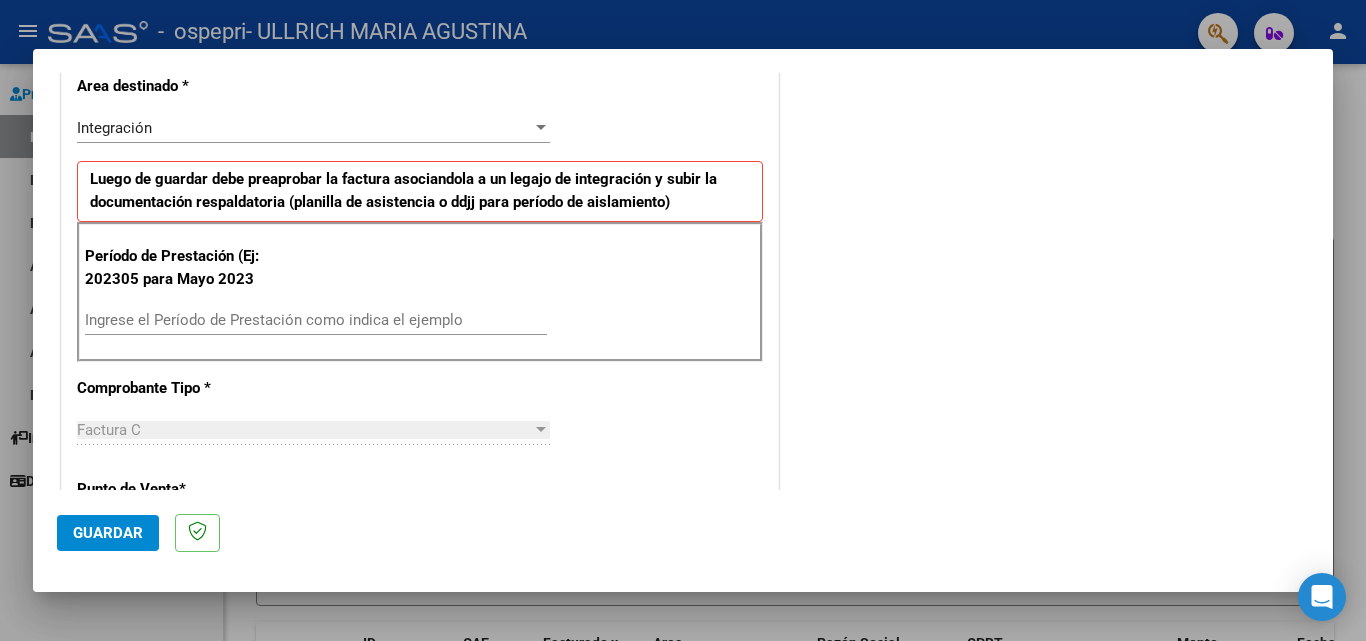 scroll, scrollTop: 509, scrollLeft: 0, axis: vertical 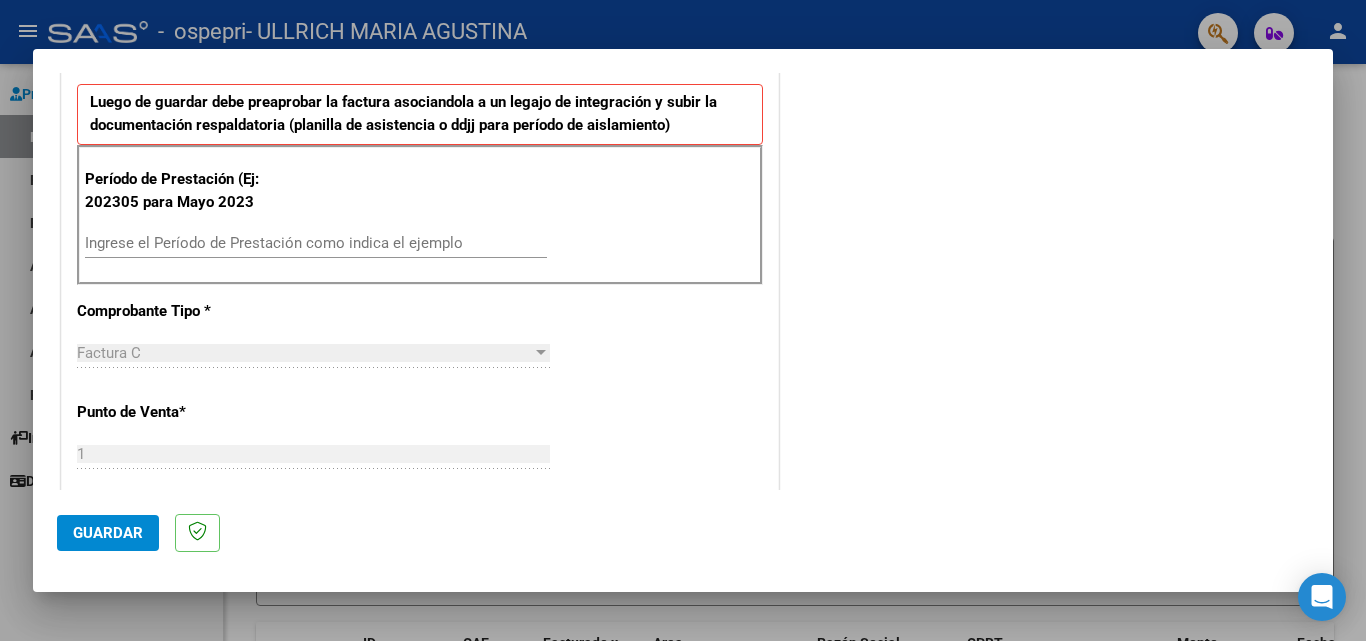 click on "Ingrese el Período de Prestación como indica el ejemplo" at bounding box center [316, 243] 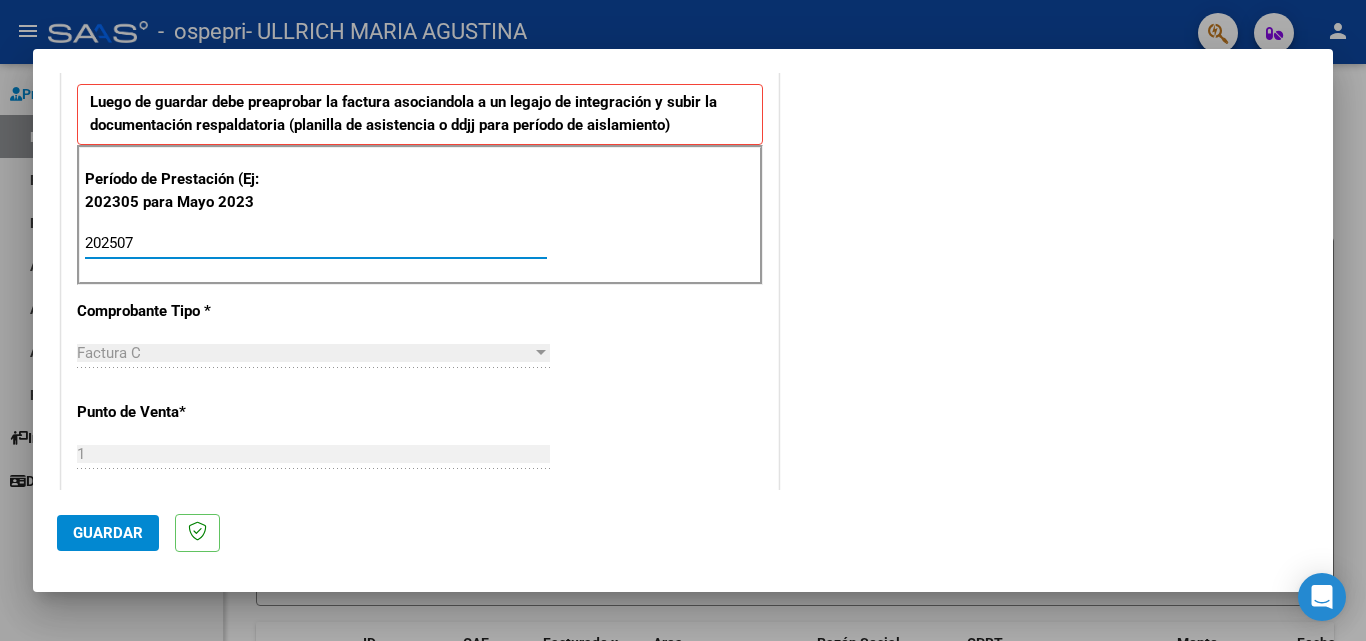 type on "202507" 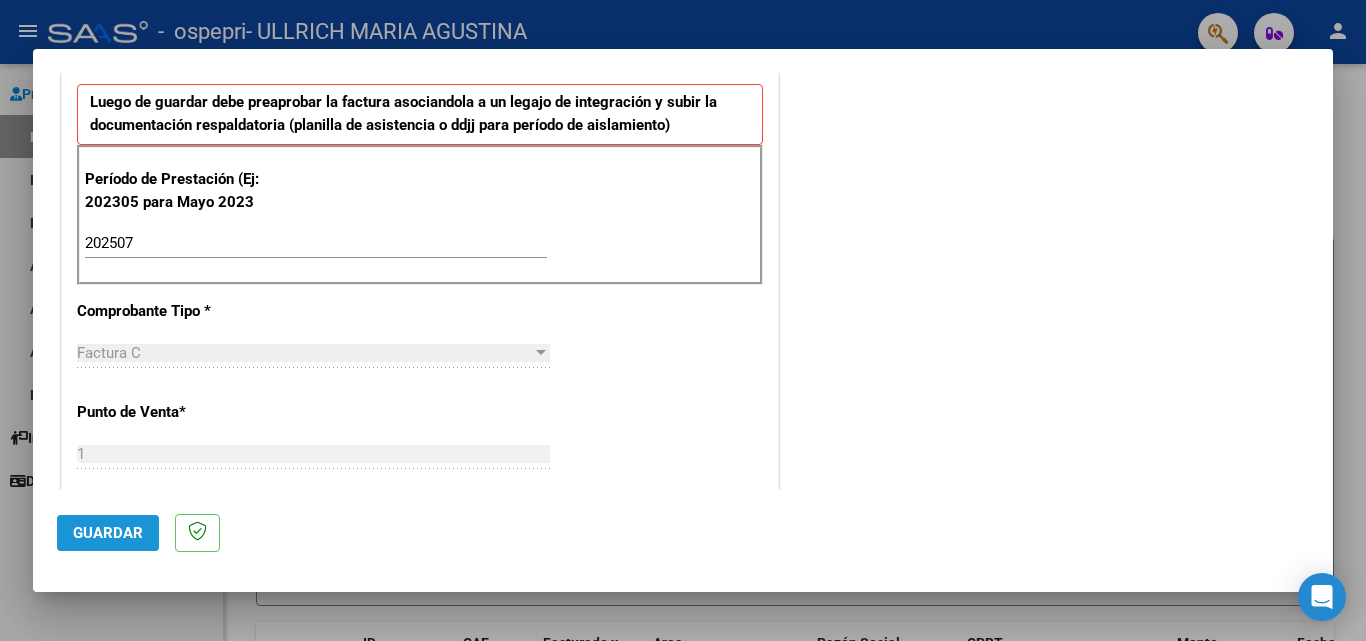 click on "Guardar" 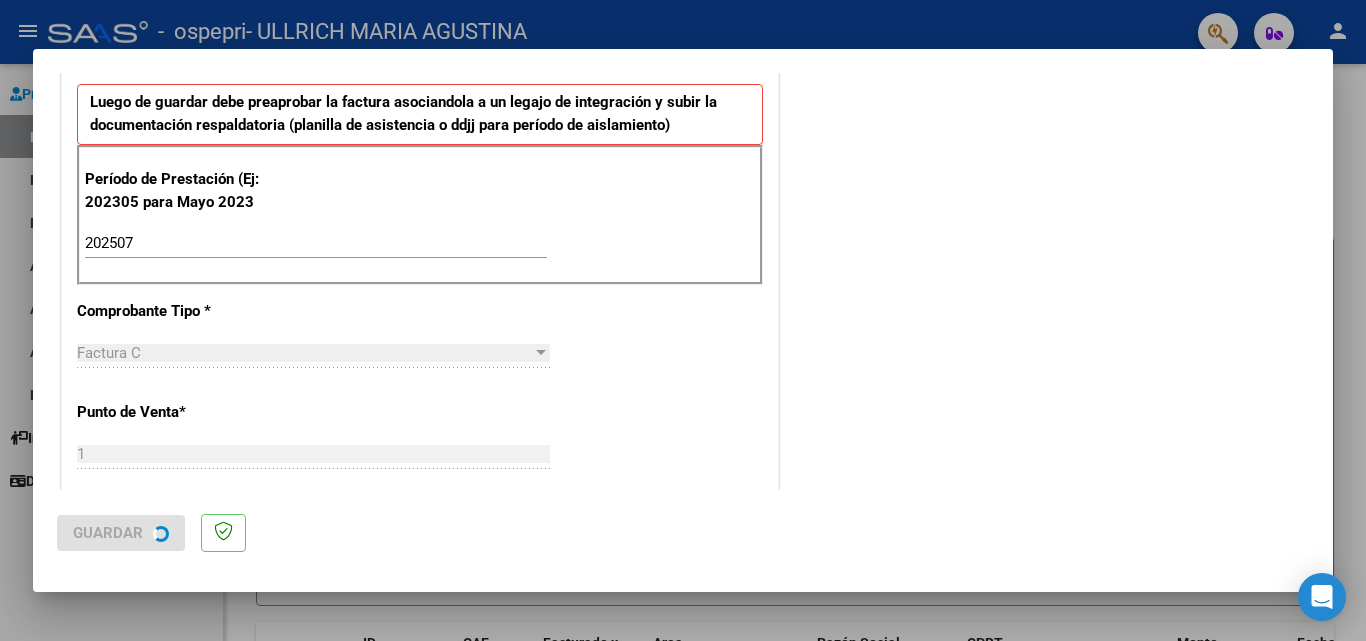 scroll, scrollTop: 0, scrollLeft: 0, axis: both 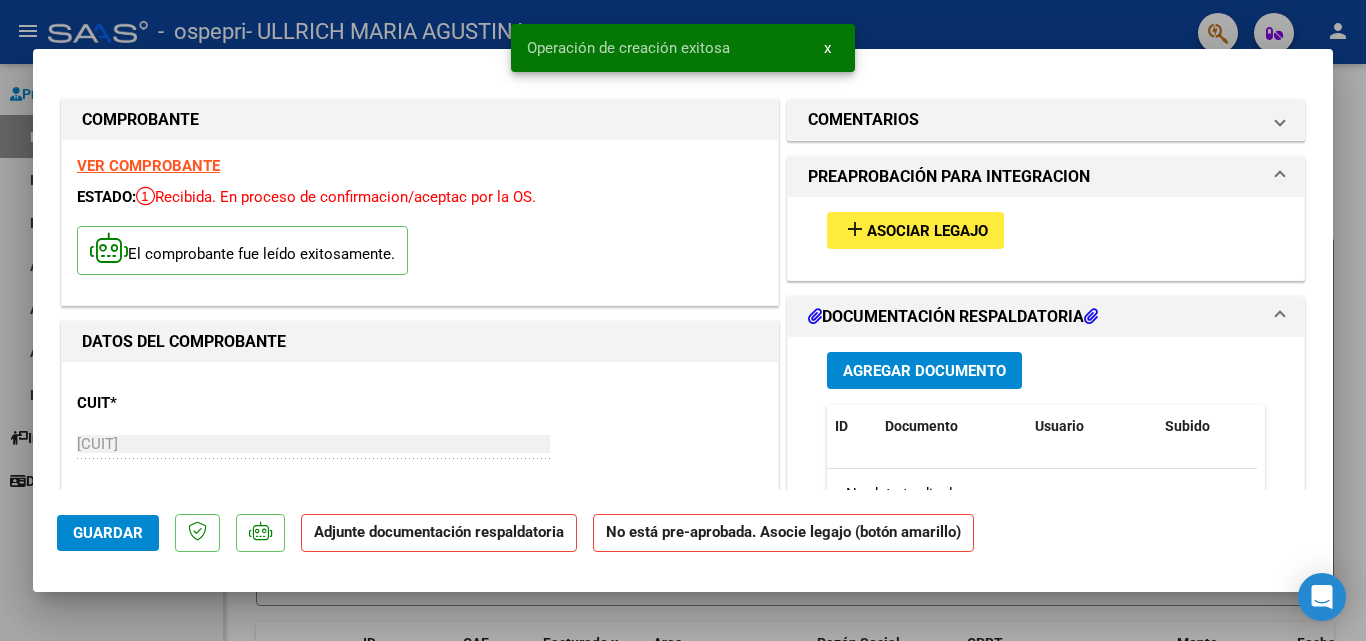 click on "Asociar Legajo" at bounding box center (927, 231) 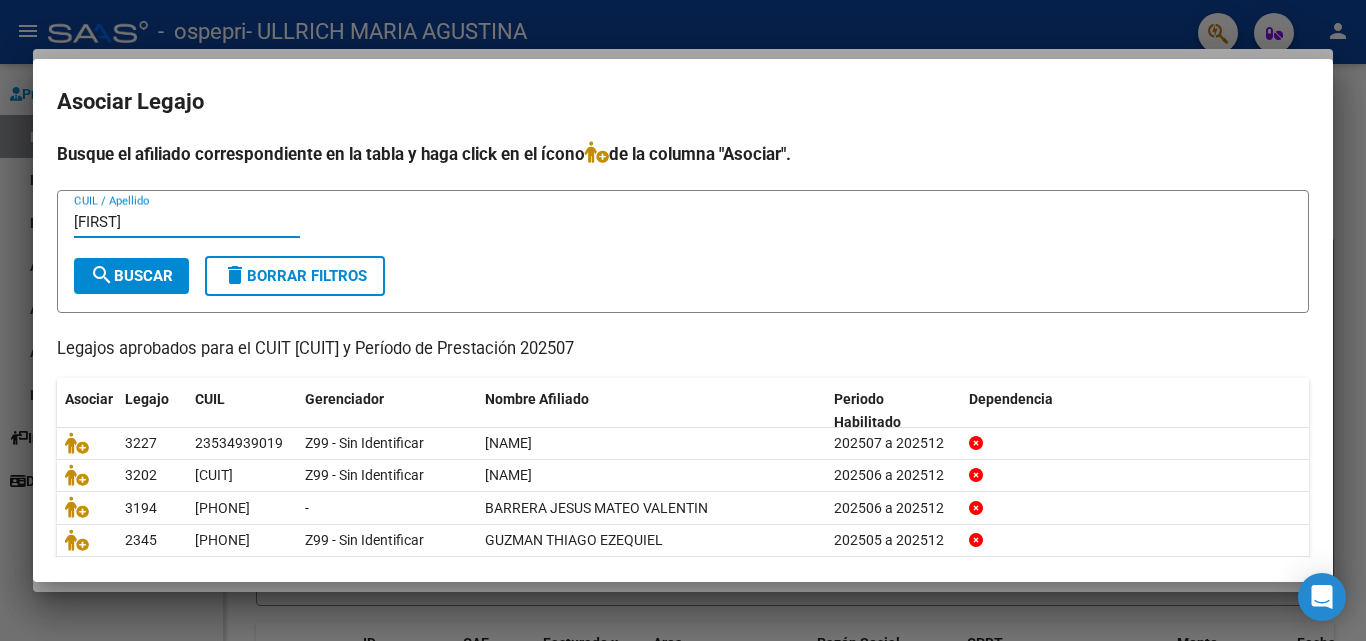 click on "search  Buscar" at bounding box center [131, 276] 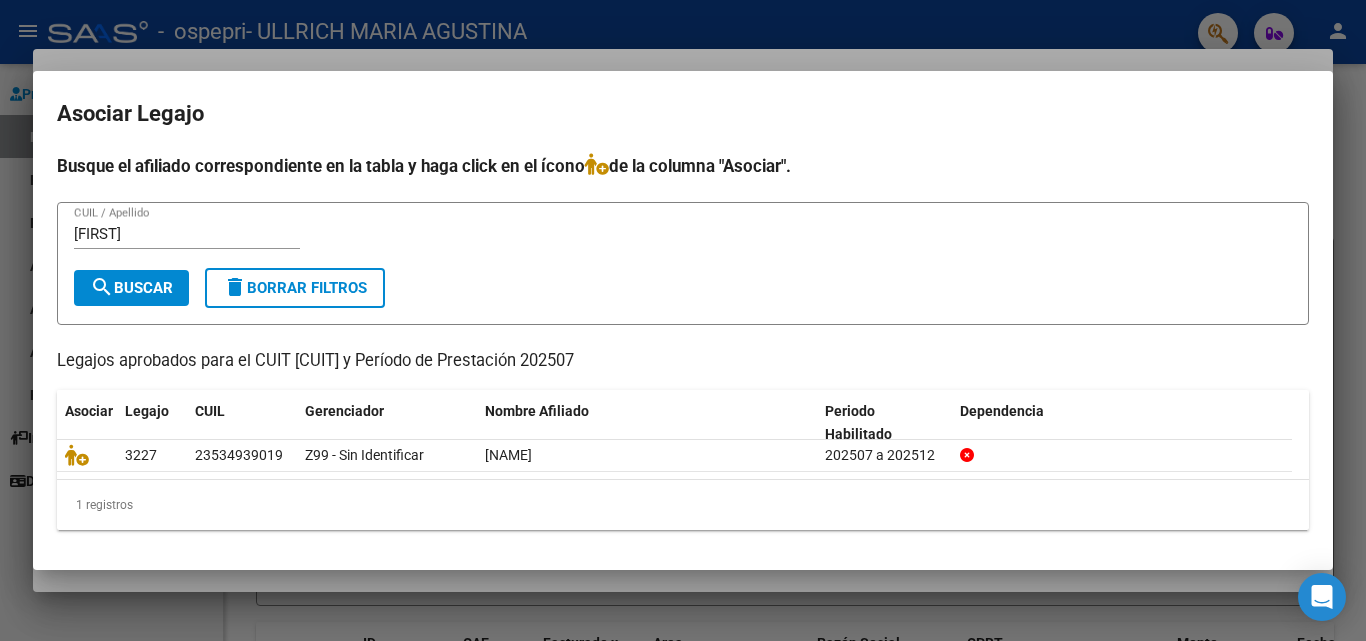 click on "[FIRST]" at bounding box center (187, 234) 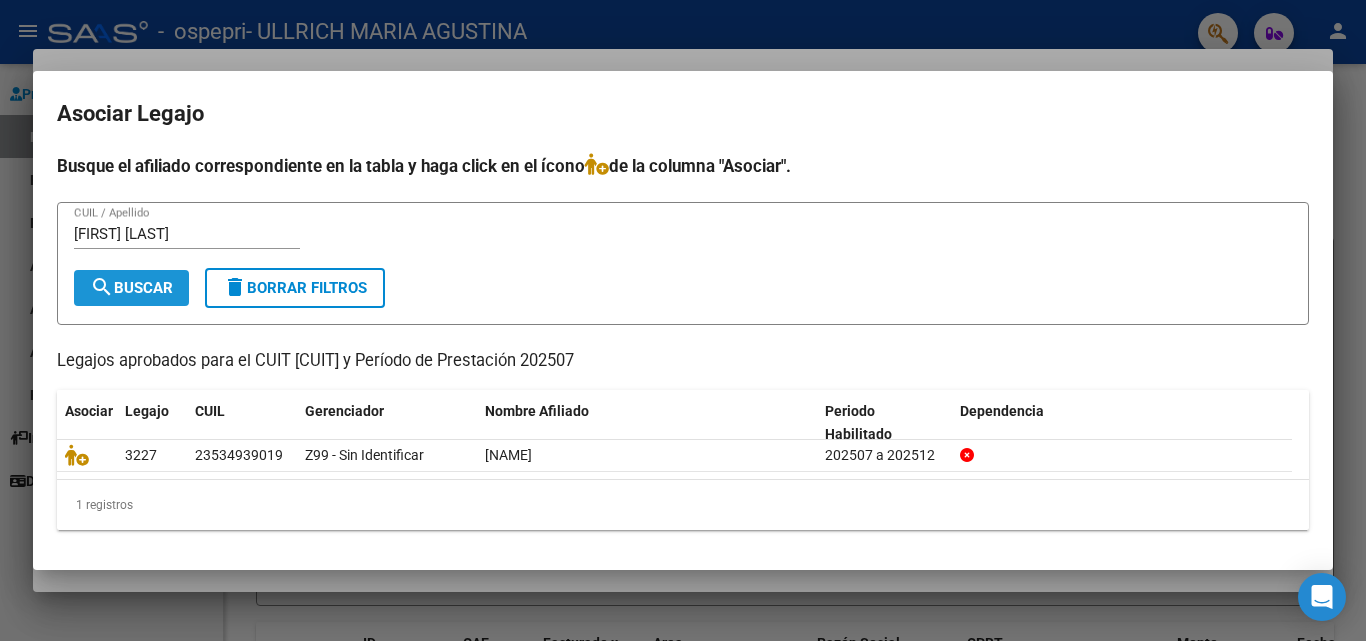 click on "search  Buscar" at bounding box center [131, 288] 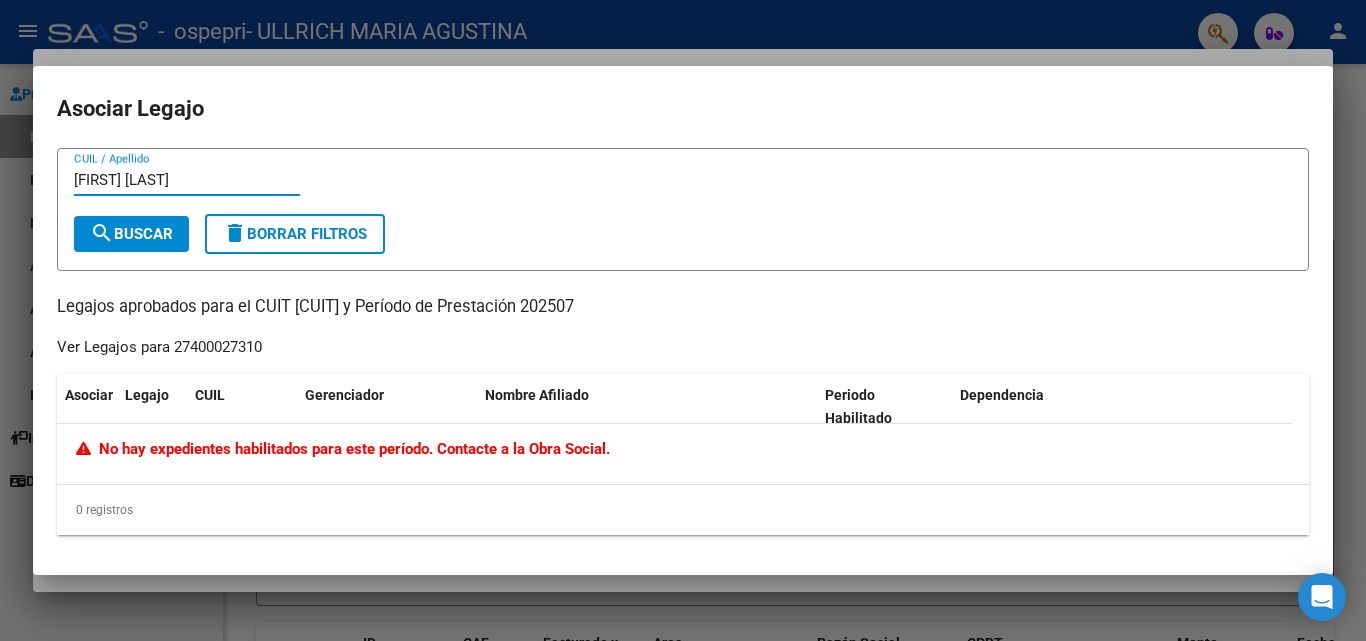 drag, startPoint x: 209, startPoint y: 176, endPoint x: 0, endPoint y: 132, distance: 213.58136 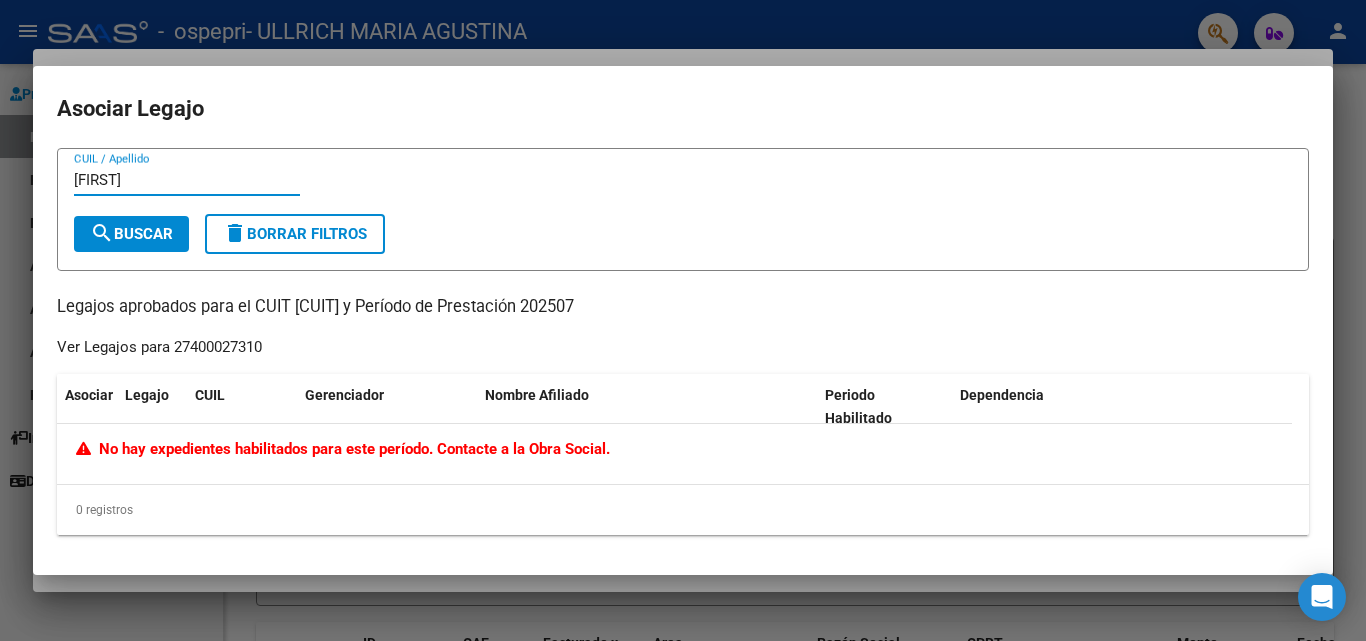 click on "search" at bounding box center (102, 233) 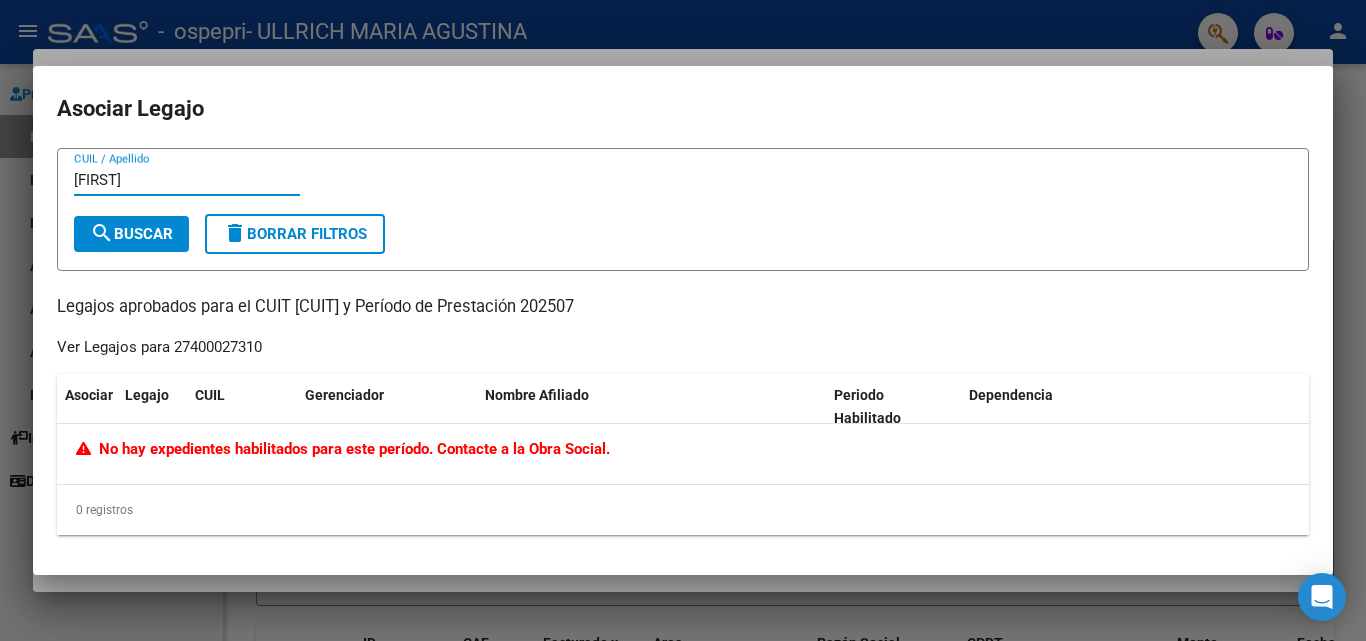 drag, startPoint x: 227, startPoint y: 186, endPoint x: 0, endPoint y: 233, distance: 231.81458 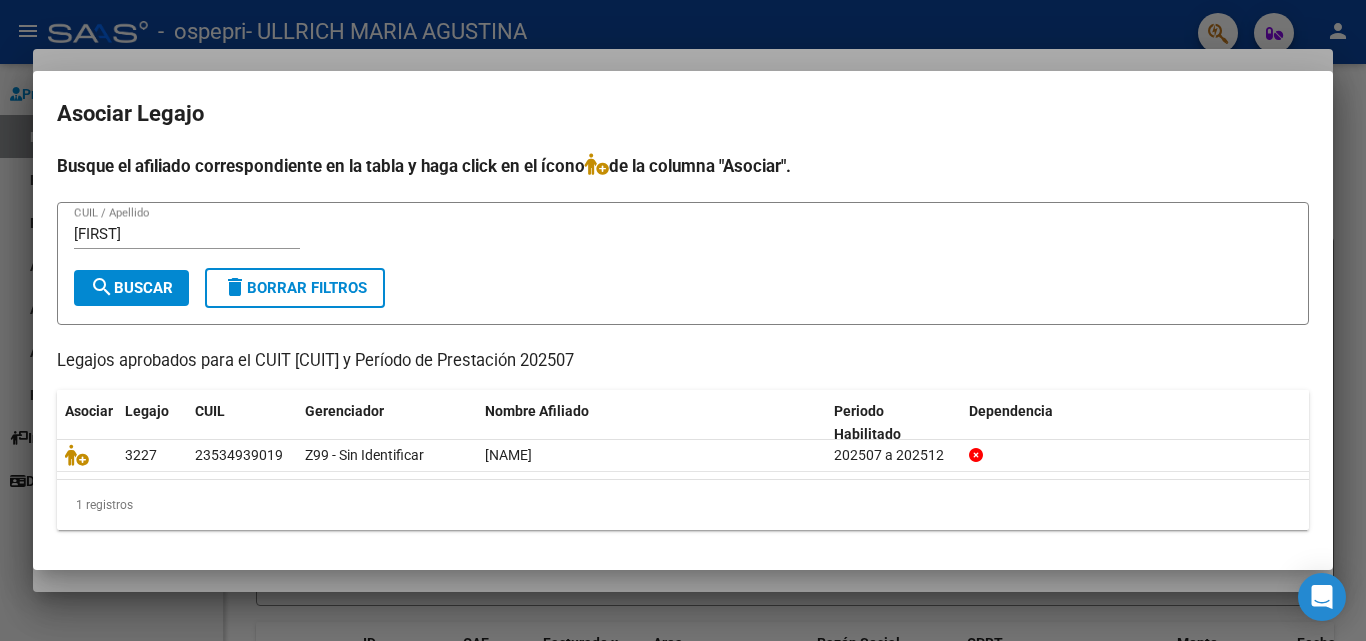 click on "[FIRST]" at bounding box center (187, 234) 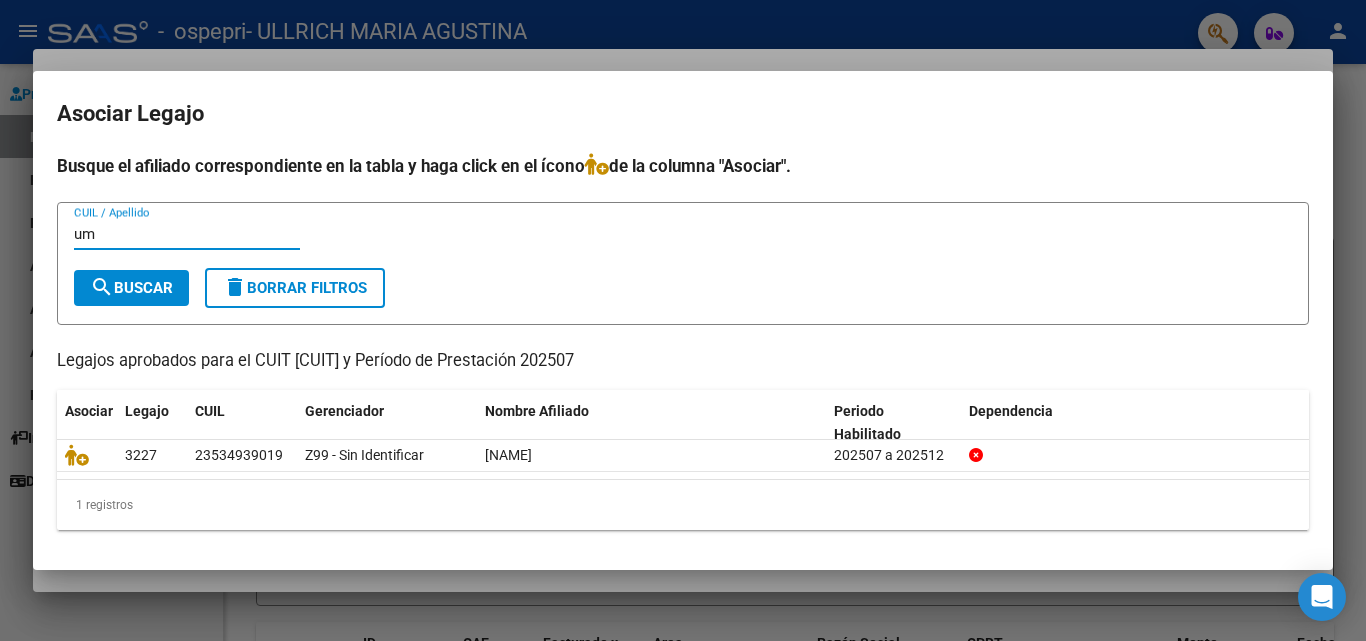type on "u" 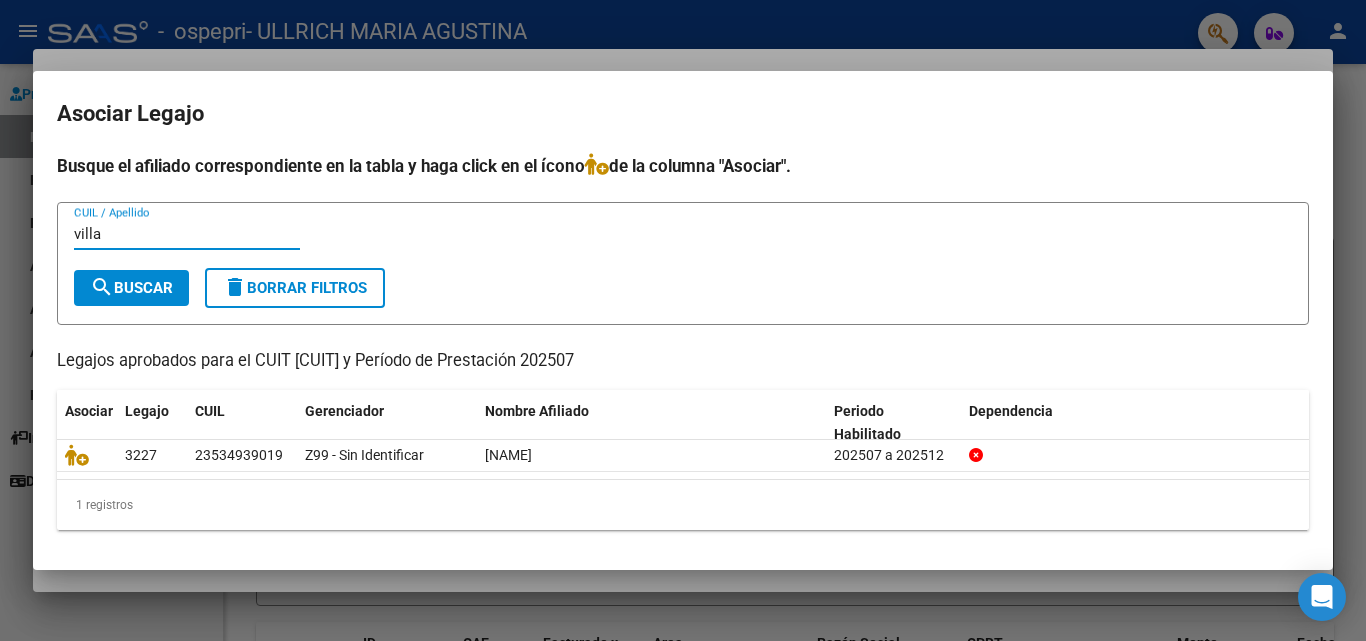 type on "villa" 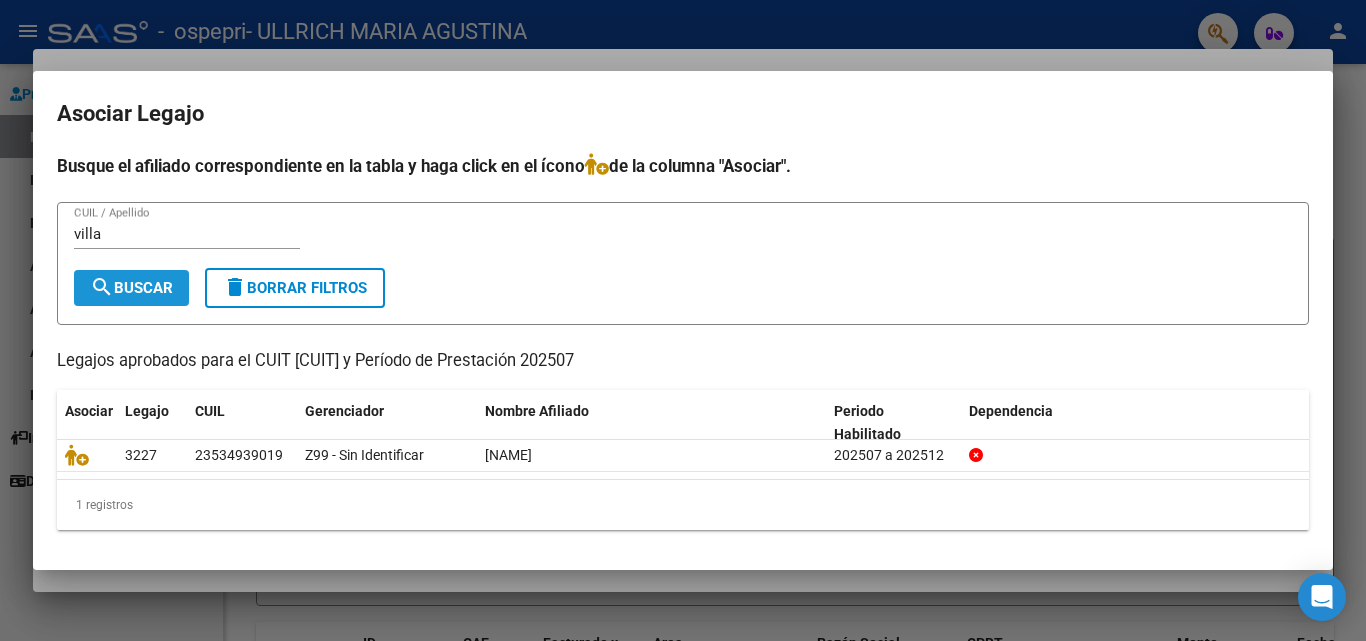 click on "search  Buscar" at bounding box center [131, 288] 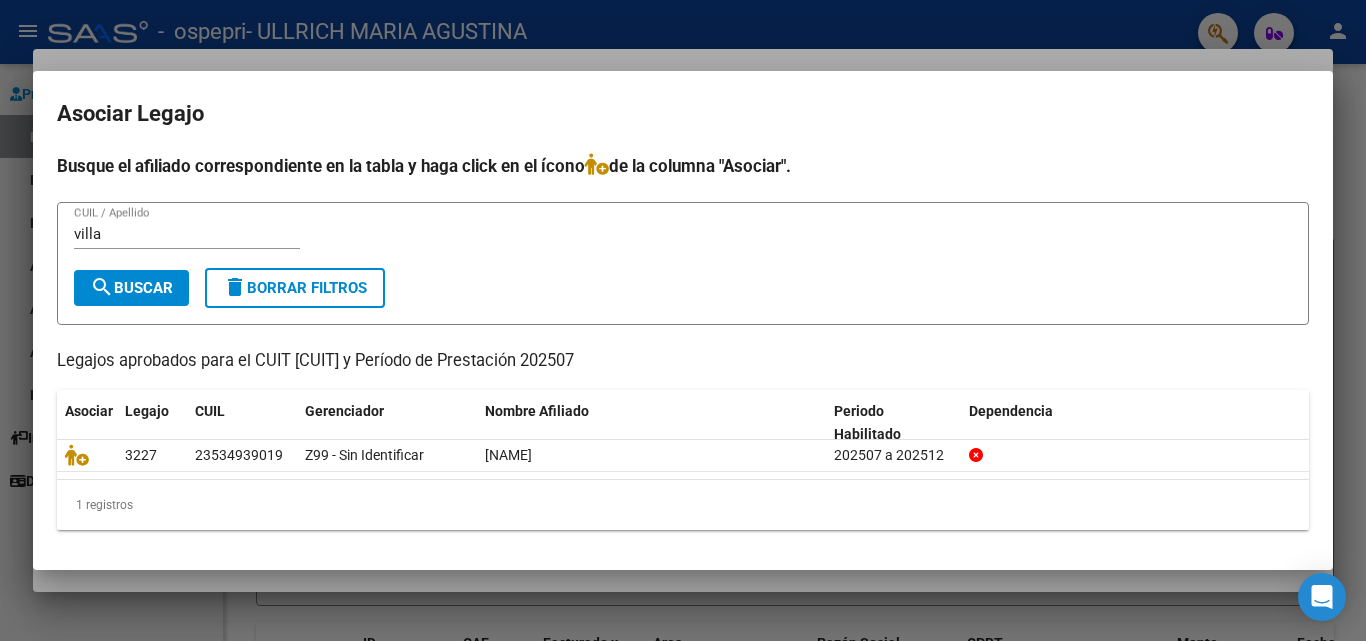 click at bounding box center (683, 320) 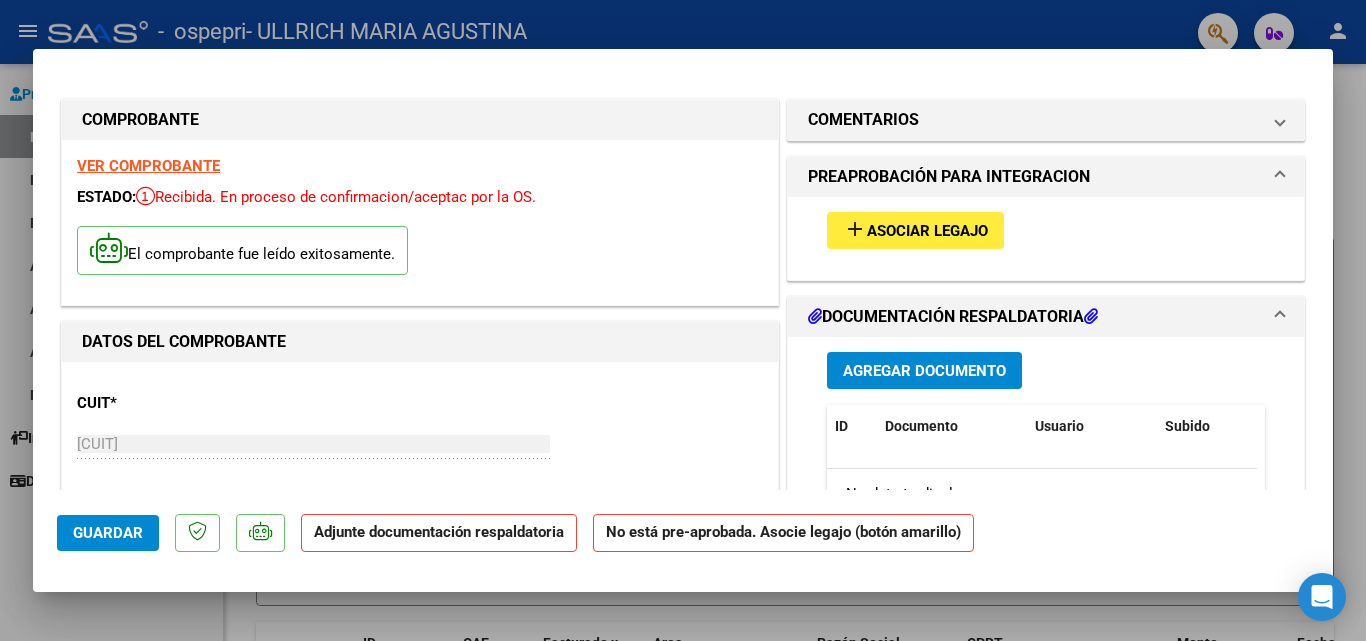 click on "Guardar" 